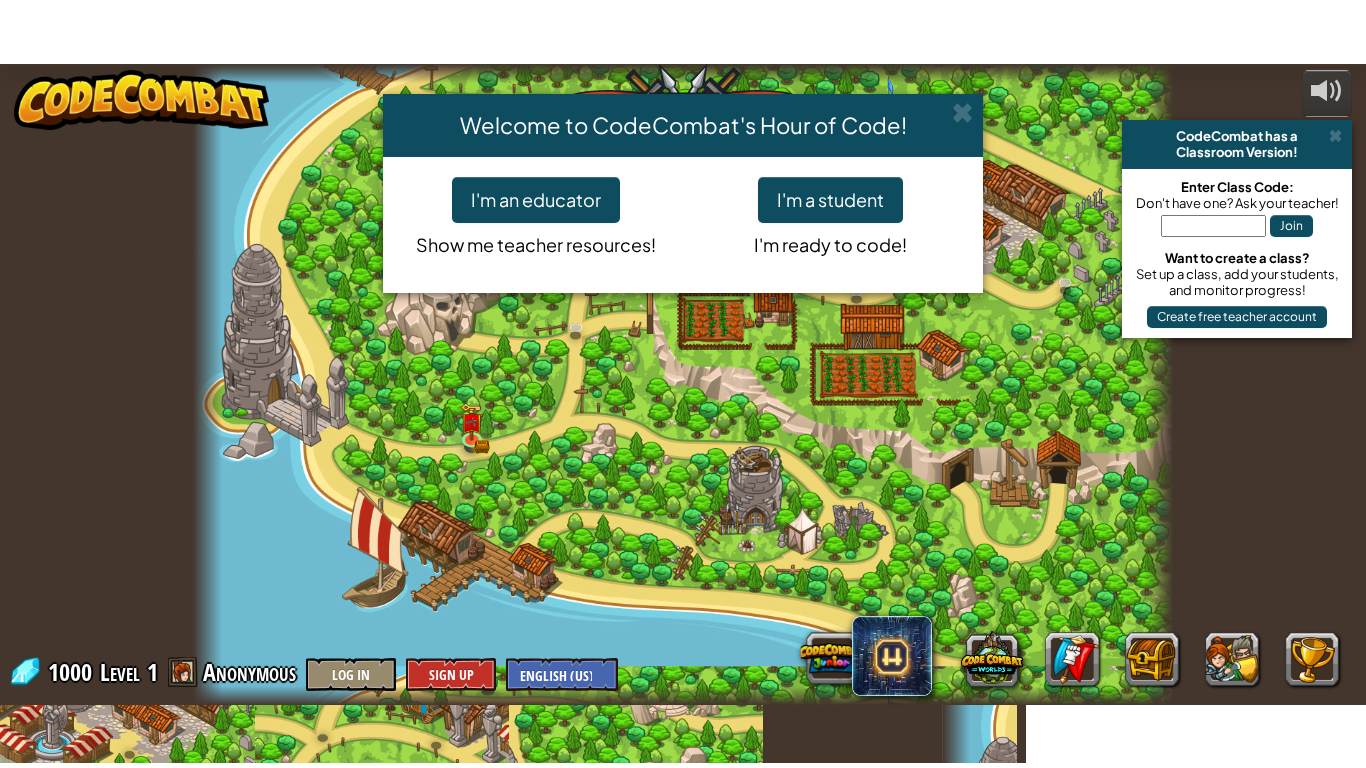 scroll, scrollTop: 0, scrollLeft: 0, axis: both 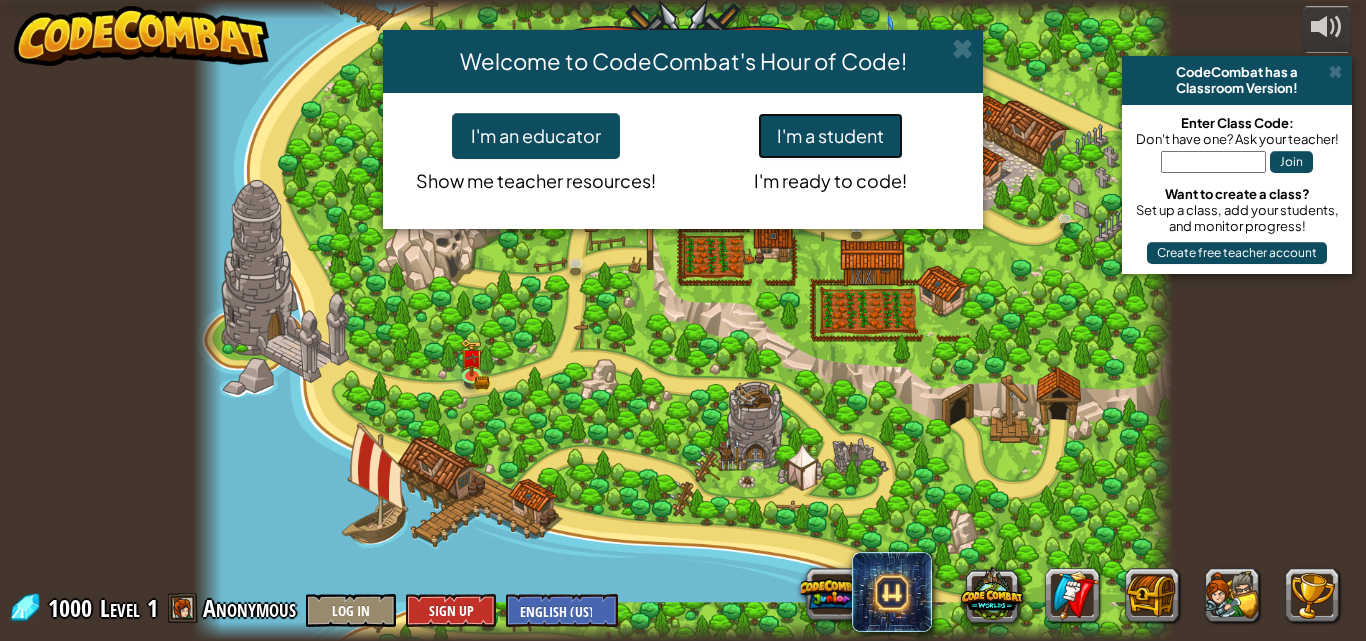click on "I'm a student" at bounding box center (830, 136) 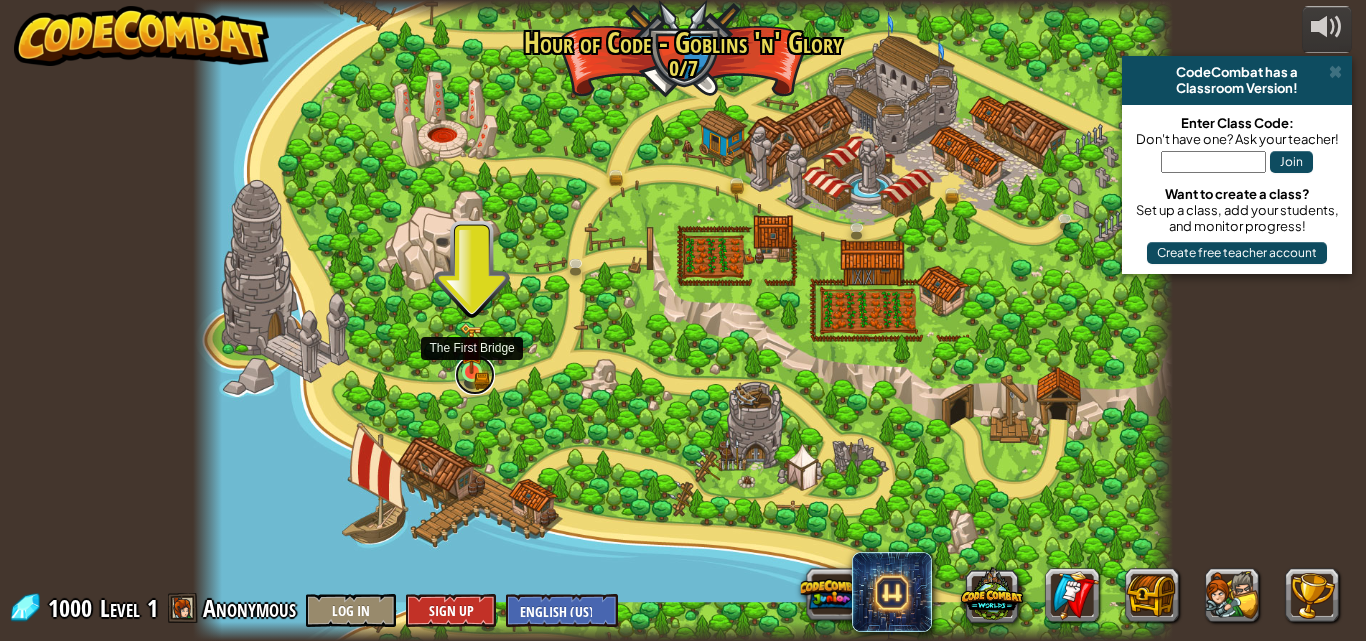 click at bounding box center [475, 375] 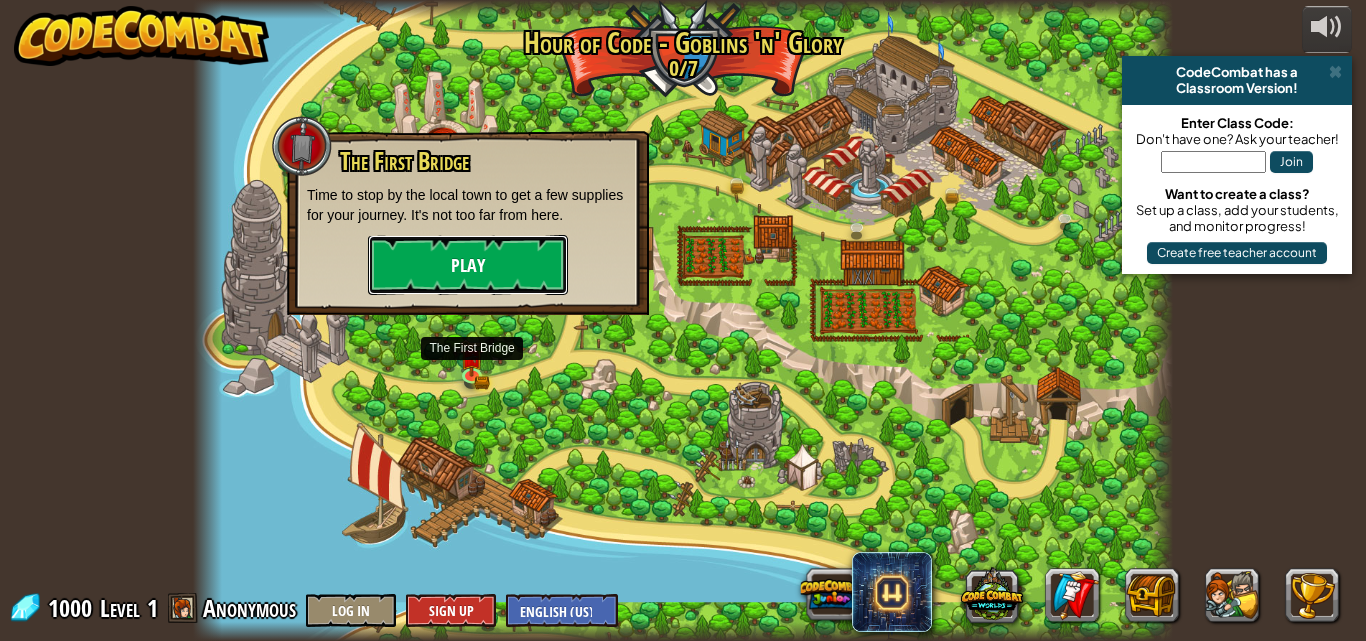 click on "Play" at bounding box center (468, 265) 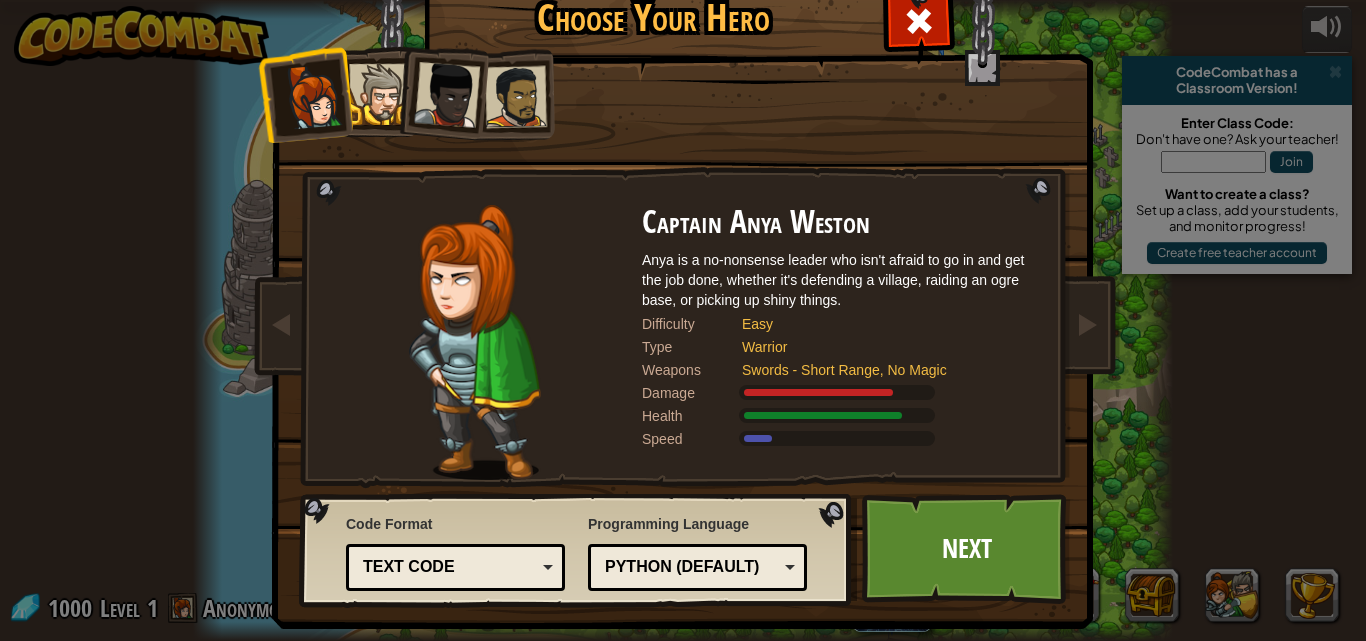click at bounding box center [379, 94] 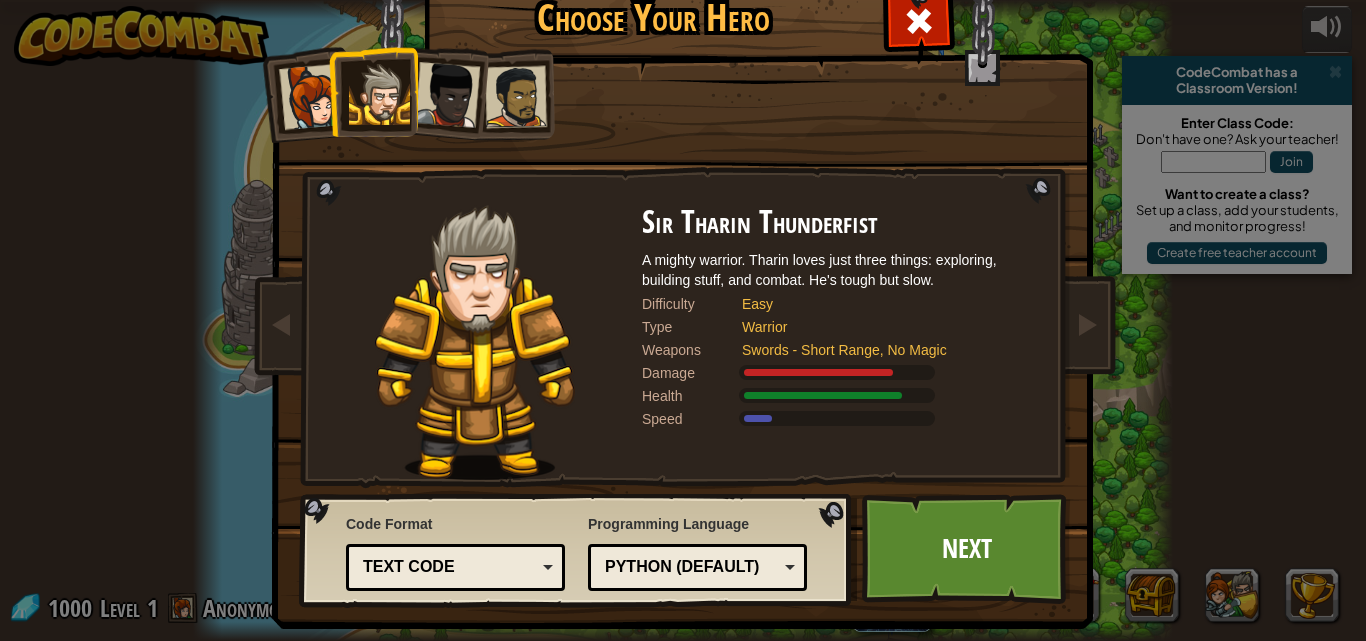 click at bounding box center [447, 95] 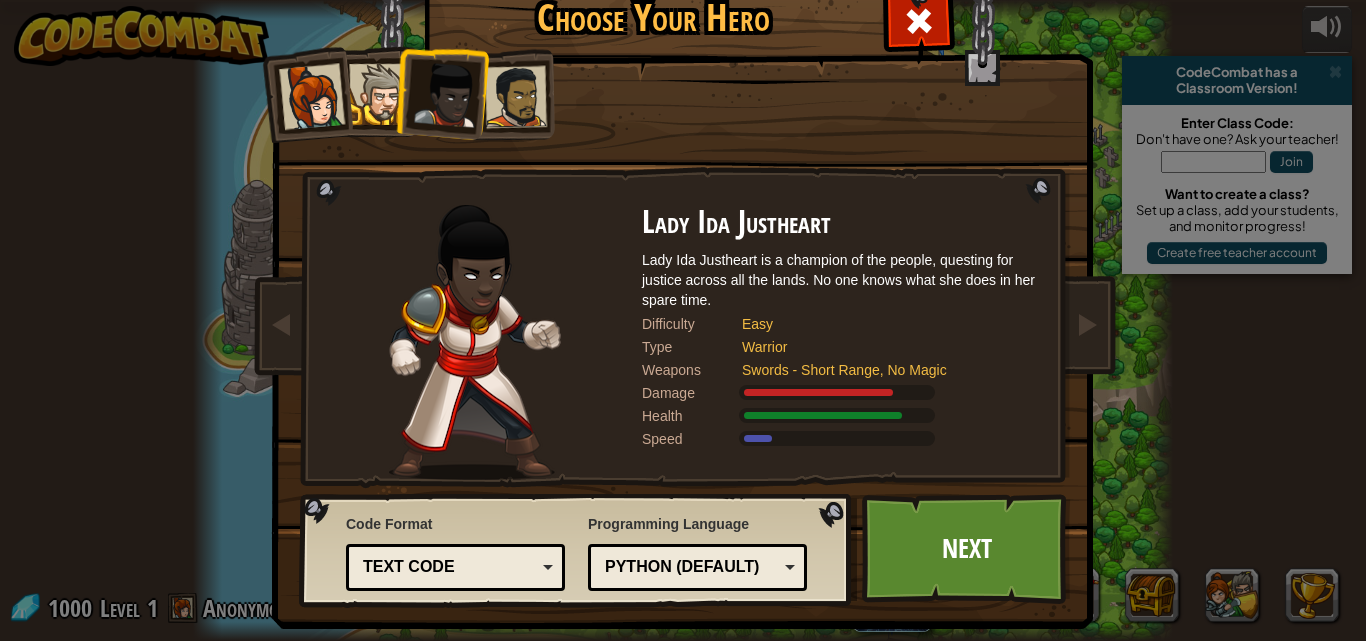 click at bounding box center [516, 97] 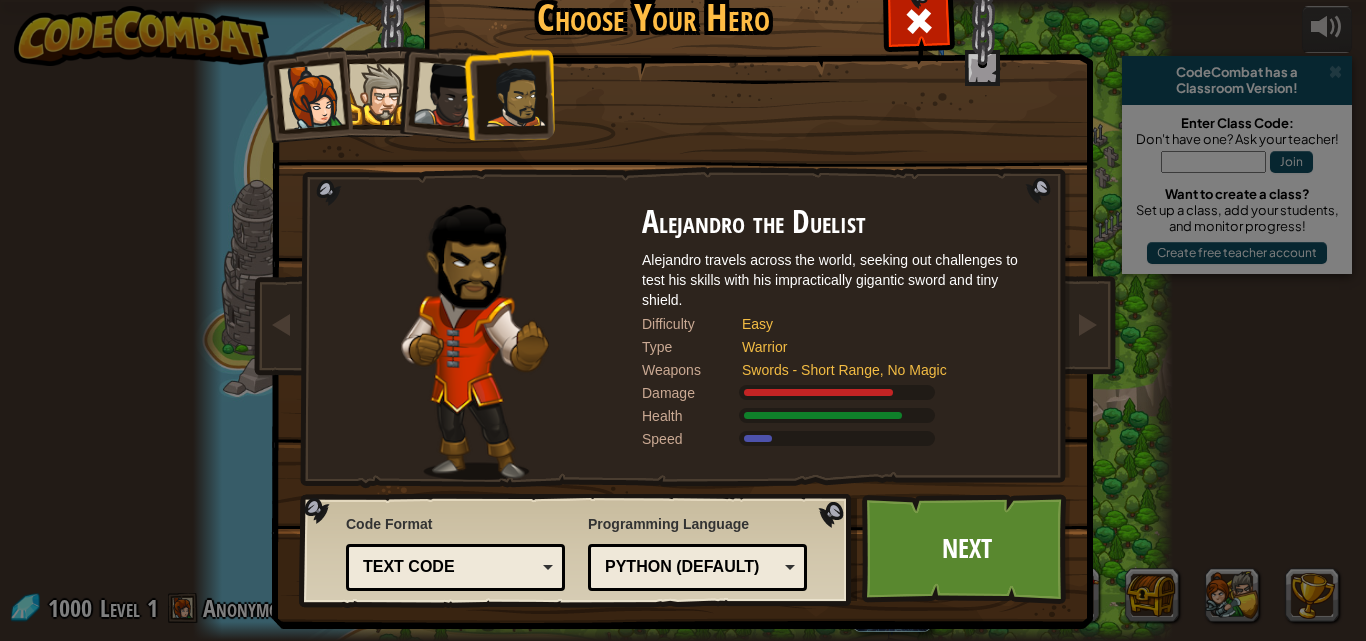 click at bounding box center (441, 91) 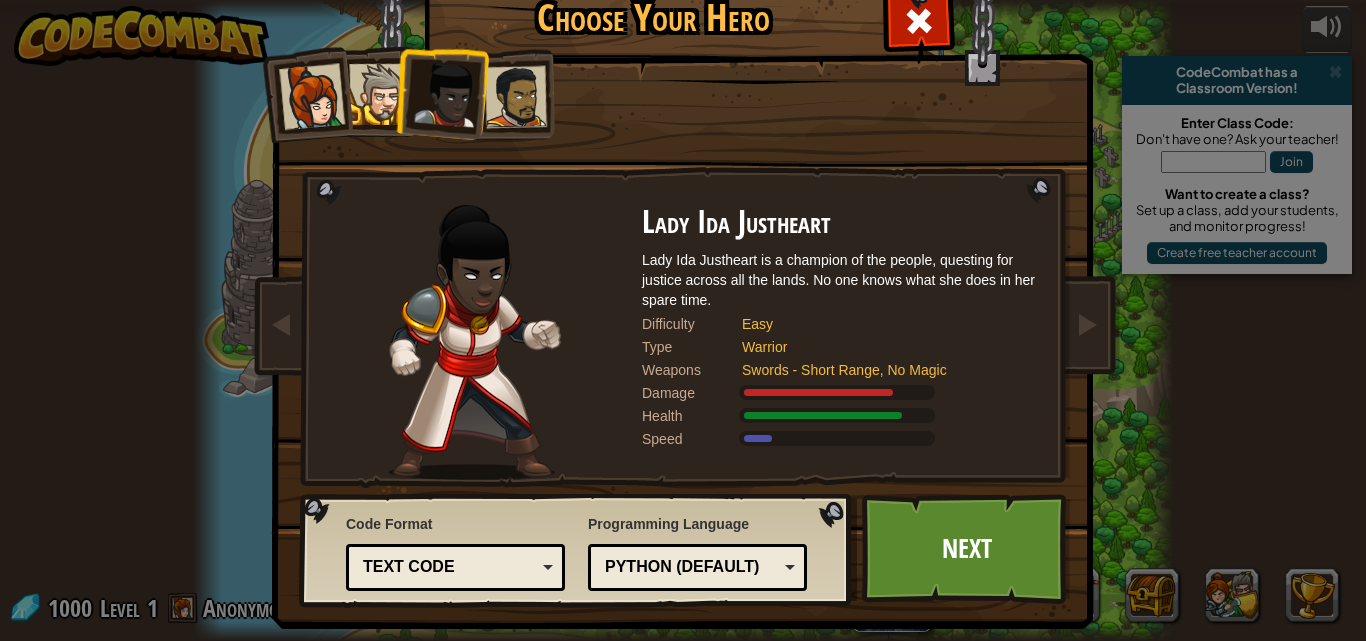 click at bounding box center (441, 91) 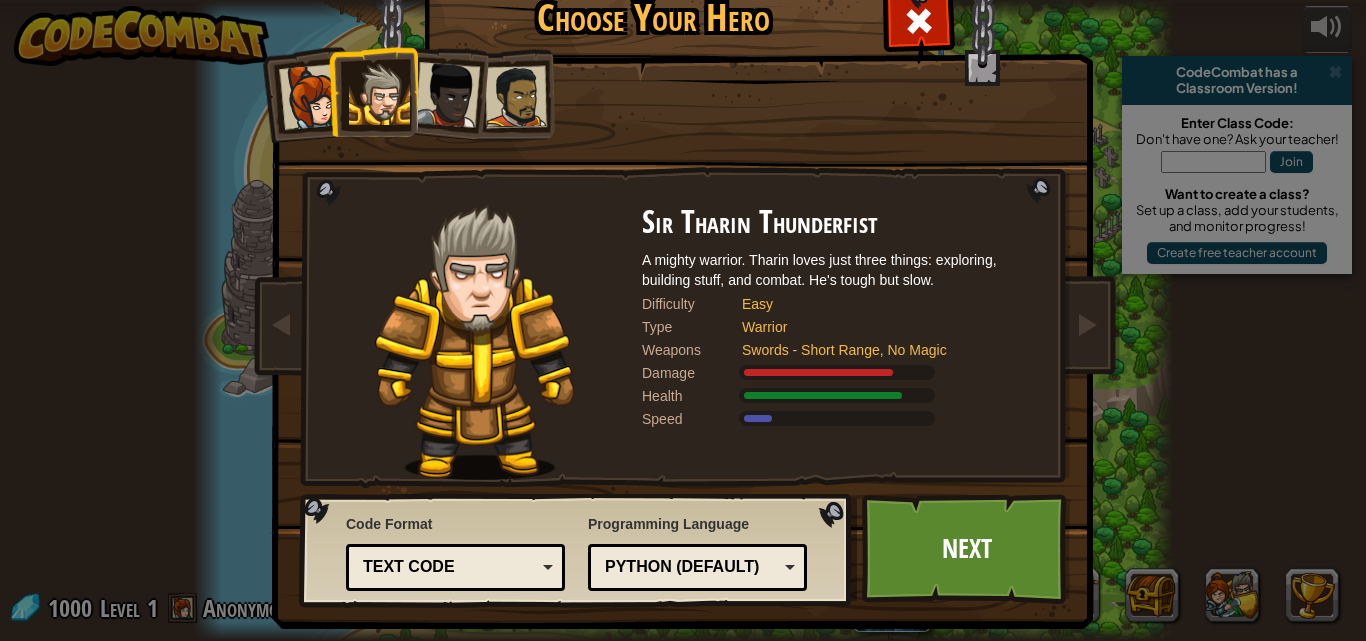 click at bounding box center (373, 91) 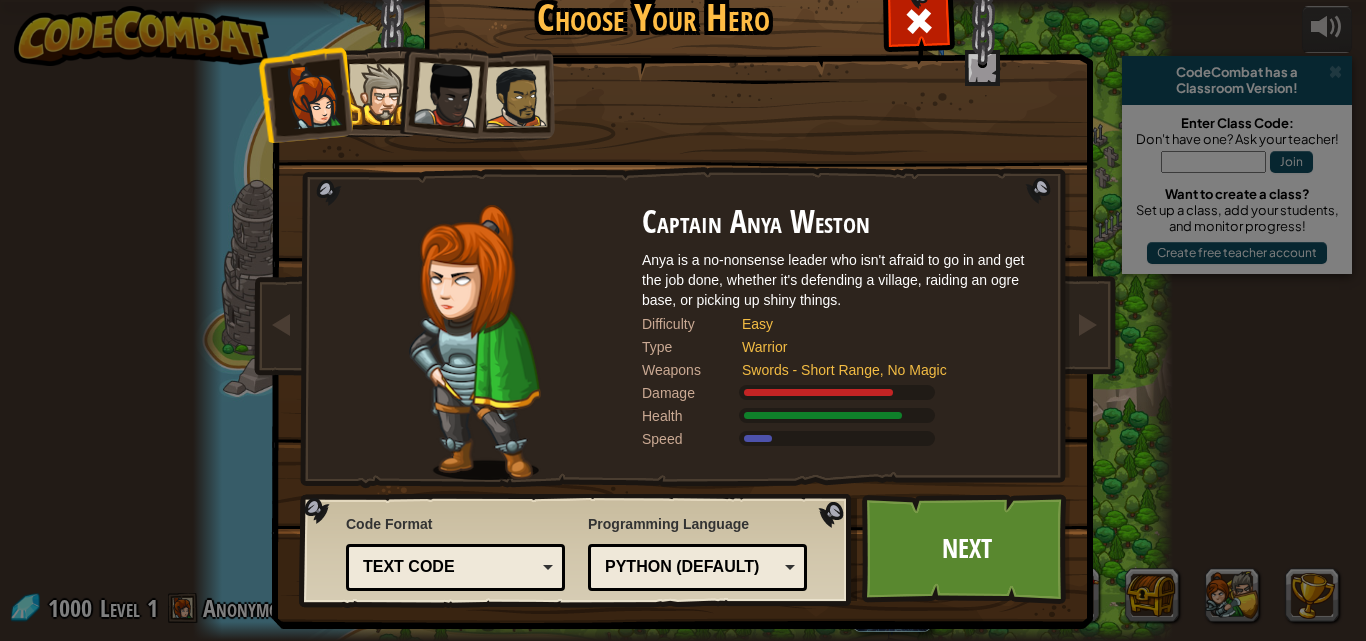 click at bounding box center [379, 94] 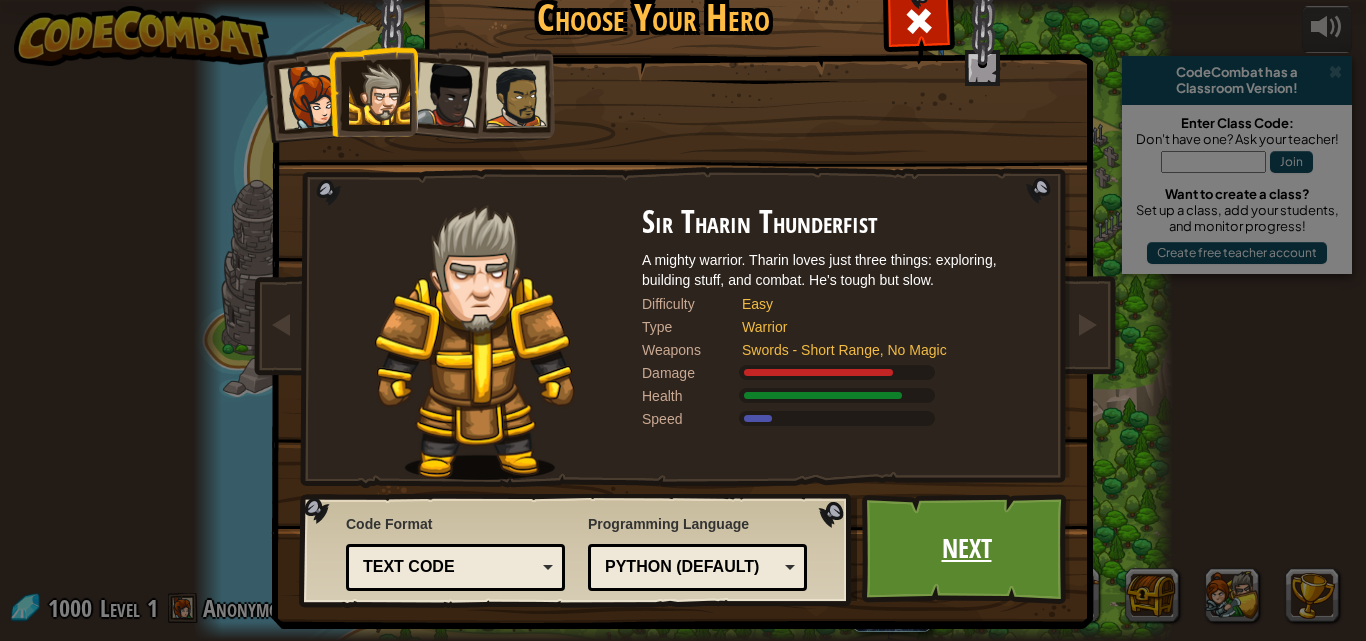 click on "Next" at bounding box center (966, 549) 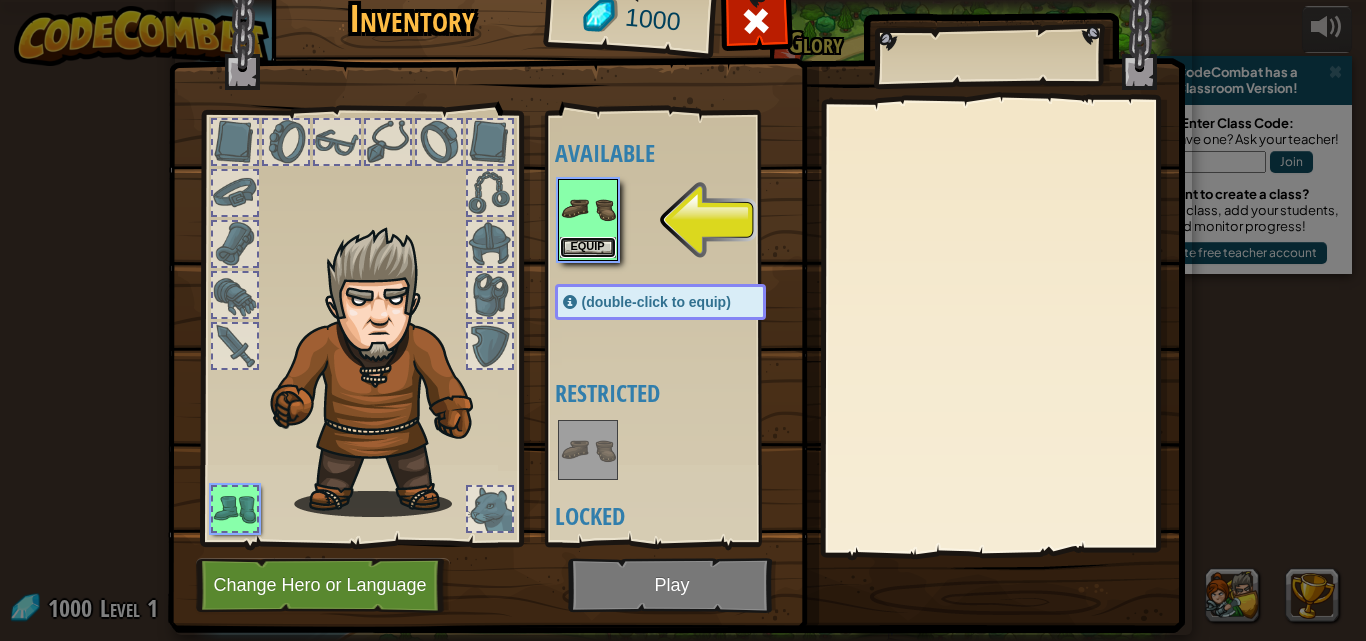 click on "Equip" at bounding box center [588, 247] 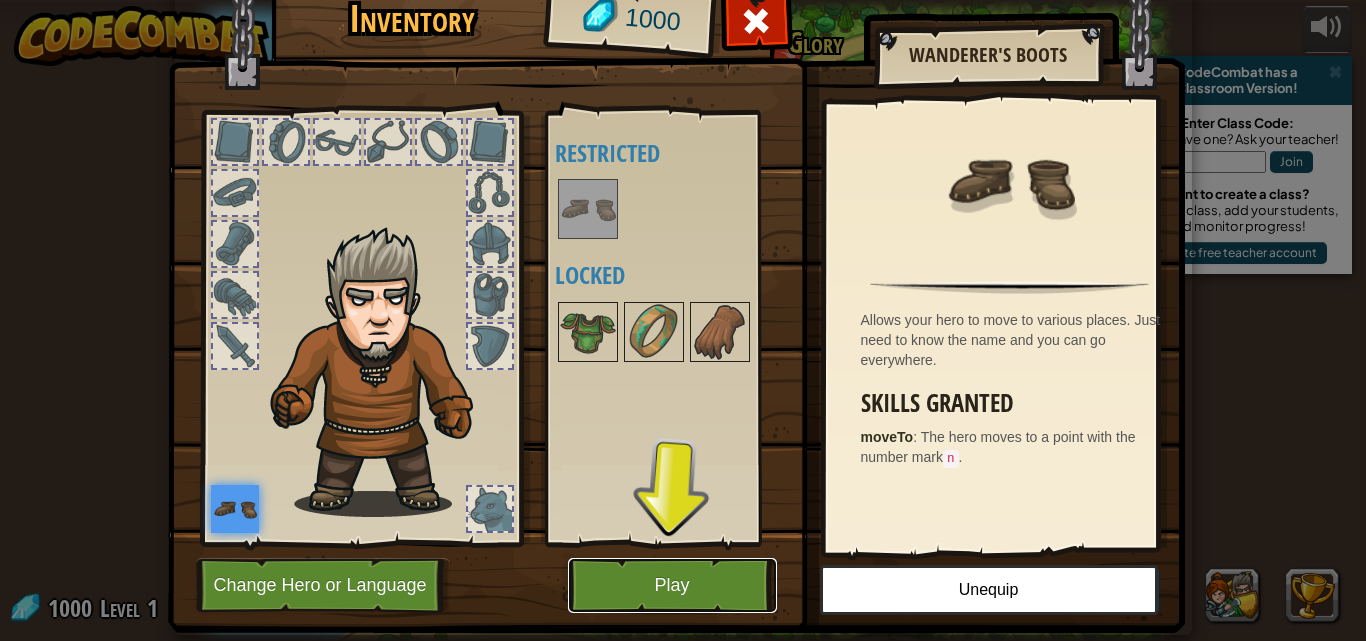 click on "Play" at bounding box center (672, 585) 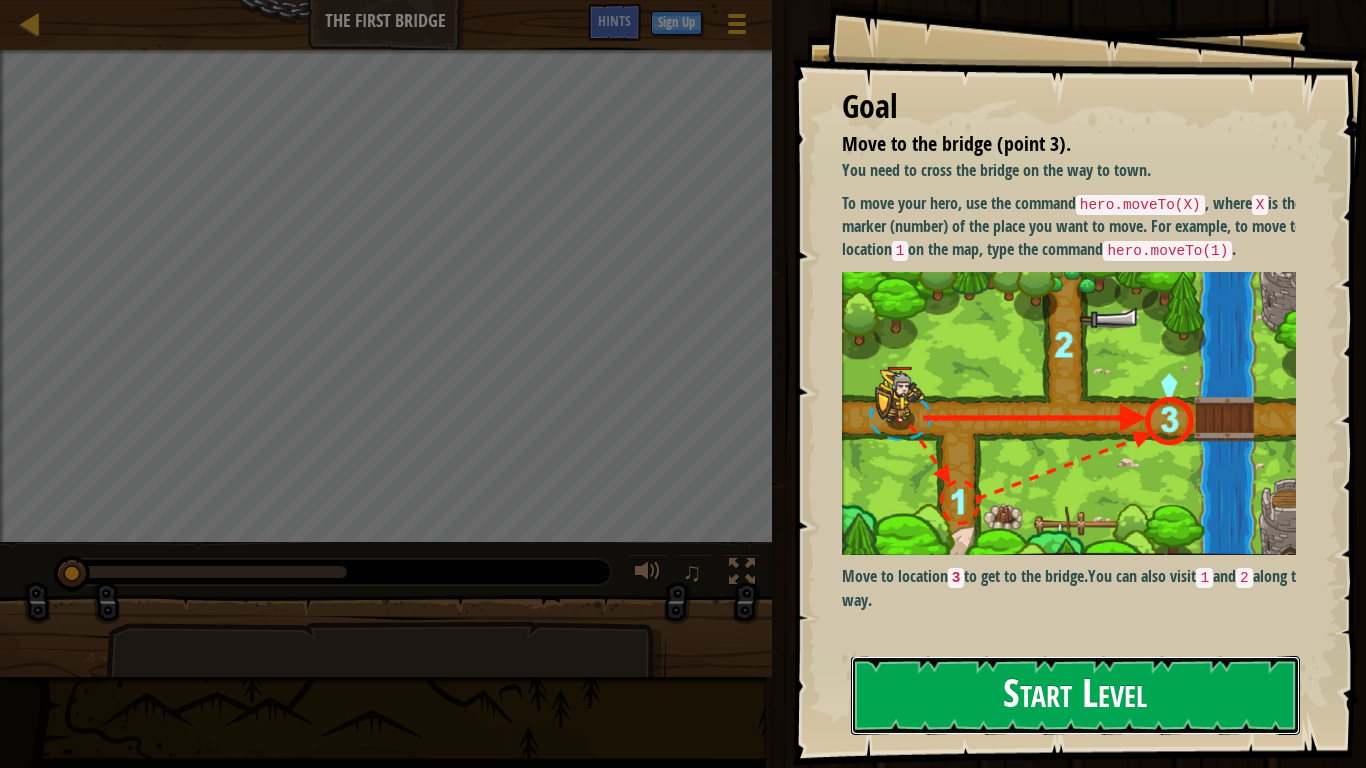 click on "Start Level" at bounding box center (1075, 695) 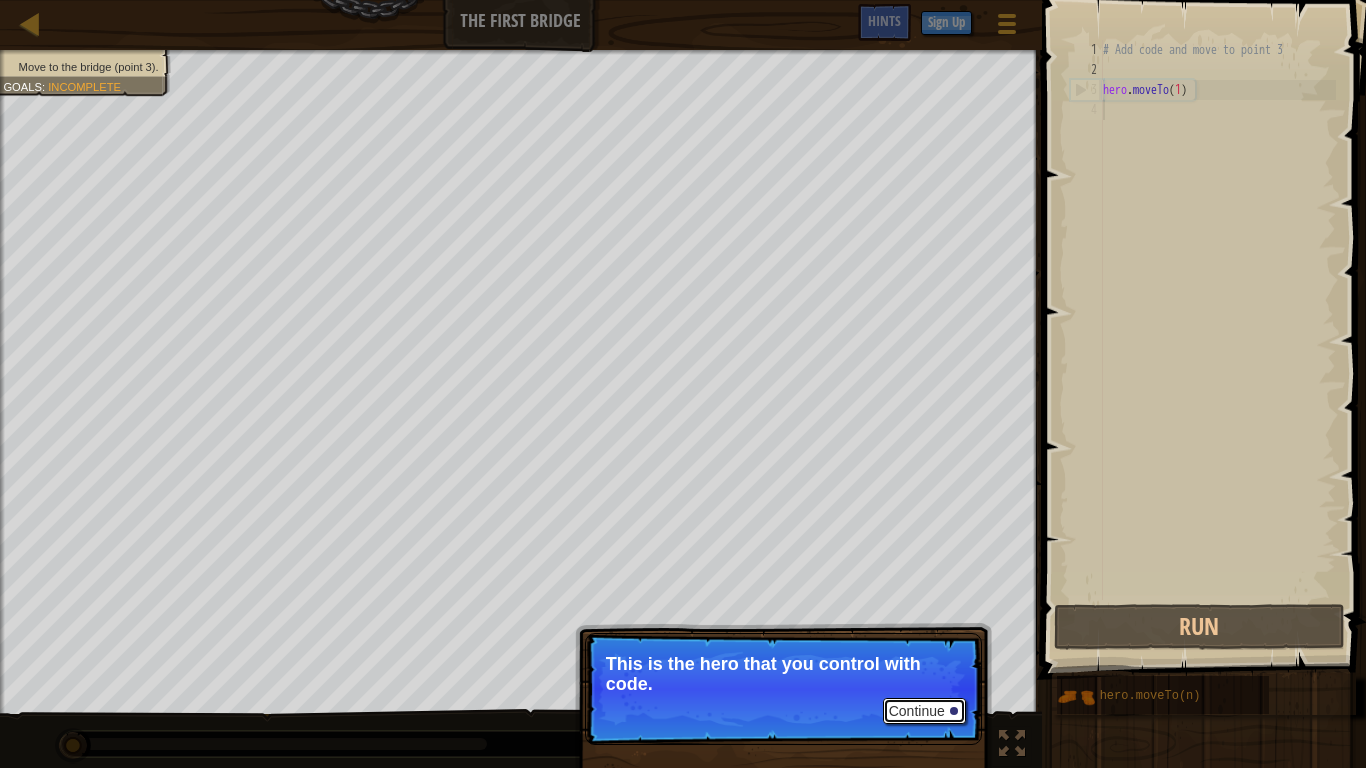 click on "Continue" at bounding box center [924, 711] 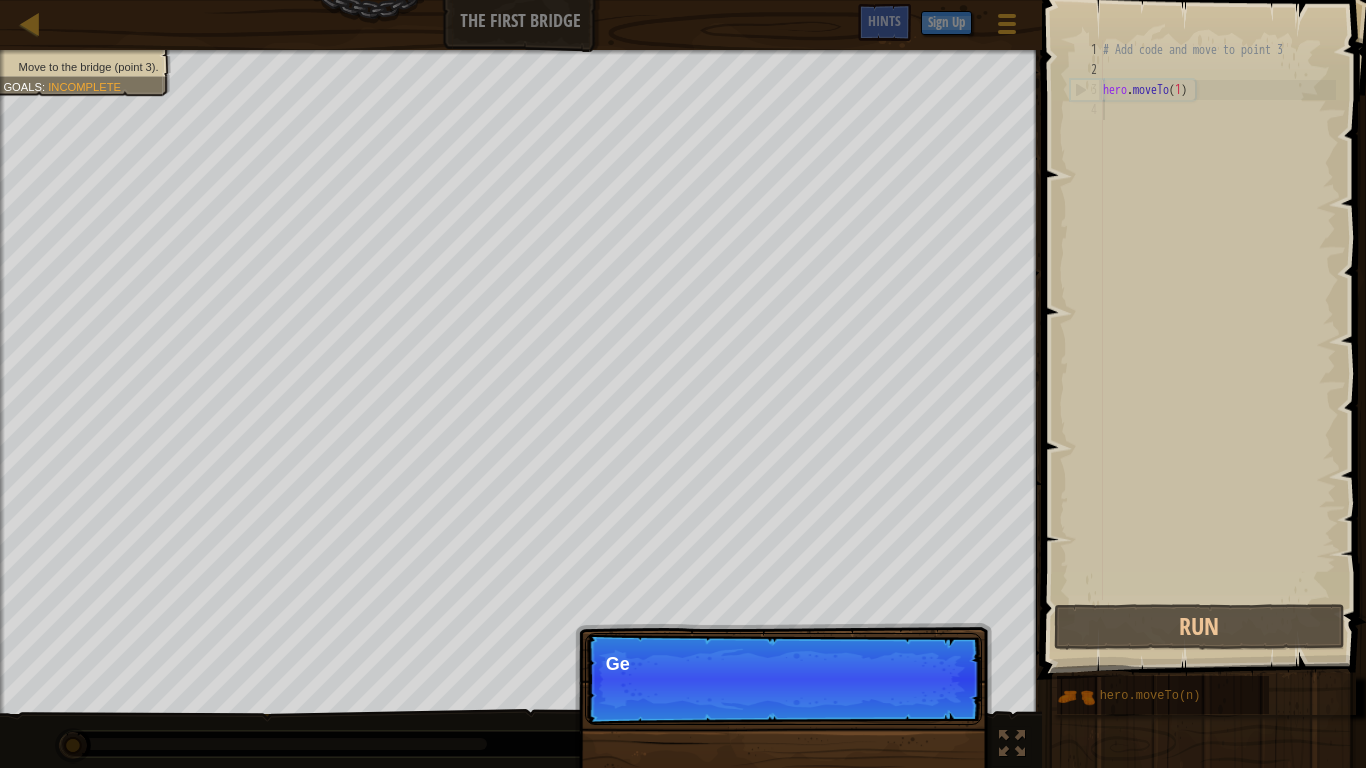 scroll, scrollTop: 9, scrollLeft: 0, axis: vertical 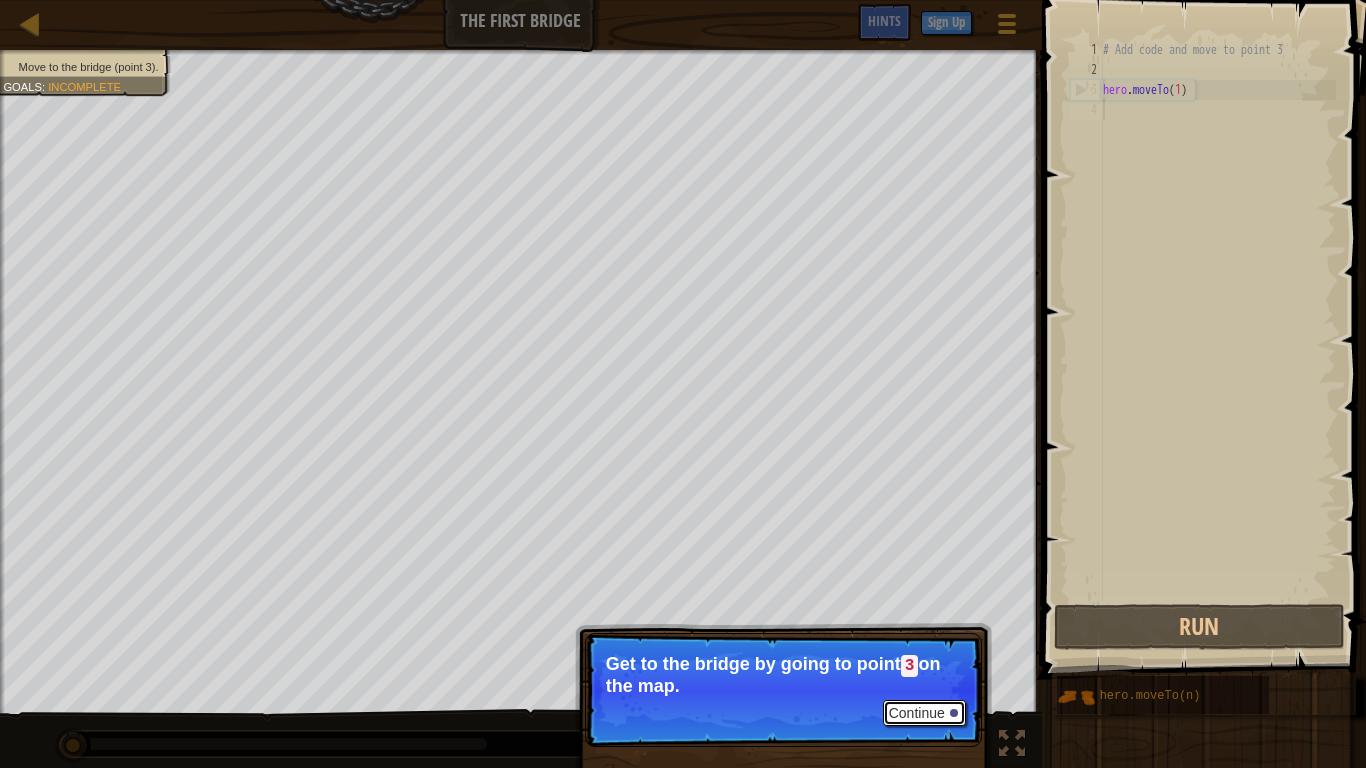 click on "Continue" at bounding box center (924, 713) 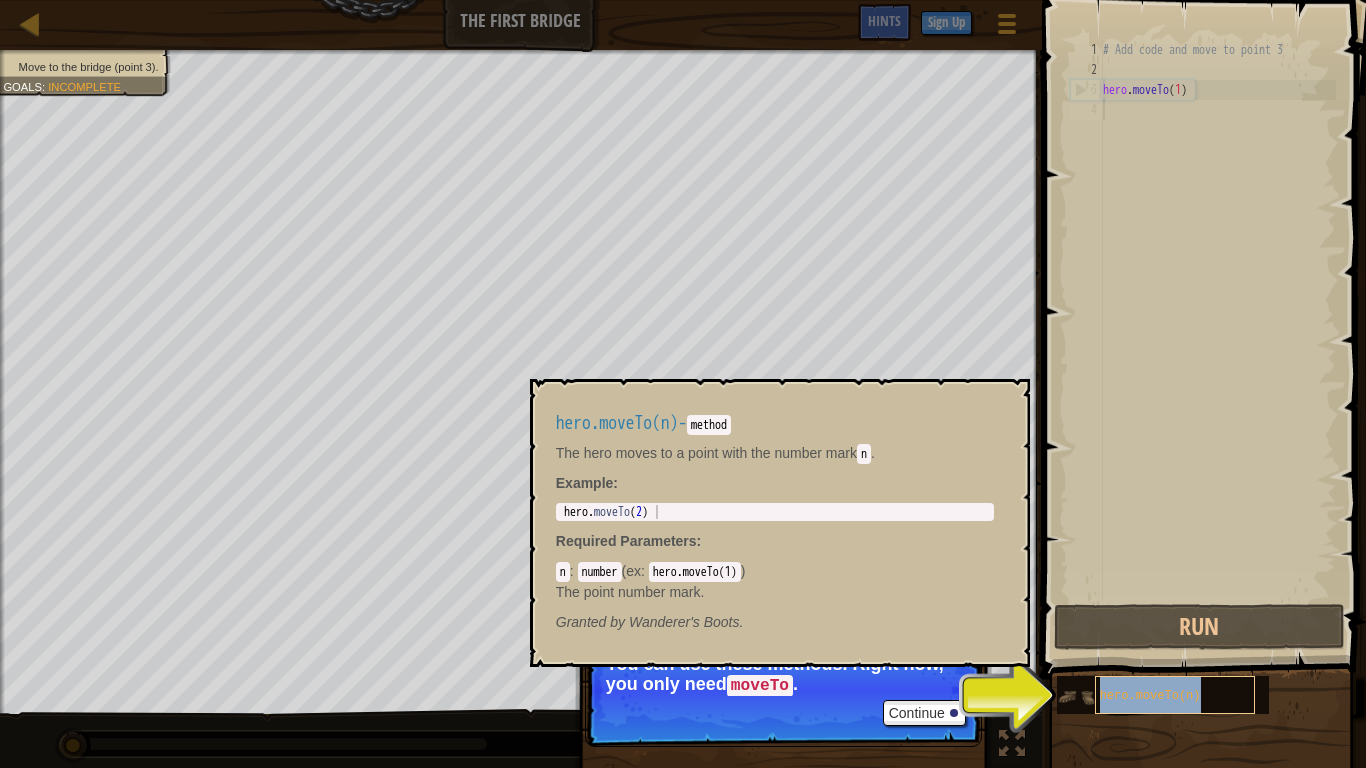 click on "hero.moveTo(n)" at bounding box center [1150, 696] 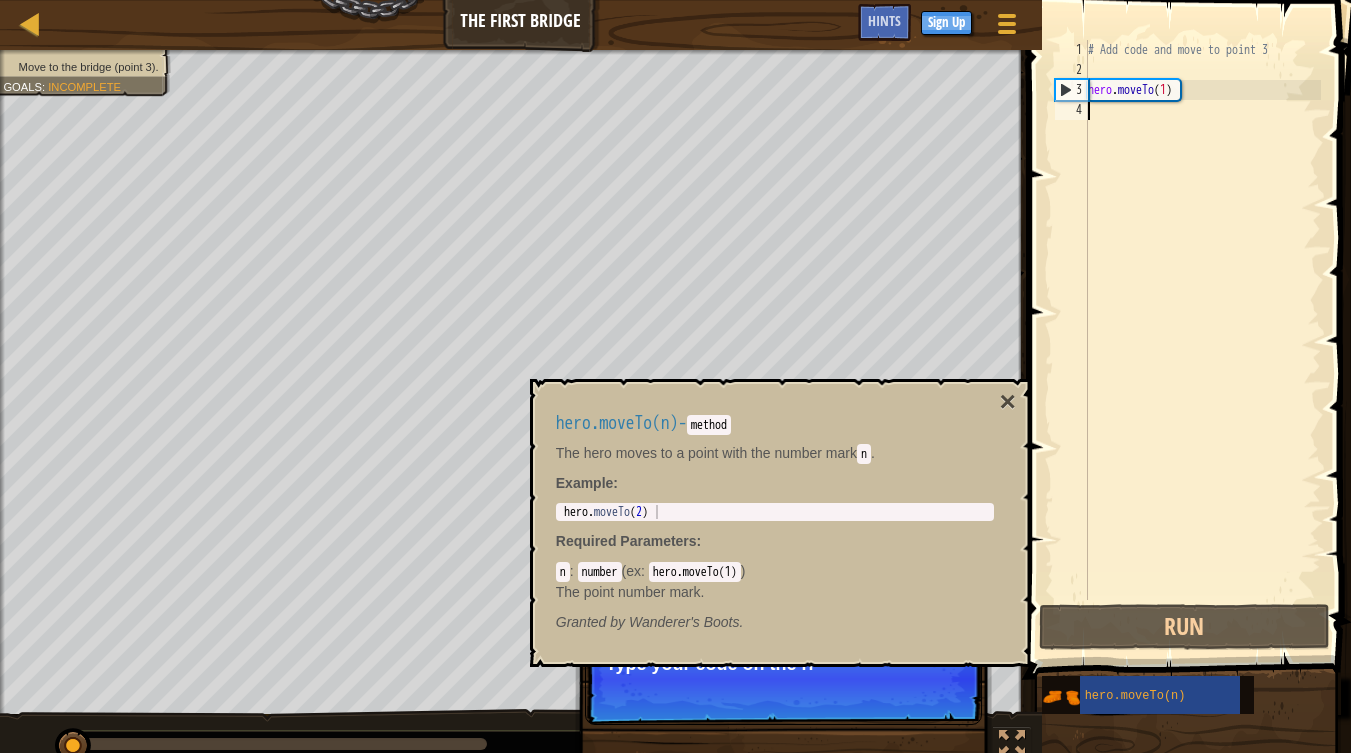 type on "hero.moveTo(2)" 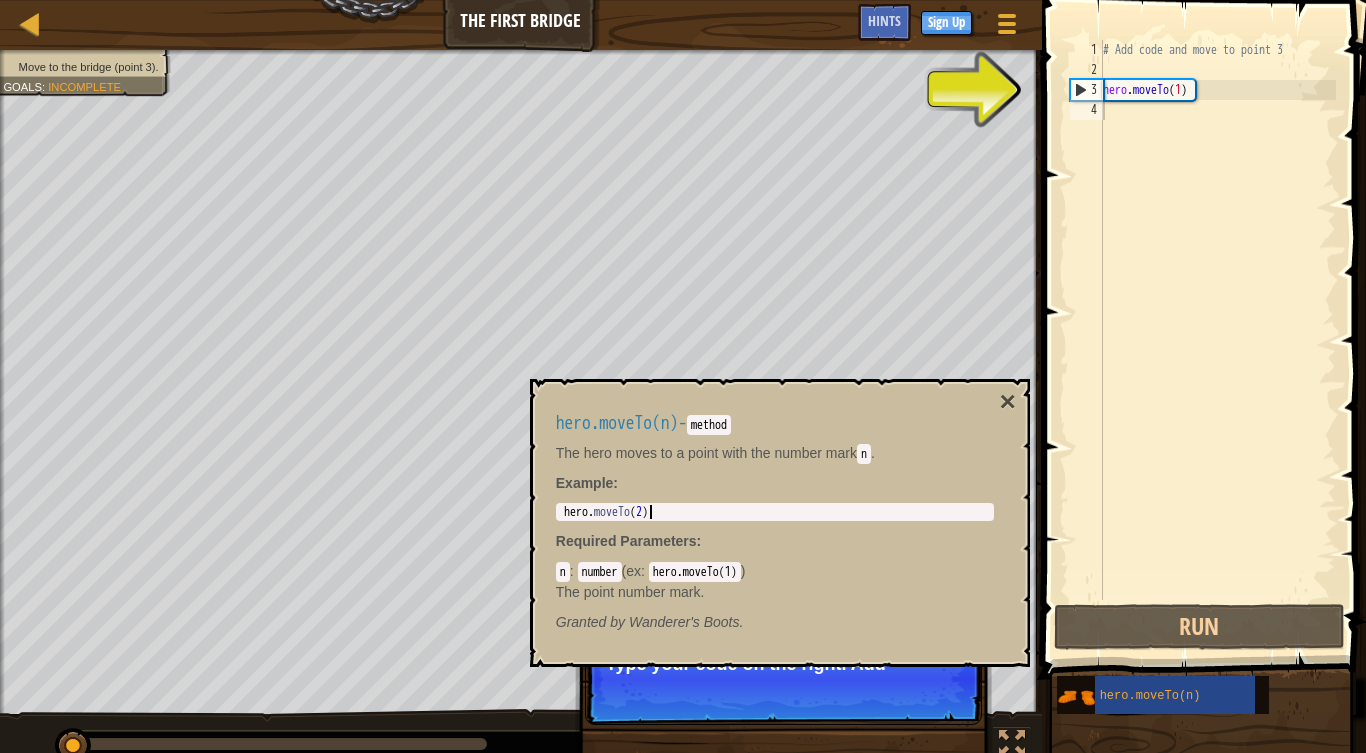 click on "hero . moveTo ( 2 )" at bounding box center (775, 526) 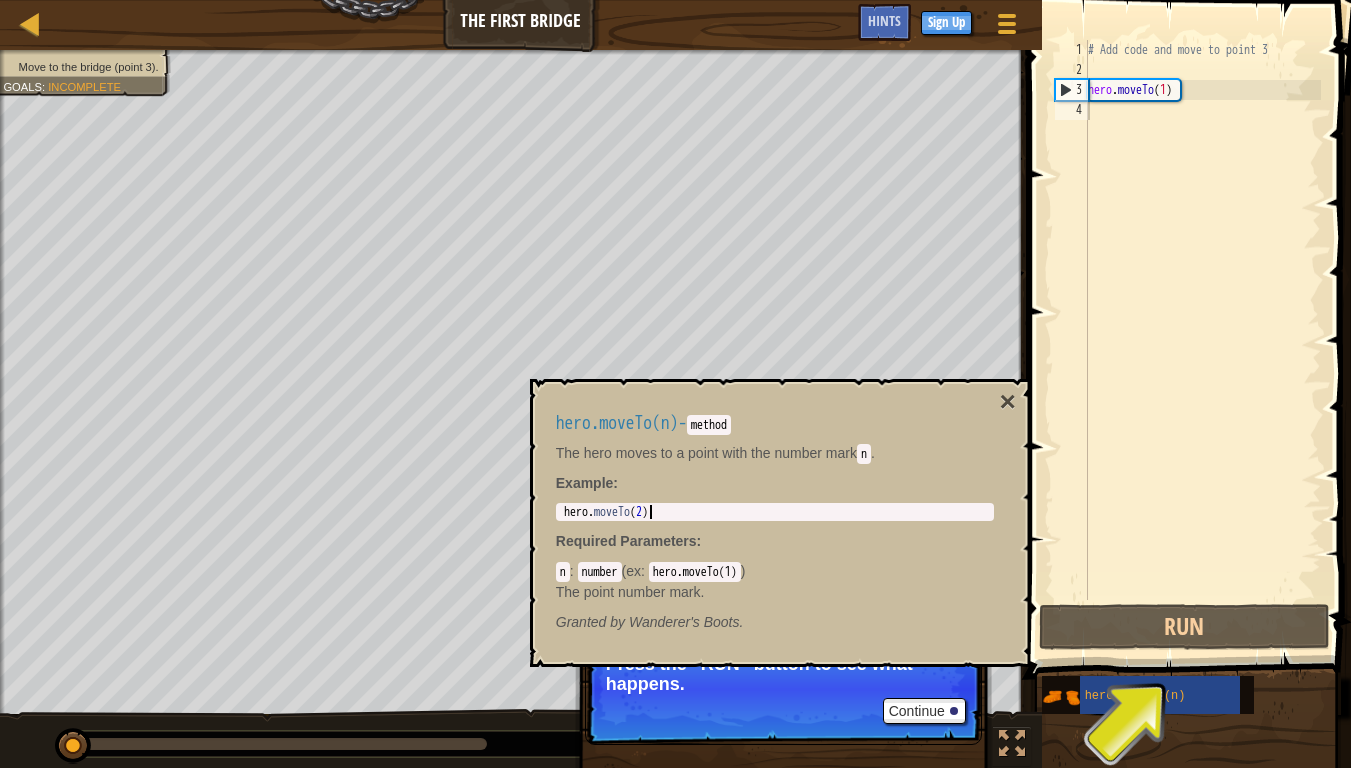 click on "hero . moveTo ( 2 )" at bounding box center [775, 526] 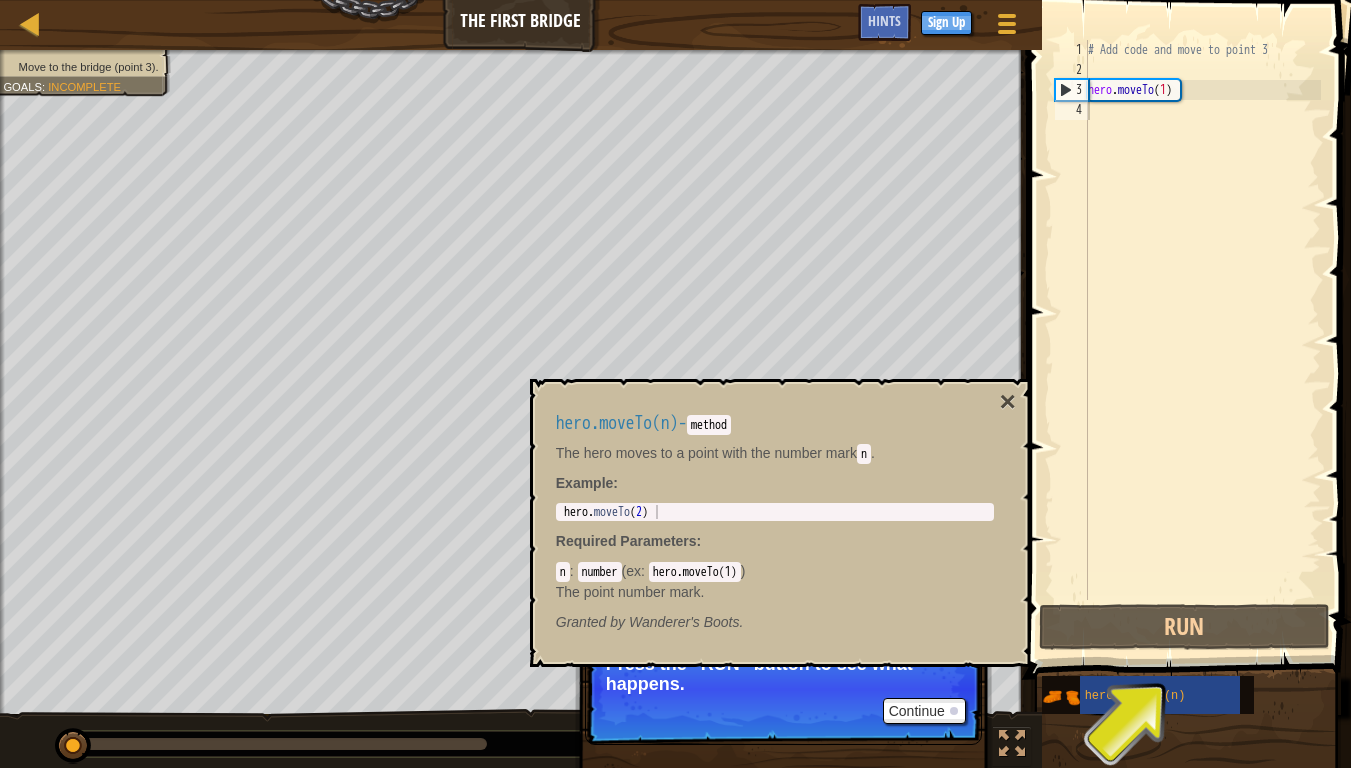 click on "number" at bounding box center (600, 572) 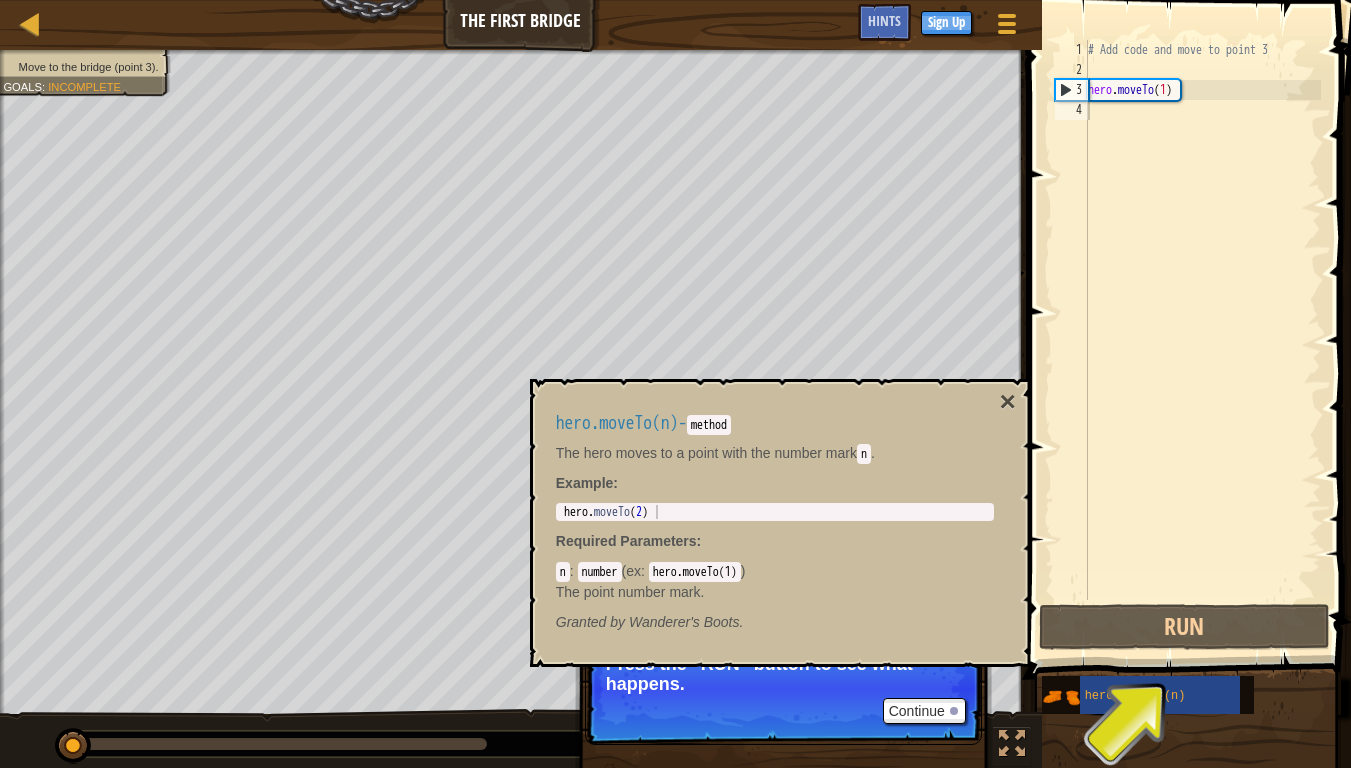 click on "number" at bounding box center [600, 572] 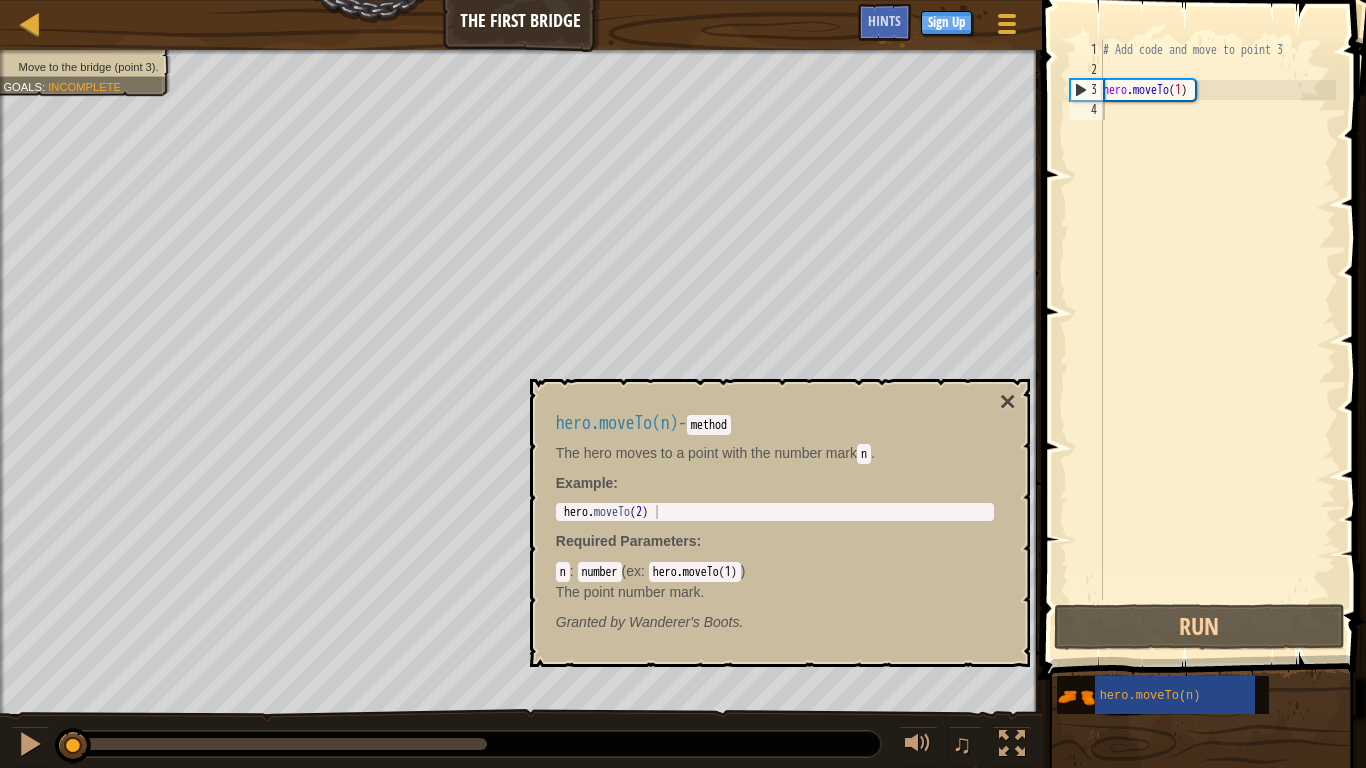 click on "hero.moveTo(1)" at bounding box center (695, 572) 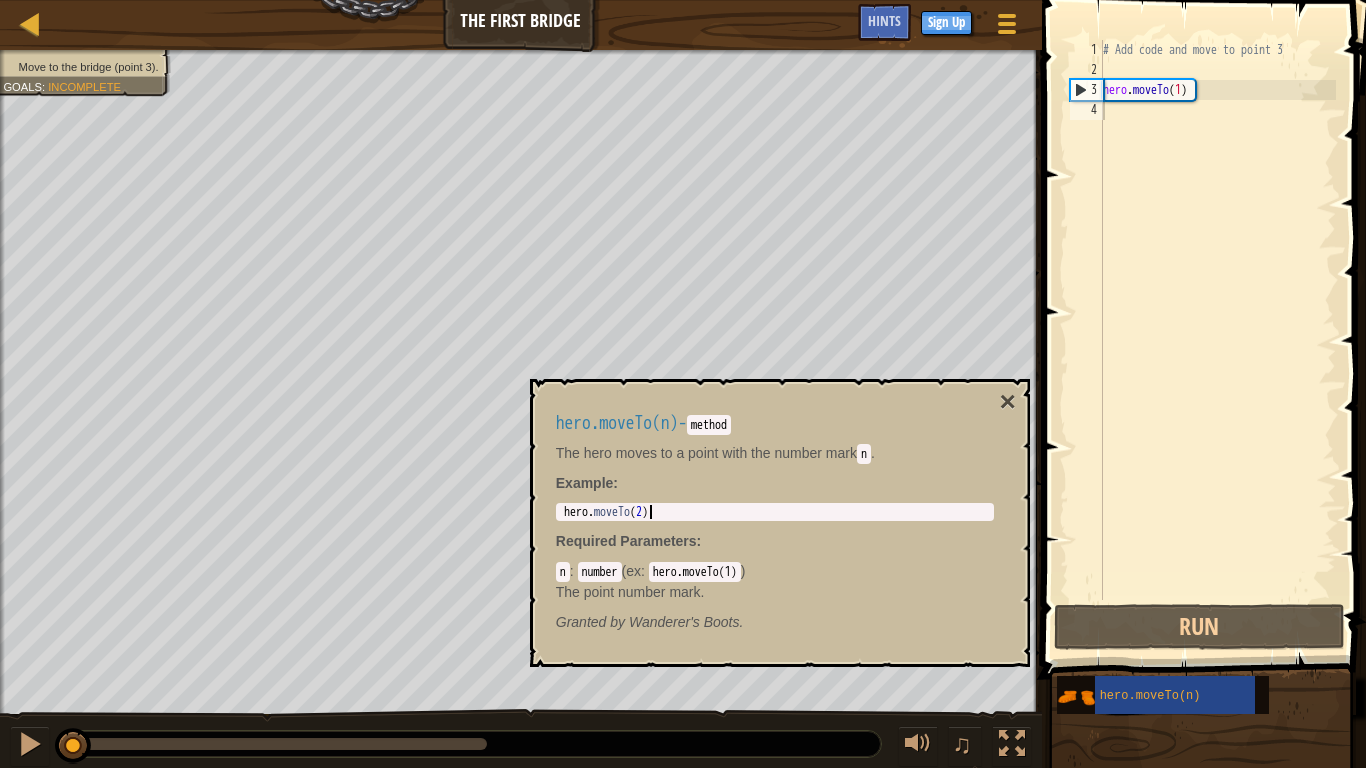 click on "hero . moveTo ( 2 )" at bounding box center (775, 526) 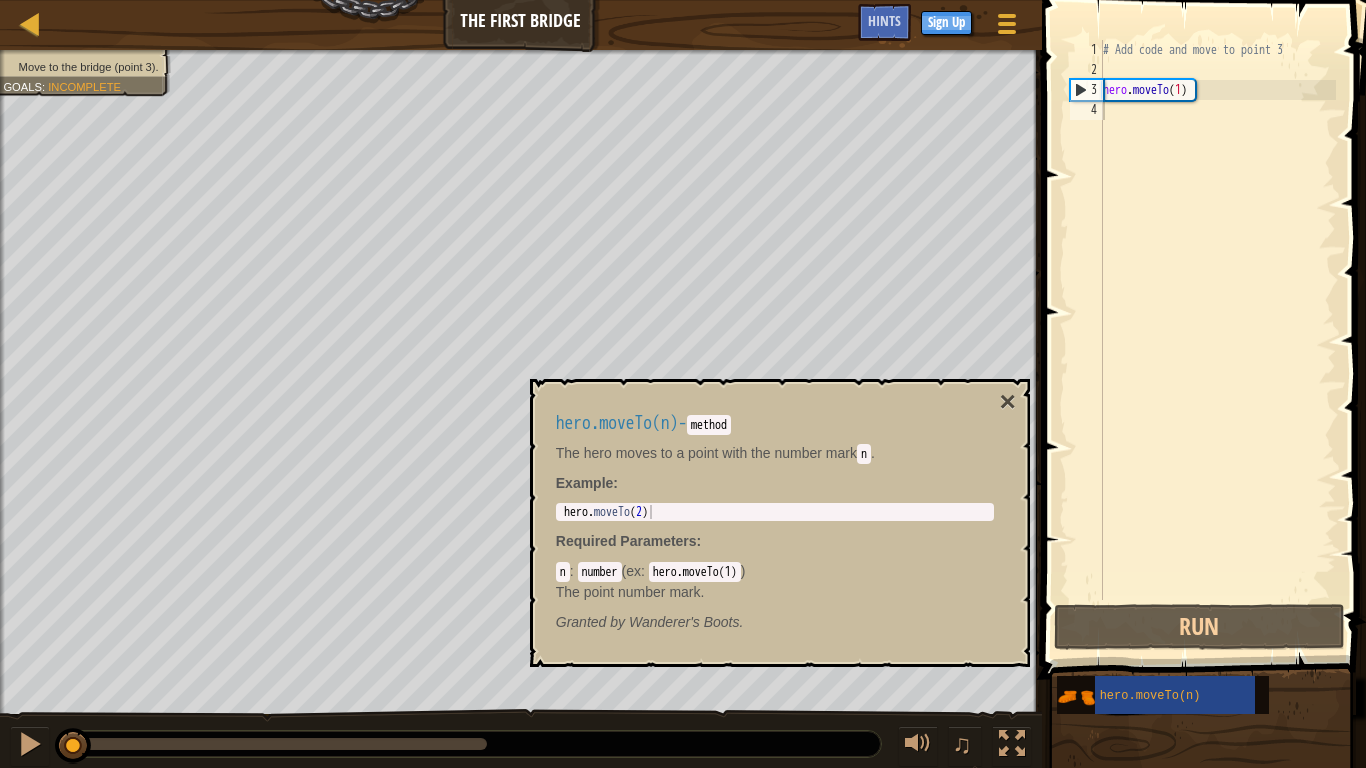 click on "hero.moveTo(1)" at bounding box center (695, 572) 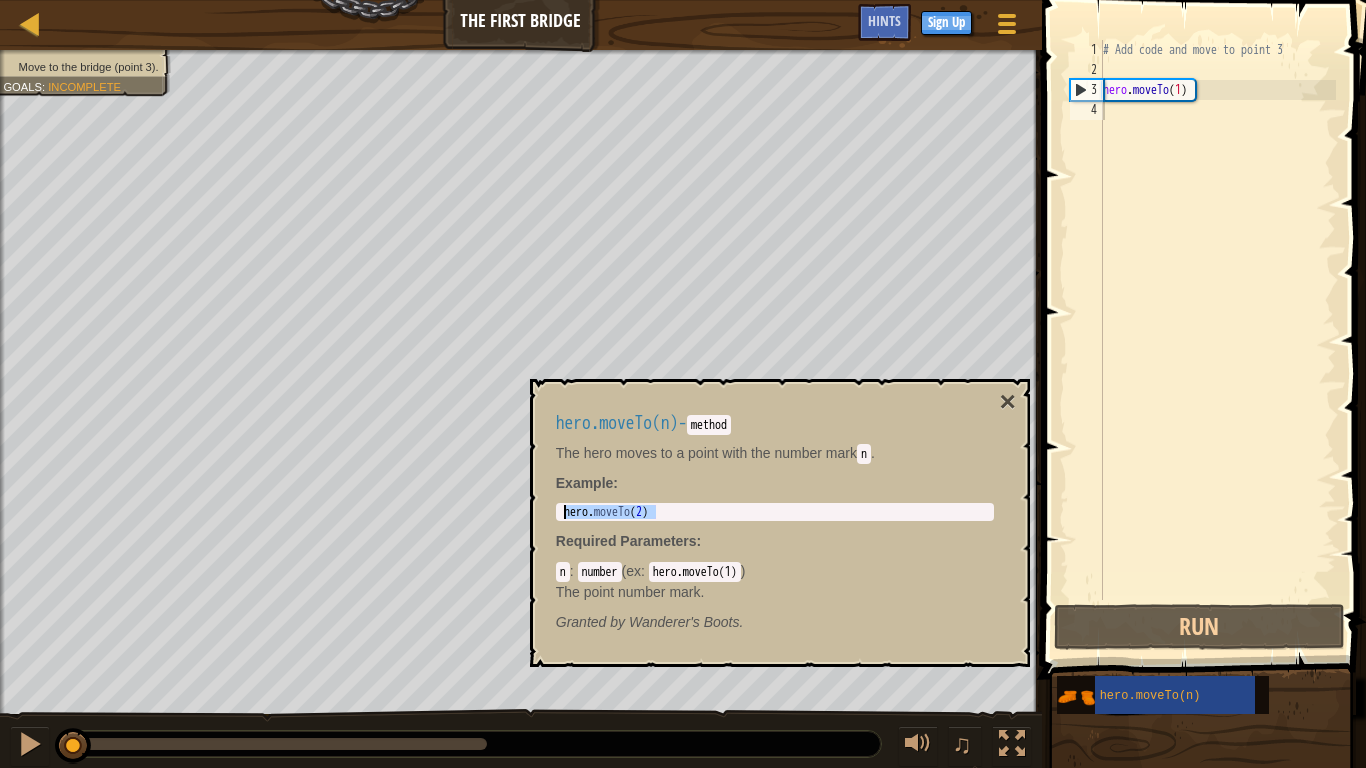 drag, startPoint x: 748, startPoint y: 507, endPoint x: 534, endPoint y: 513, distance: 214.08409 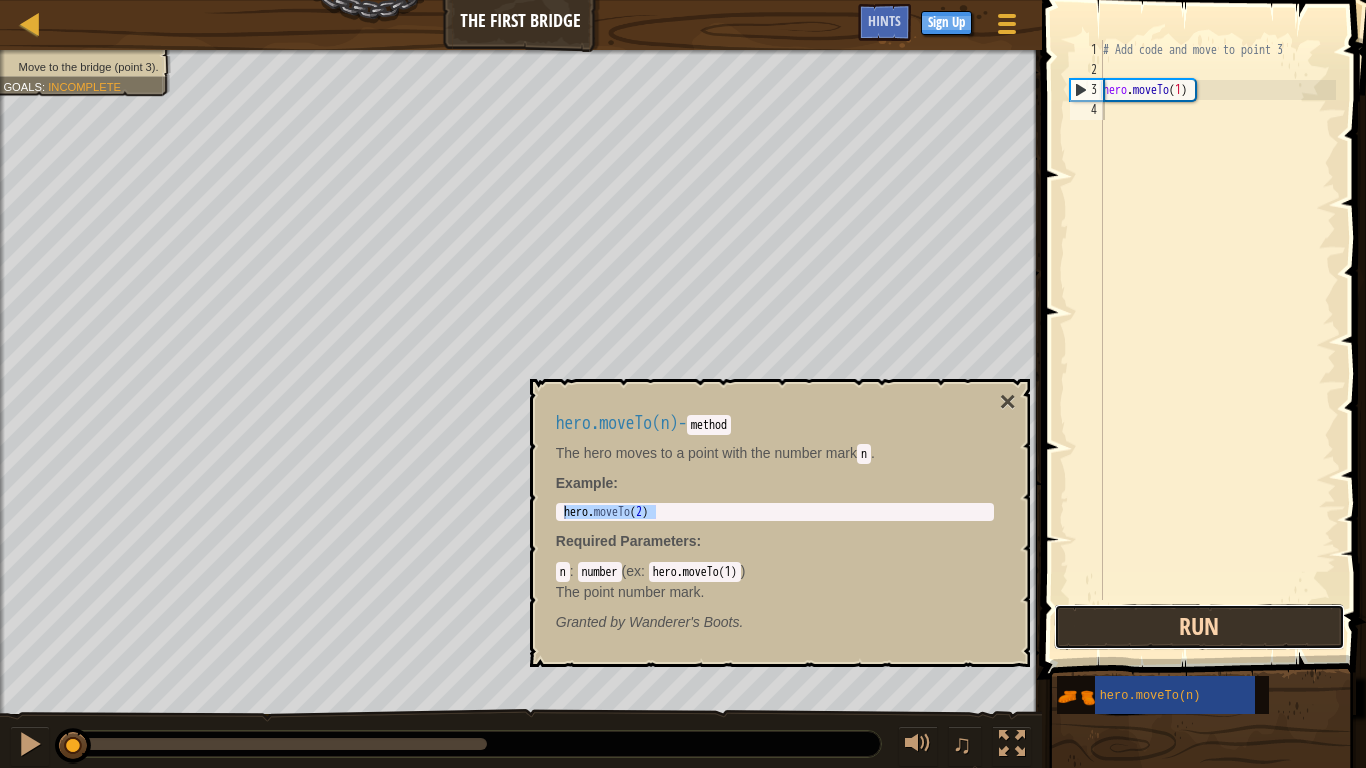 click on "Run" at bounding box center (1199, 627) 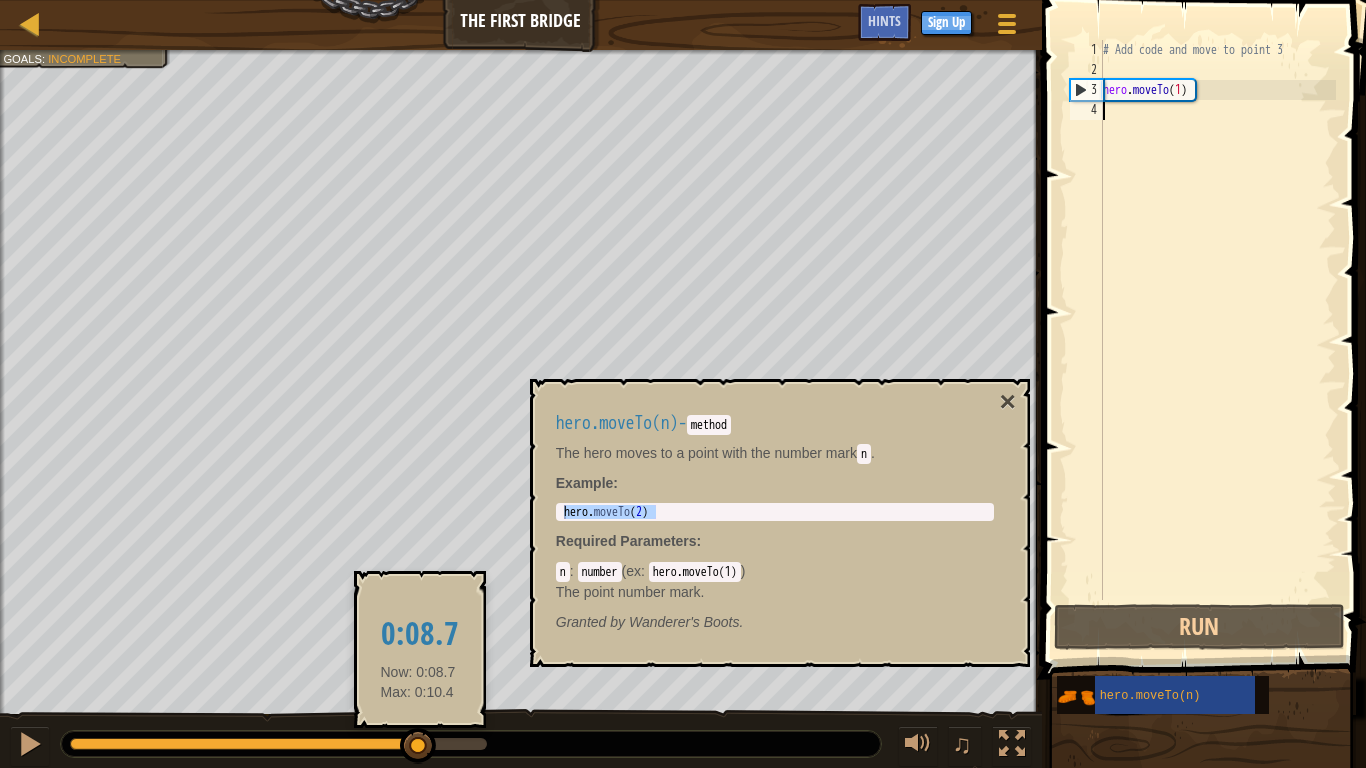 drag, startPoint x: 289, startPoint y: 738, endPoint x: 434, endPoint y: 758, distance: 146.37282 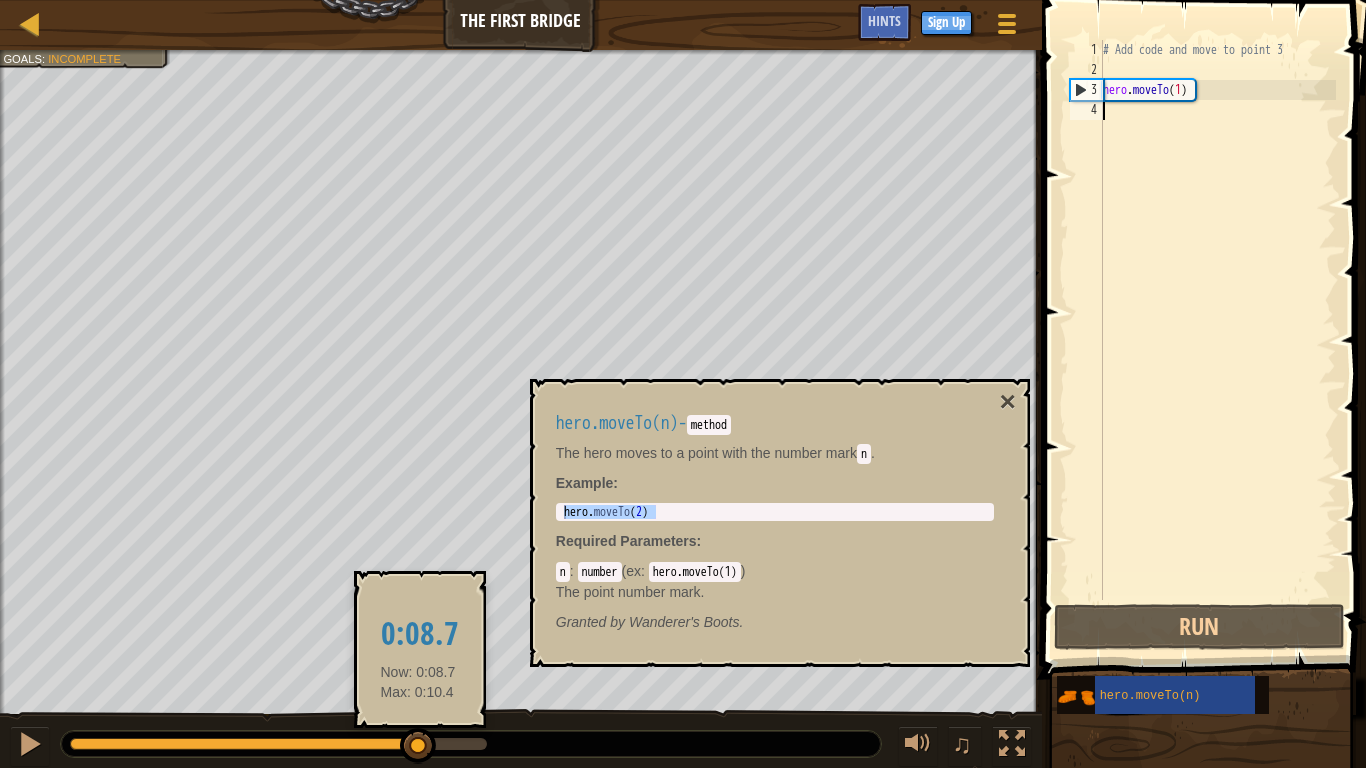 click at bounding box center (278, 744) 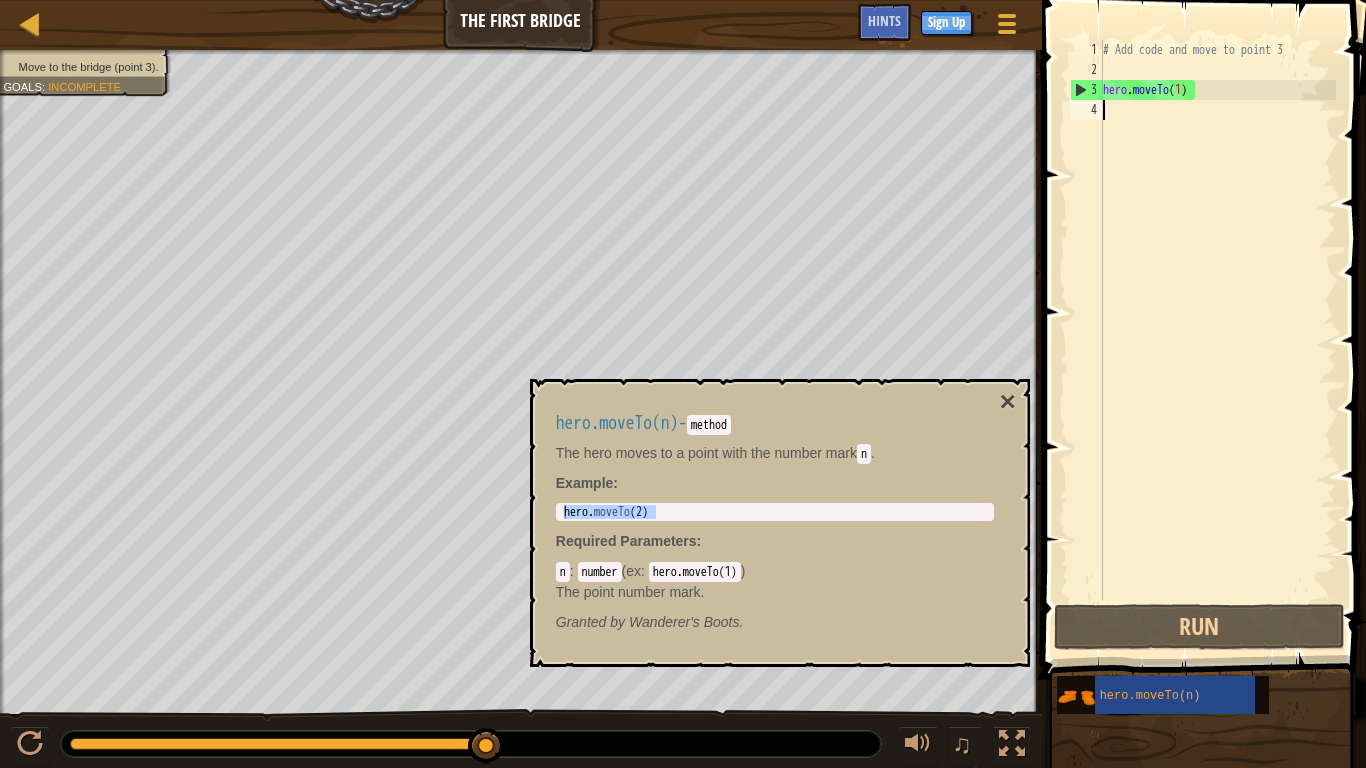 click on "hero . moveTo ( 2 )" at bounding box center [775, 512] 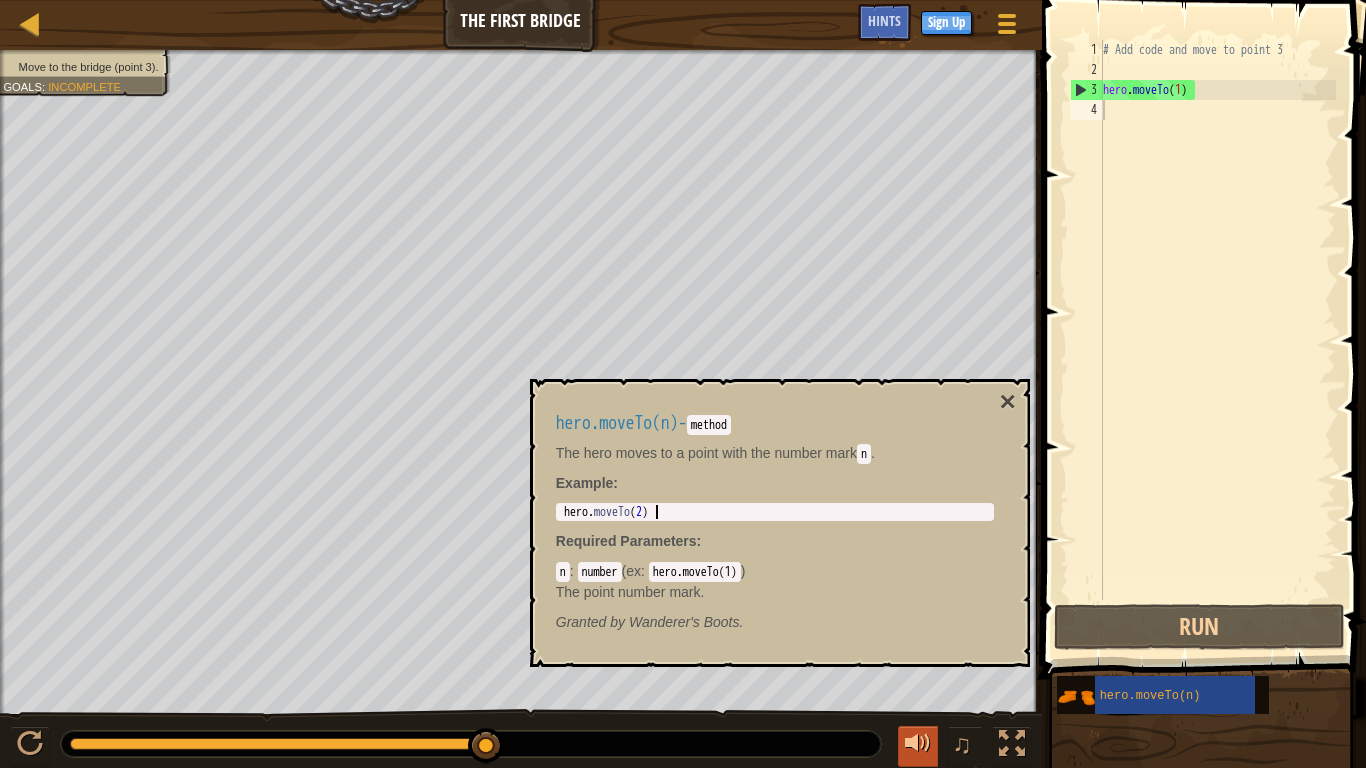 click at bounding box center (918, 744) 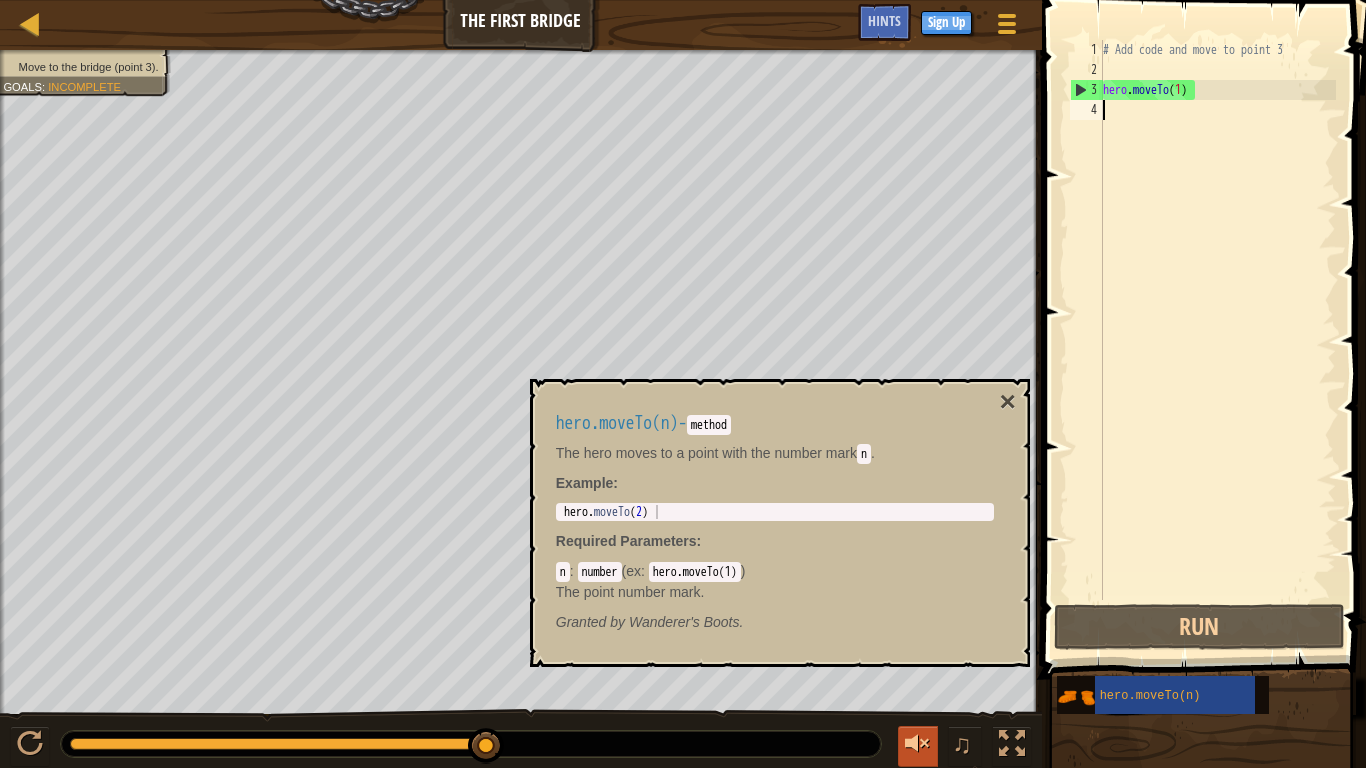 click at bounding box center [918, 744] 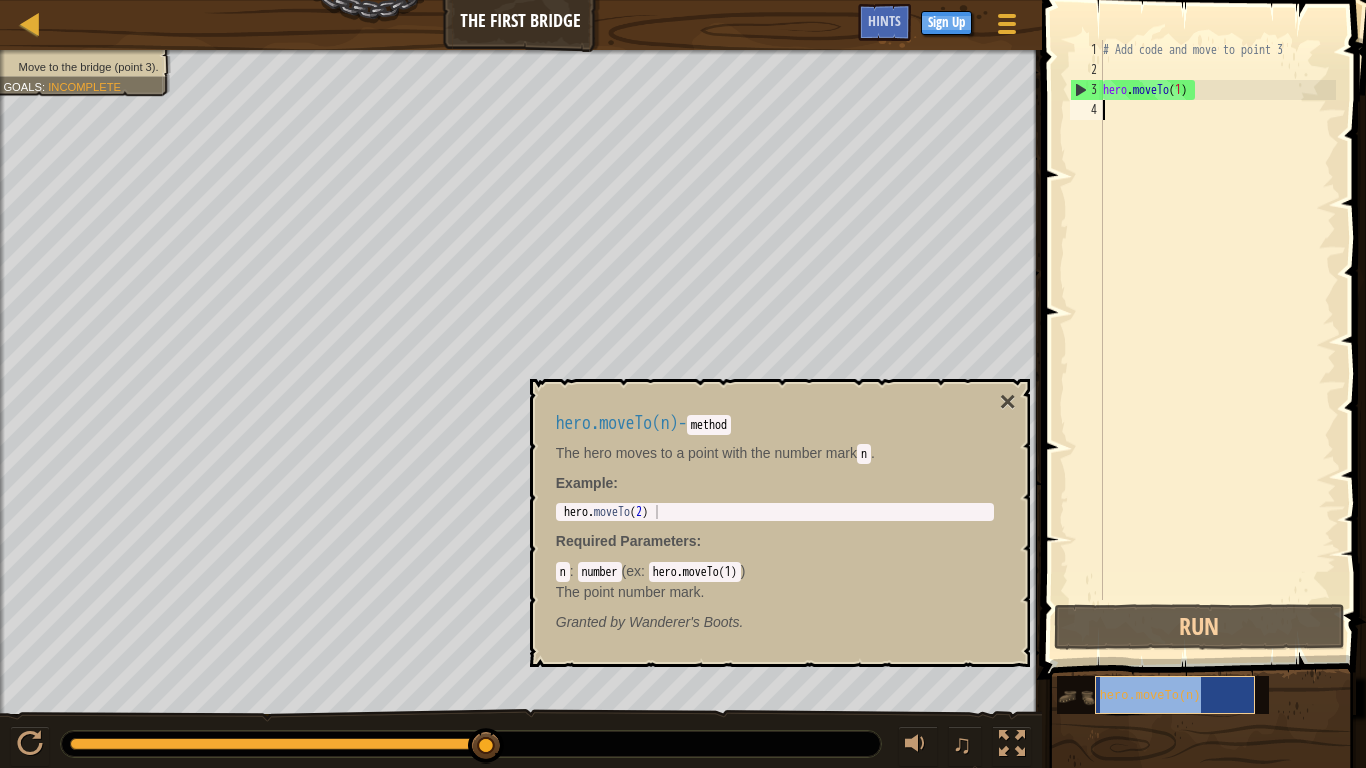 click on "hero.moveTo(n)" at bounding box center (1150, 696) 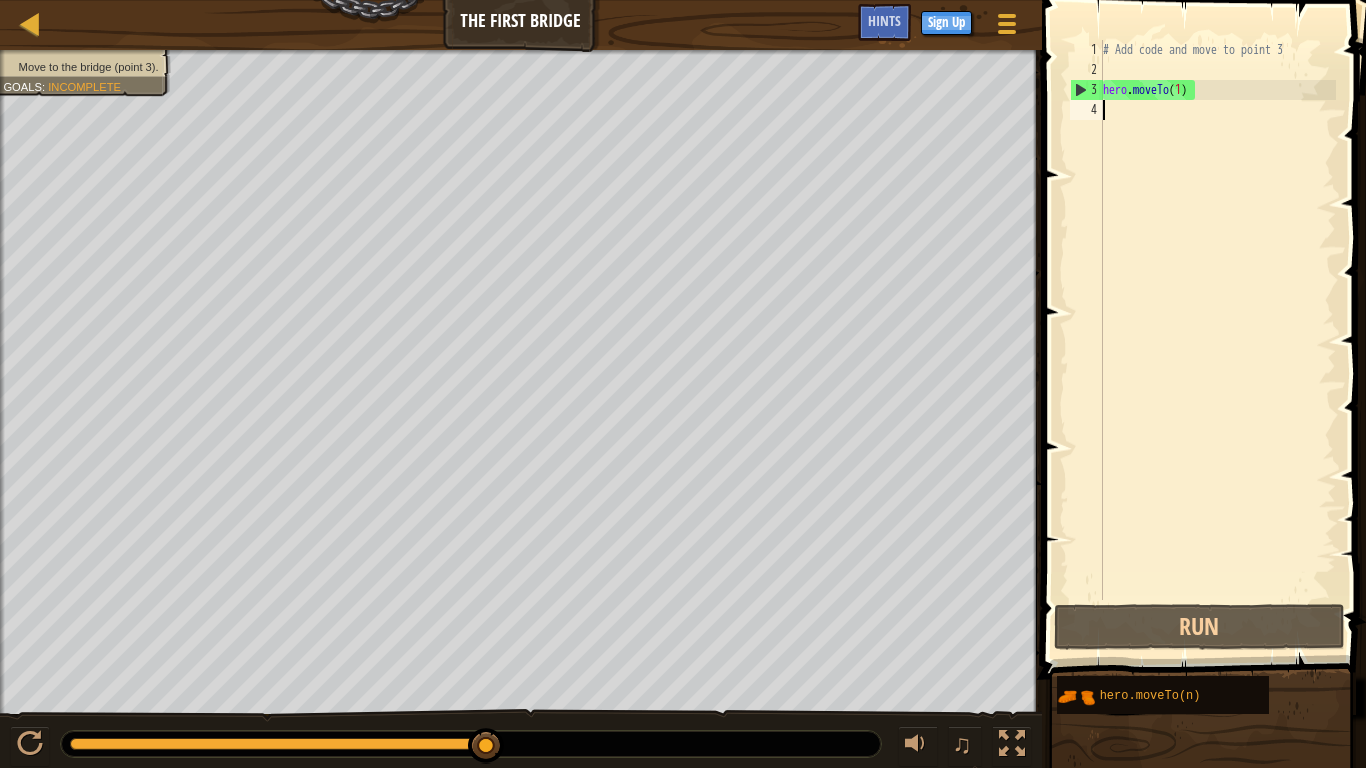 click on "4" at bounding box center (1086, 110) 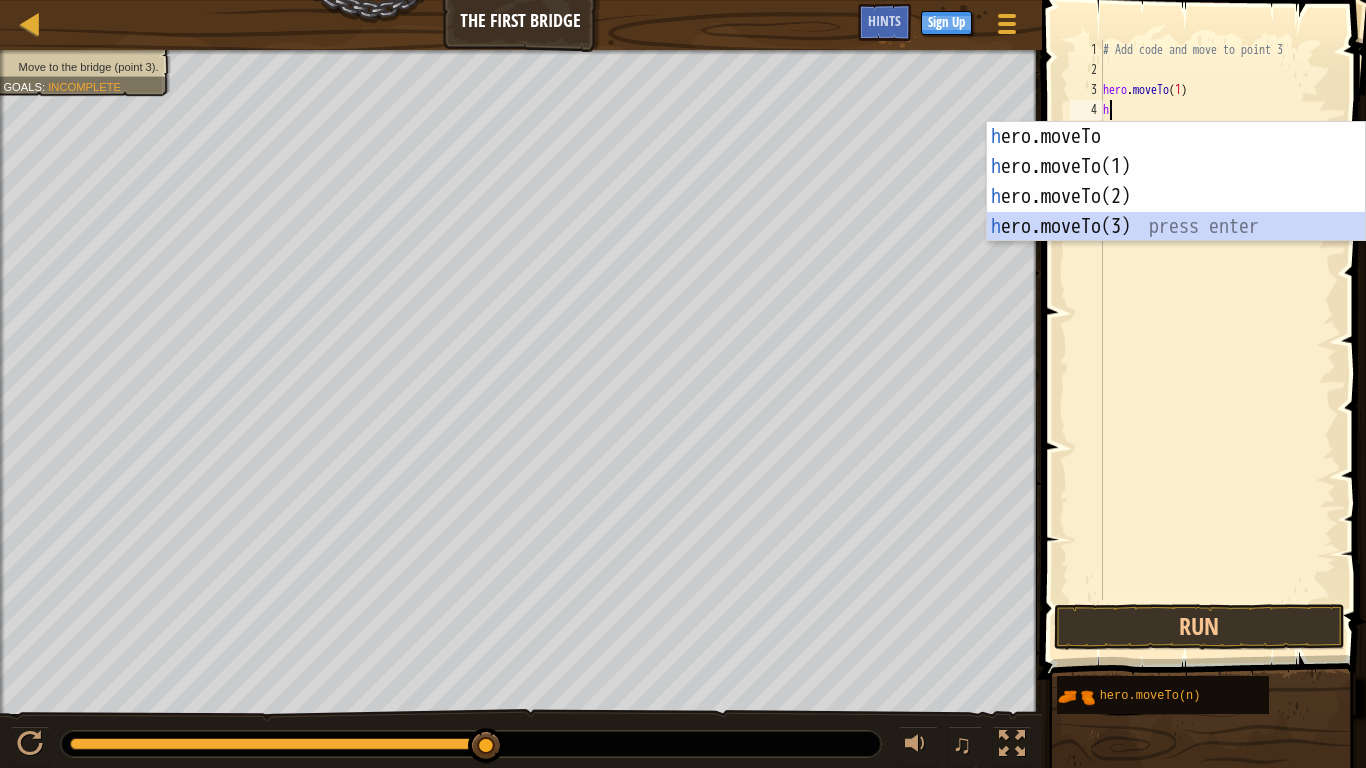 click on "h ero.moveTo press enter h ero.moveTo(1) press enter h ero.moveTo(2) press enter h ero.moveTo(3) press enter" at bounding box center [1176, 212] 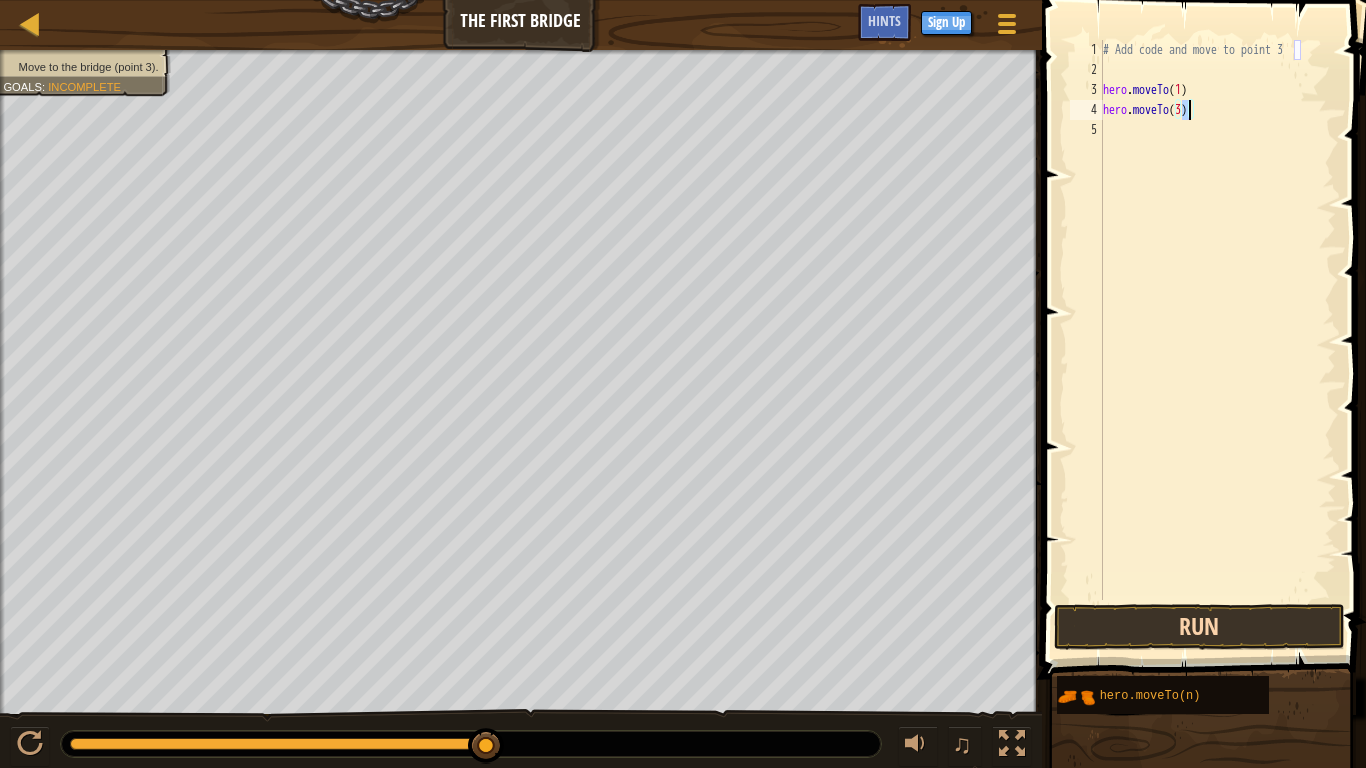 type on "hero.moveTo(3)" 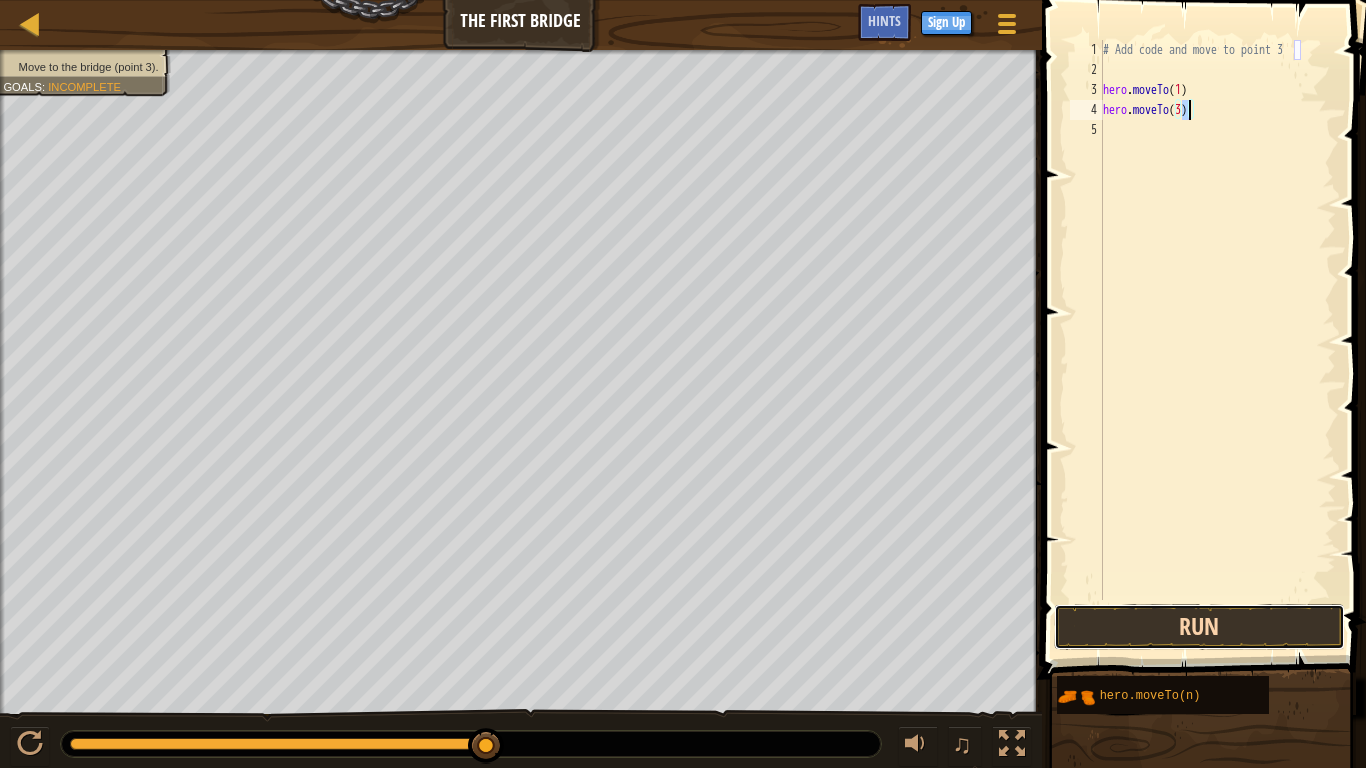 click on "Run" at bounding box center [1199, 627] 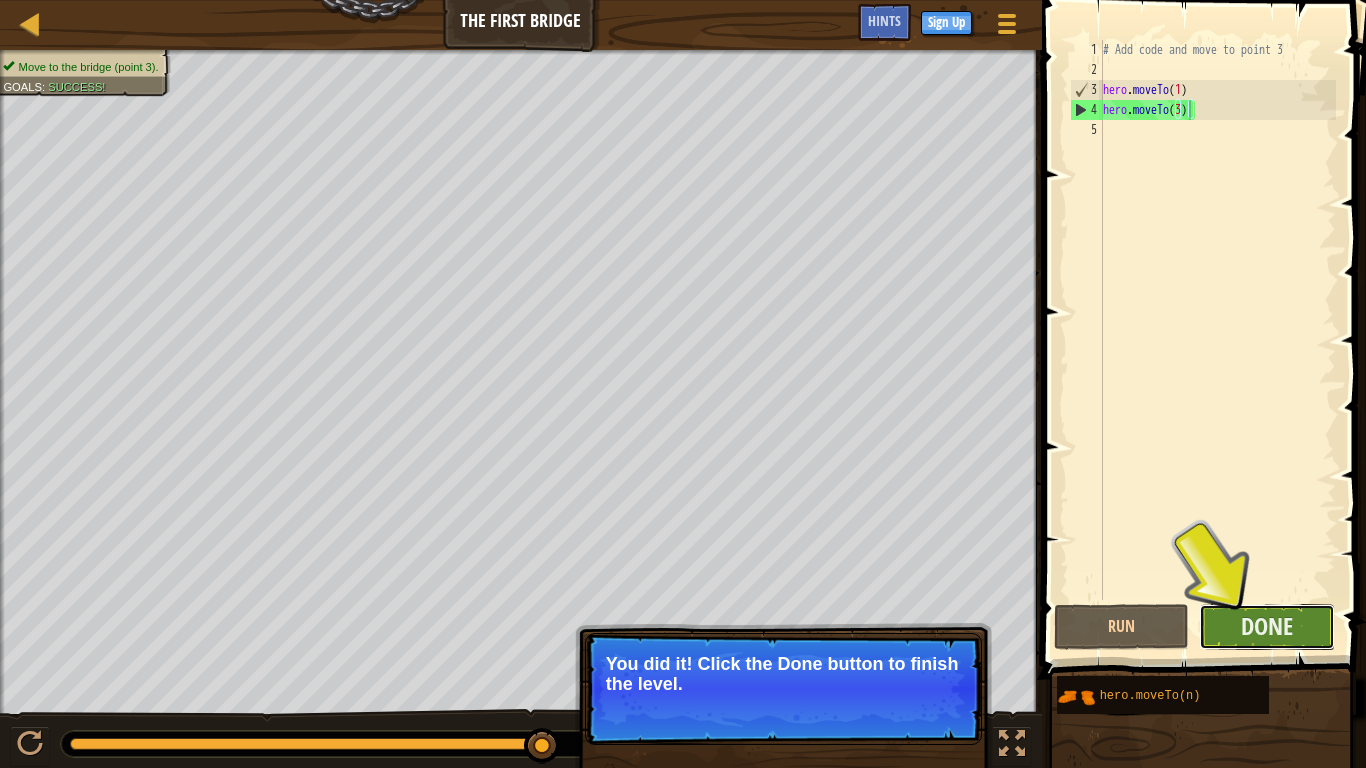 click on "Done" at bounding box center [1267, 627] 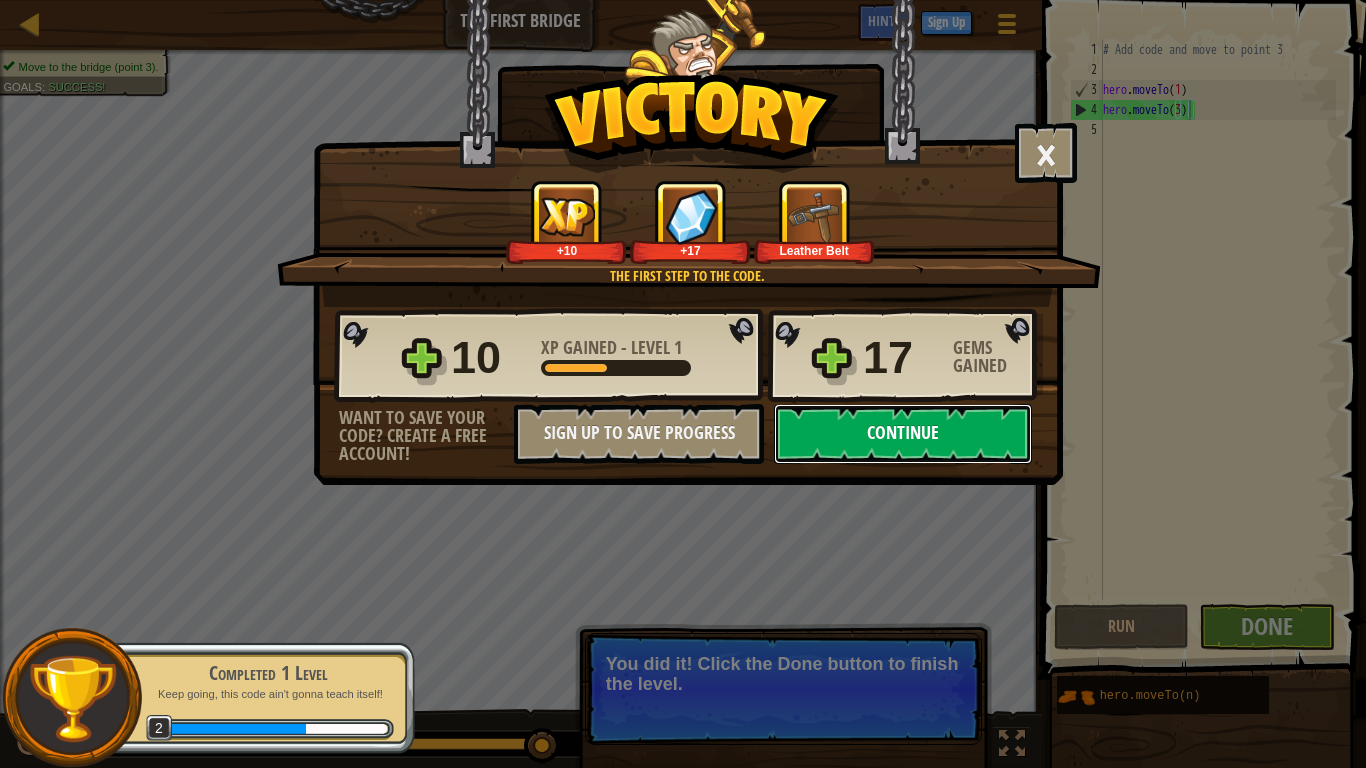 click on "Continue" at bounding box center (903, 434) 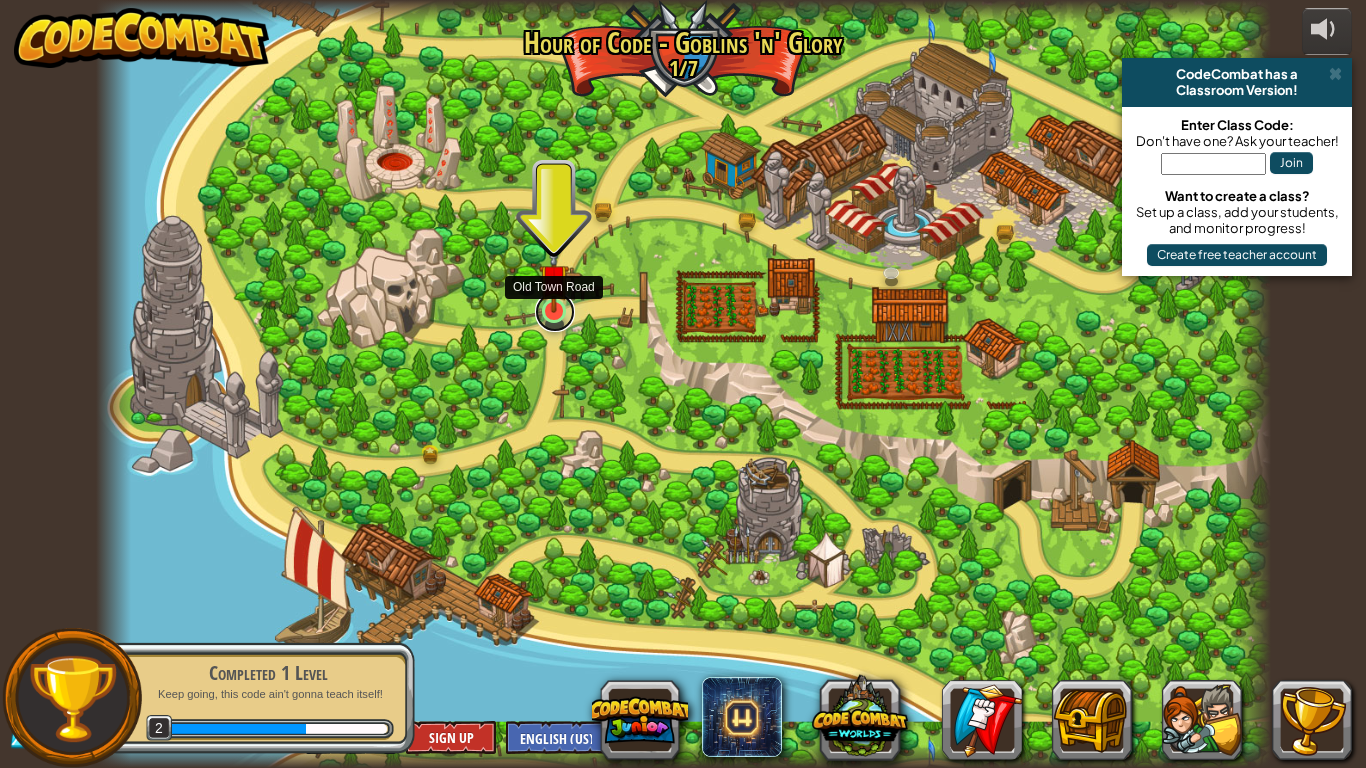 click at bounding box center [555, 312] 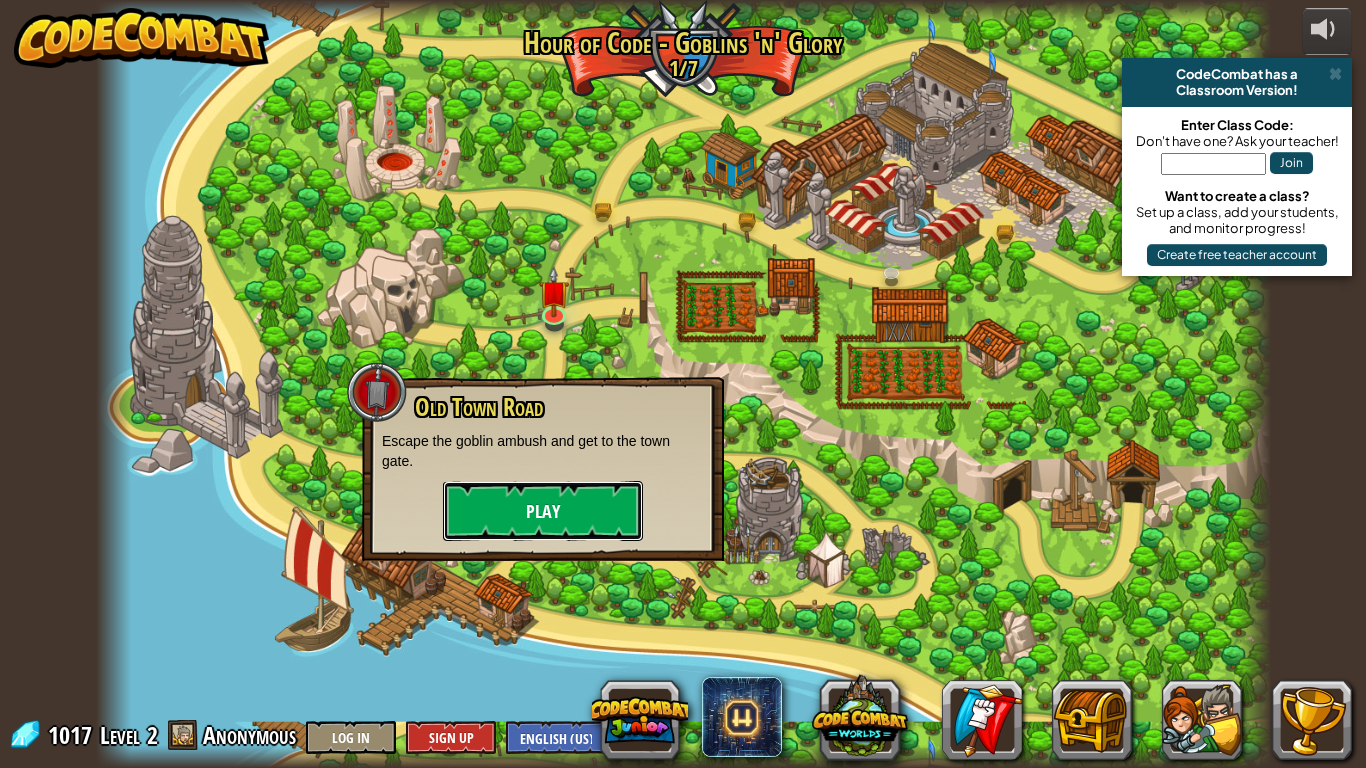 click on "Play" at bounding box center [543, 511] 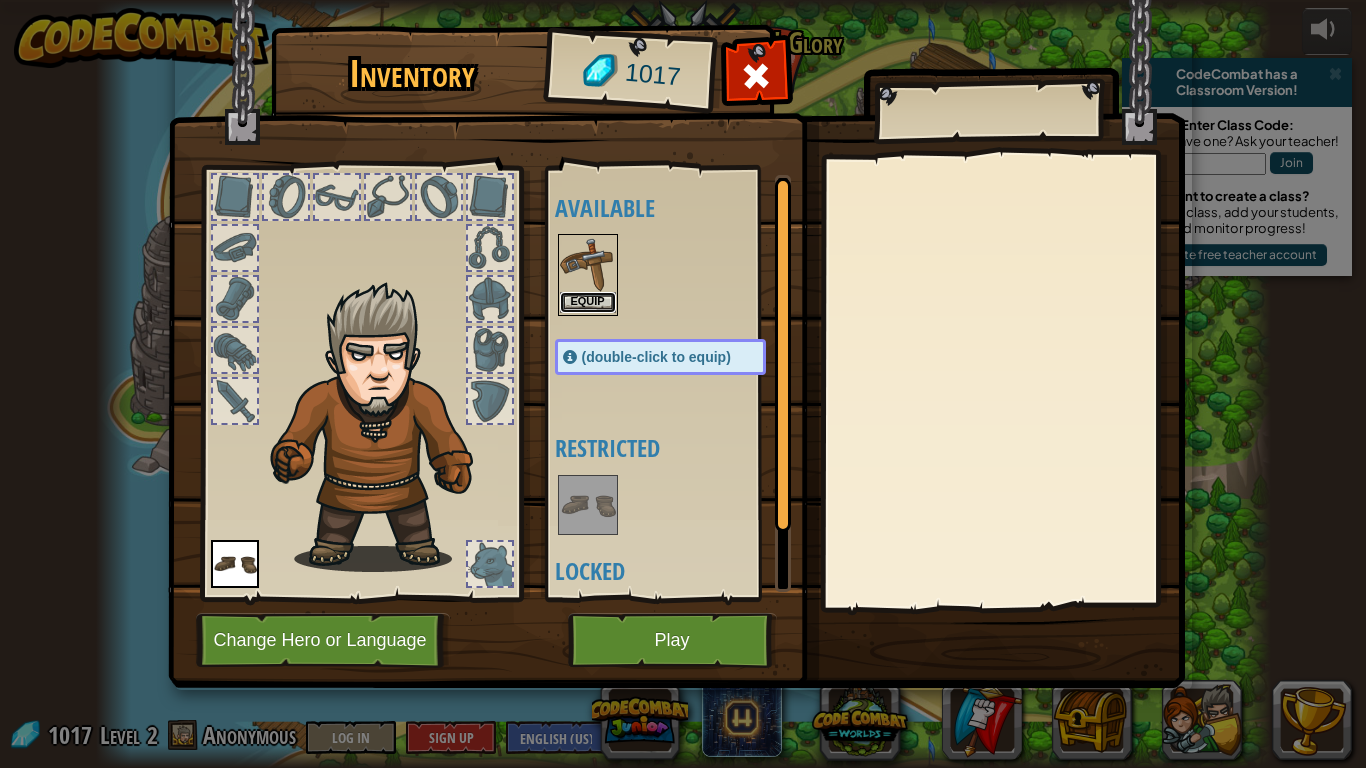 click on "Equip" at bounding box center (588, 302) 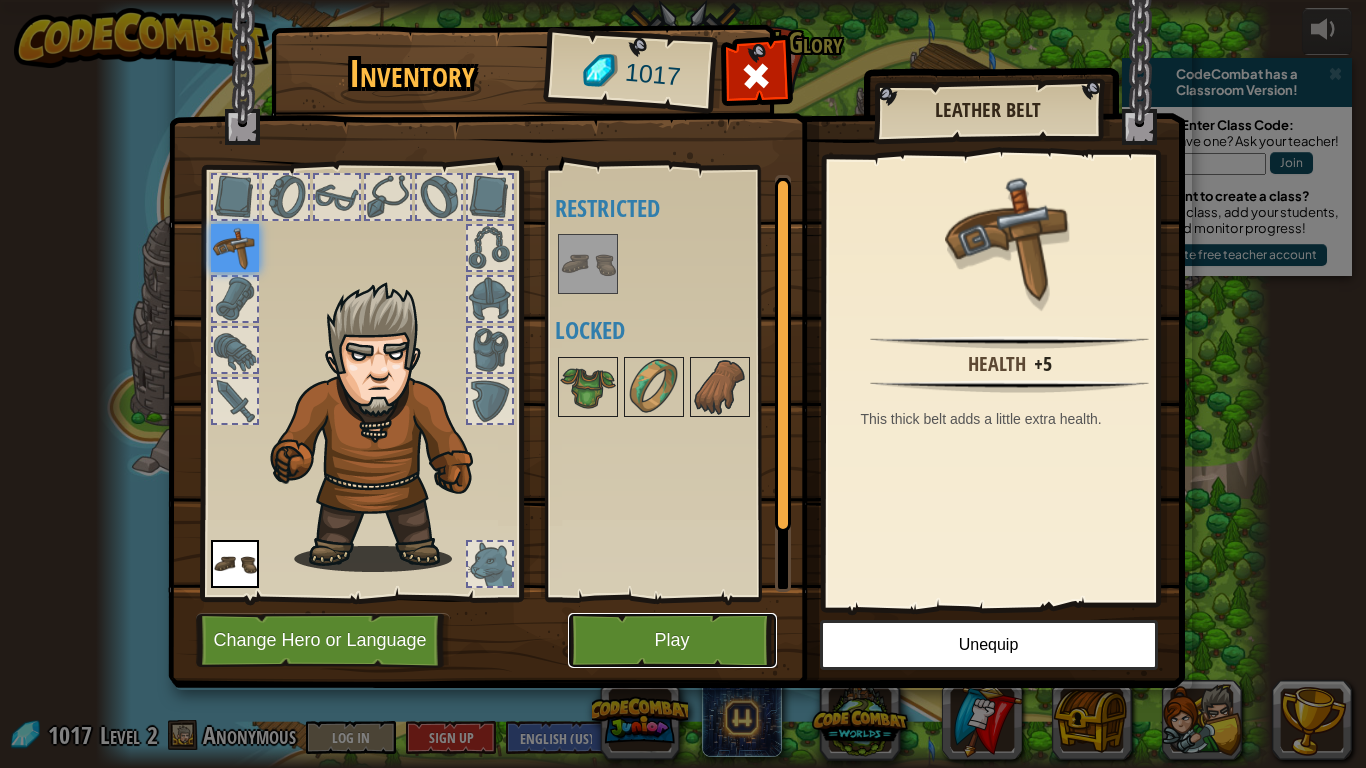 click on "Play" at bounding box center (672, 640) 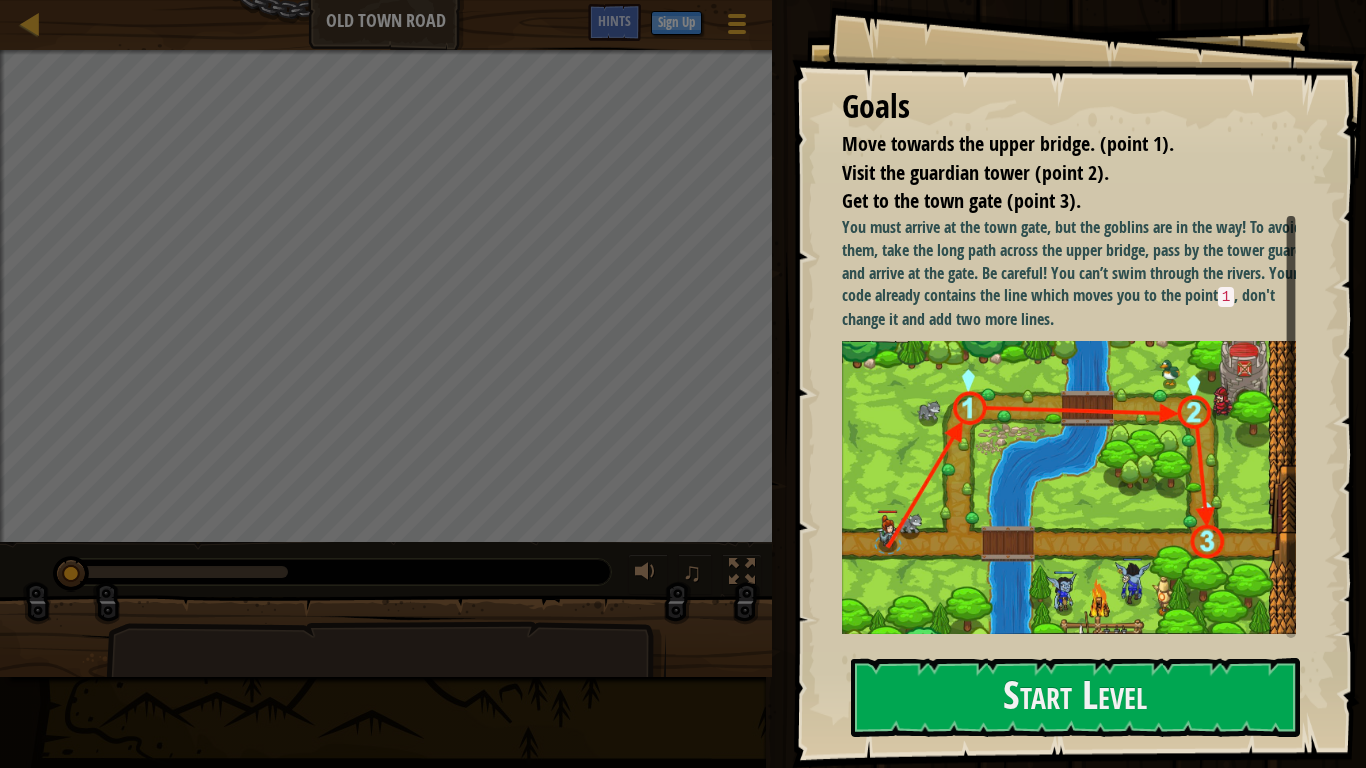 click at bounding box center [1076, 487] 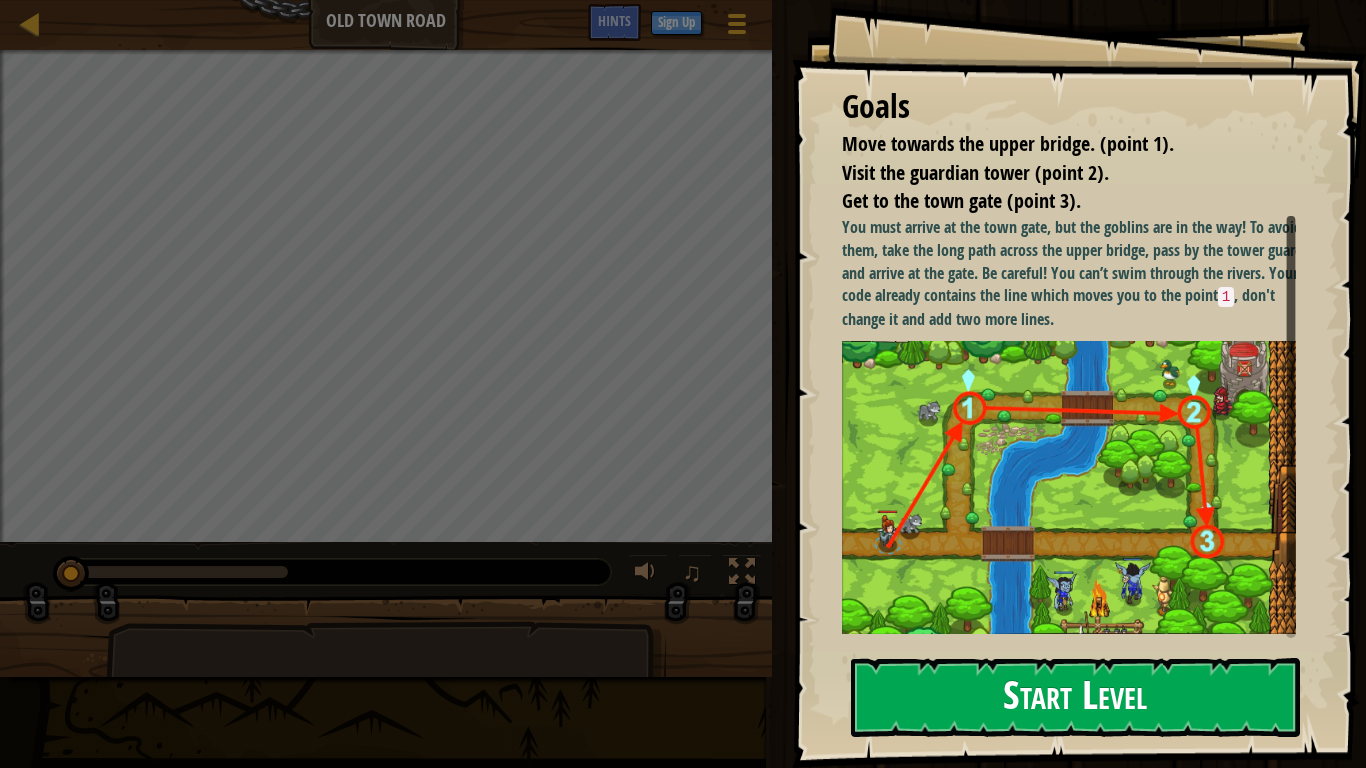 click on "Start Level" at bounding box center [1075, 697] 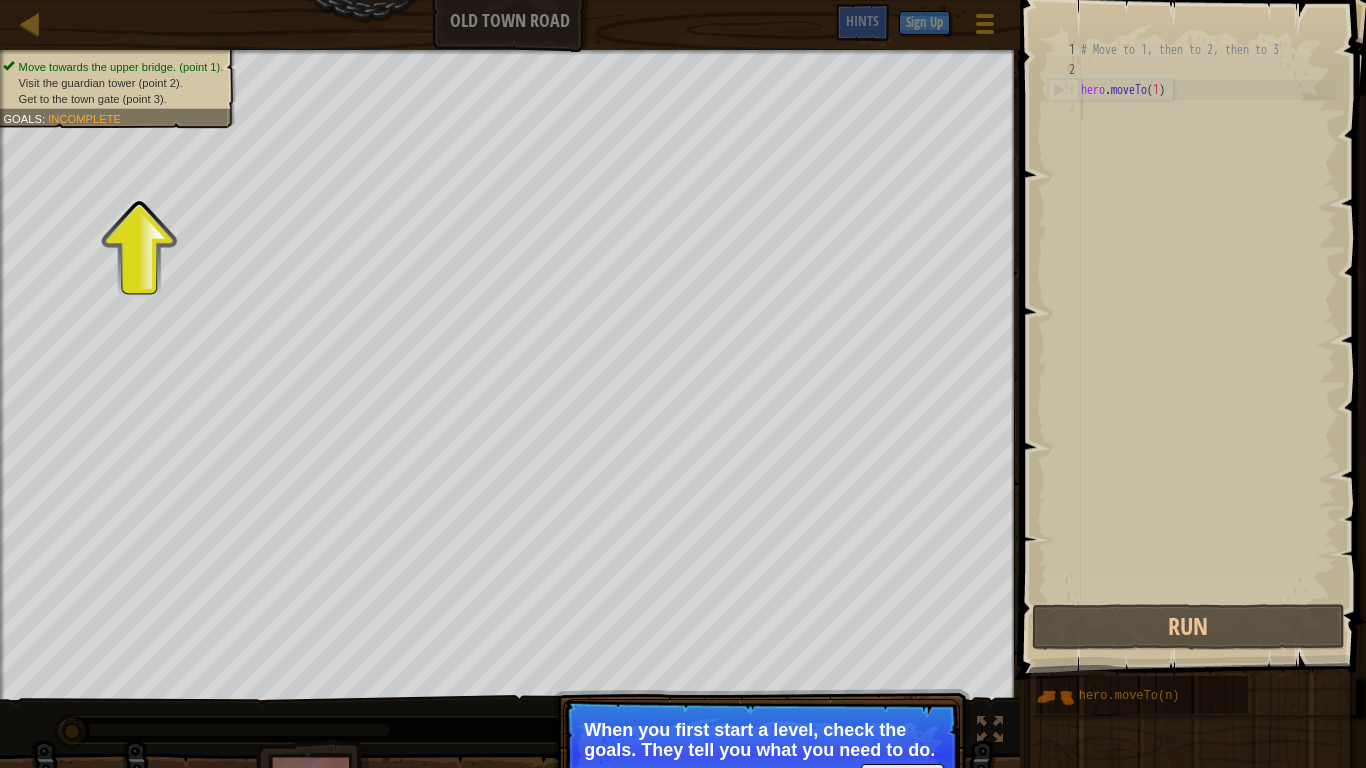 click on "When you first start a level, check the goals. They tell you what you need to do." at bounding box center (761, 740) 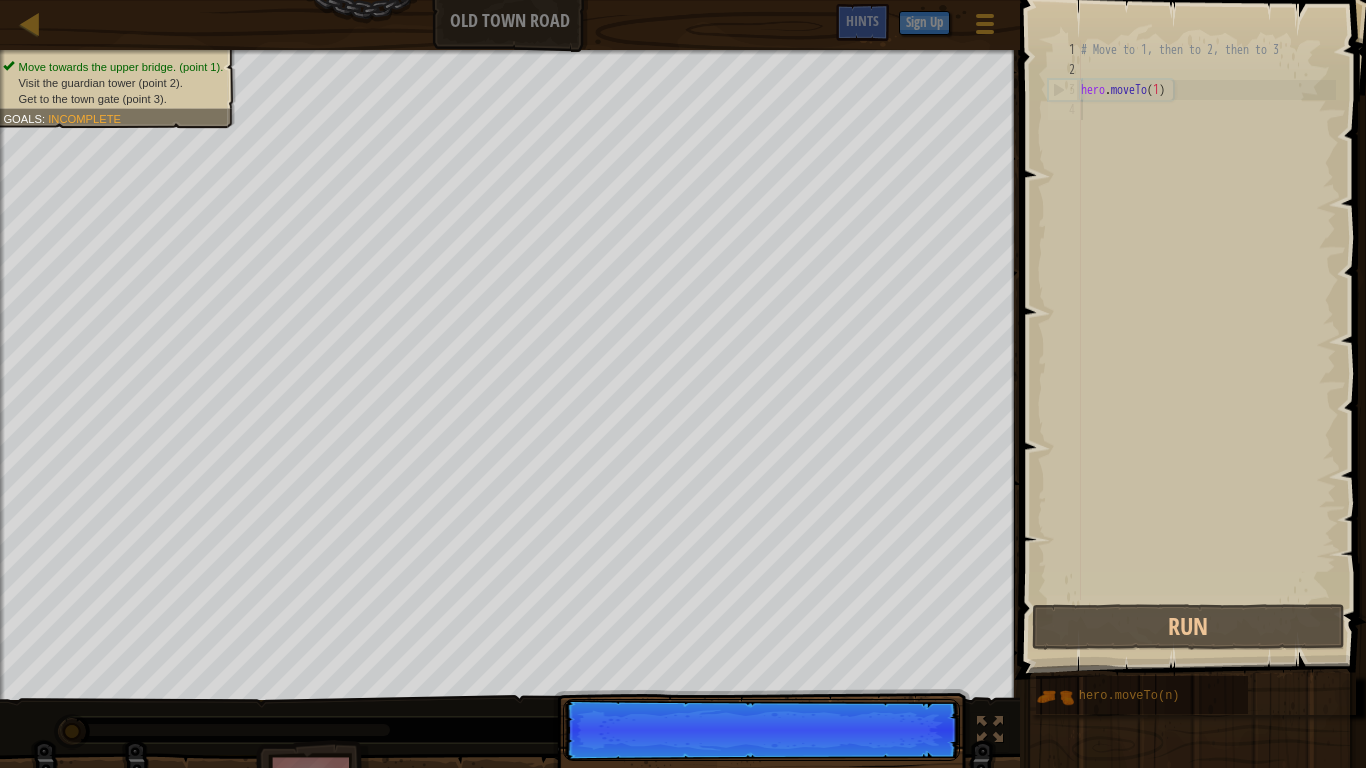 scroll, scrollTop: 9, scrollLeft: 0, axis: vertical 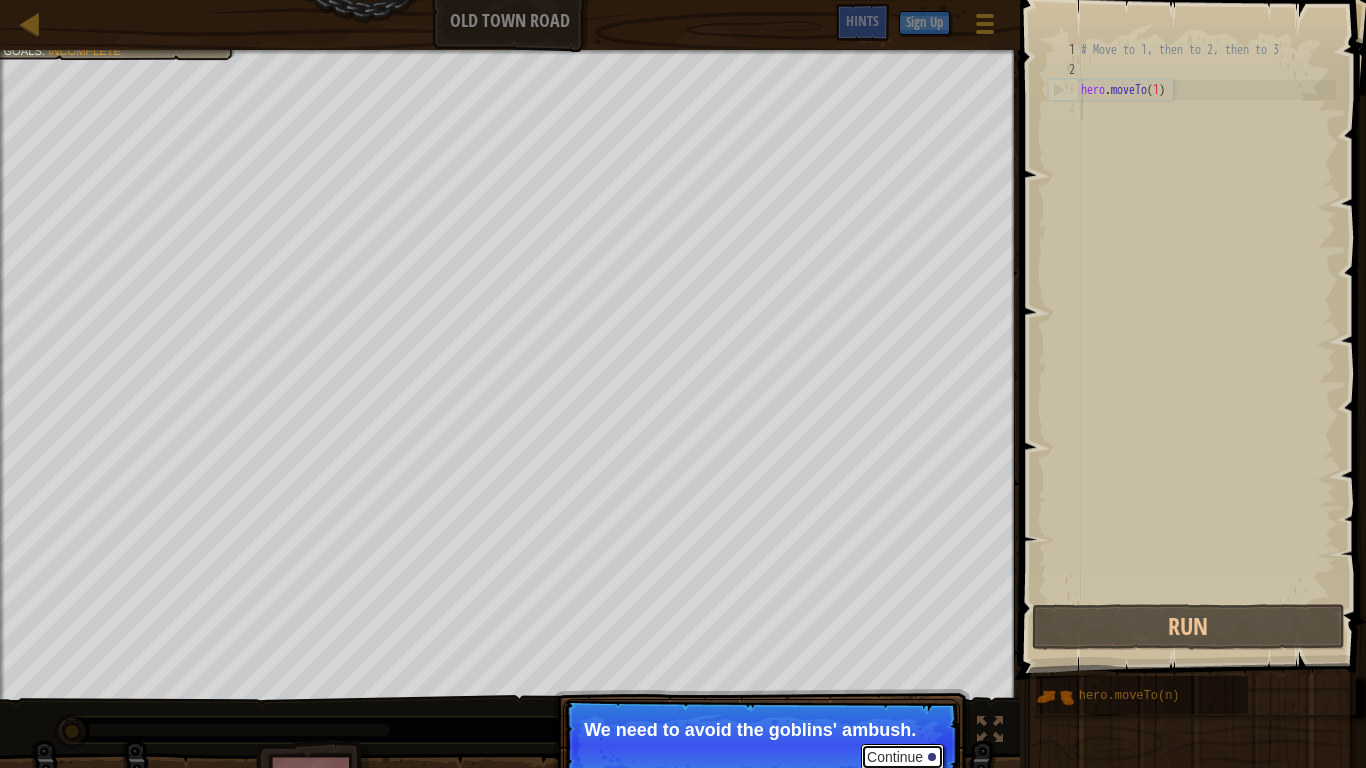 click on "Continue" at bounding box center [902, 757] 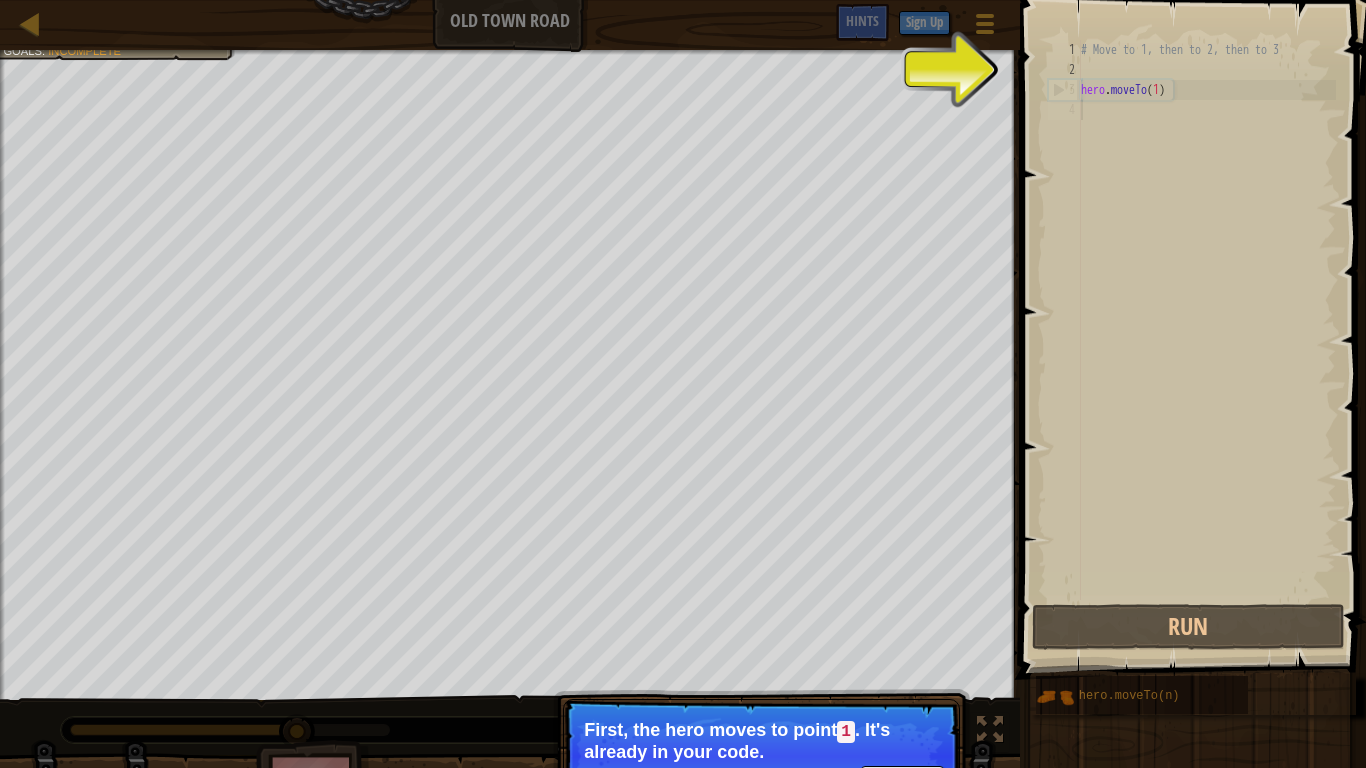 click on "First, the hero moves to point  1 . It's already in your code." at bounding box center [761, 741] 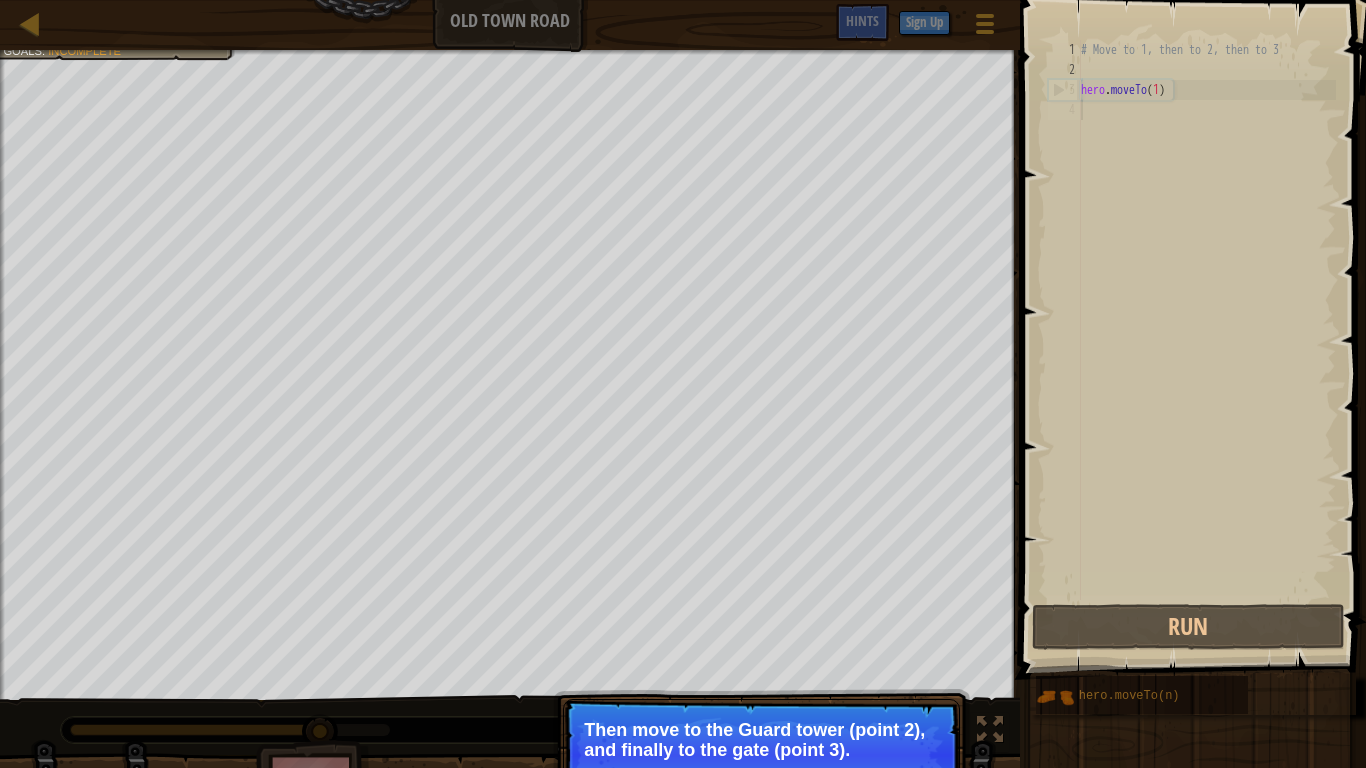 click on "# Move to 1, then to 2, then to 3 hero . moveTo ( 1 )" at bounding box center (1206, 340) 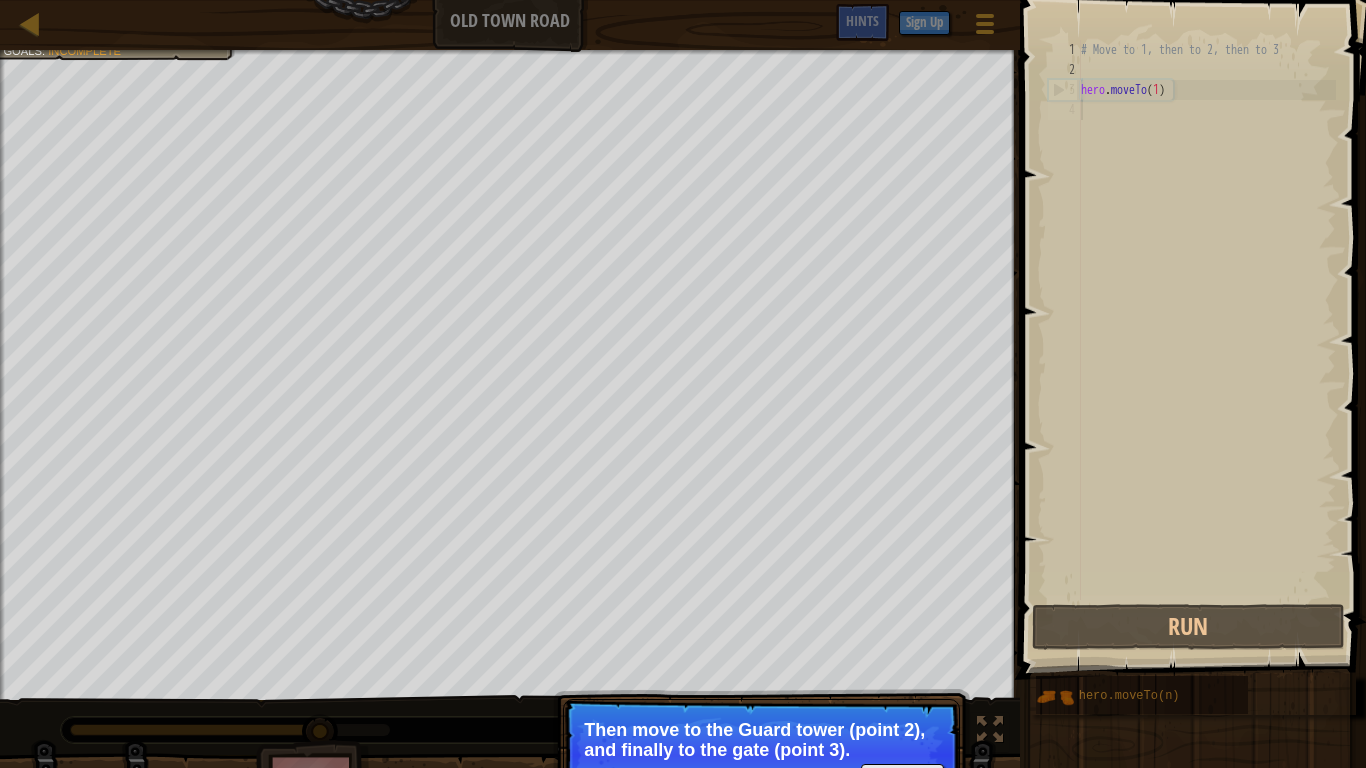click on "Then move to the Guard tower (point 2), and finally to the gate (point 3)." at bounding box center [761, 740] 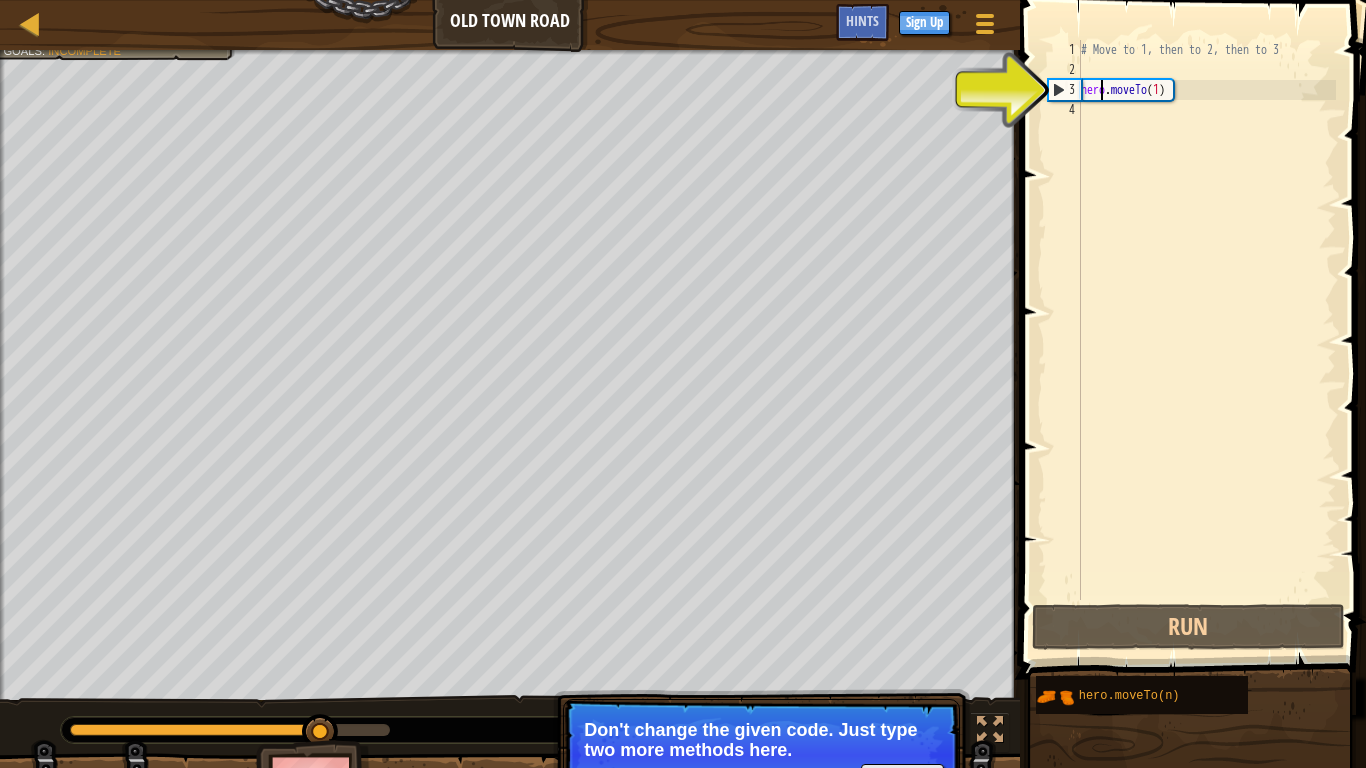 click on "# Move to 1, then to 2, then to 3 hero . moveTo ( 1 )" at bounding box center [1206, 340] 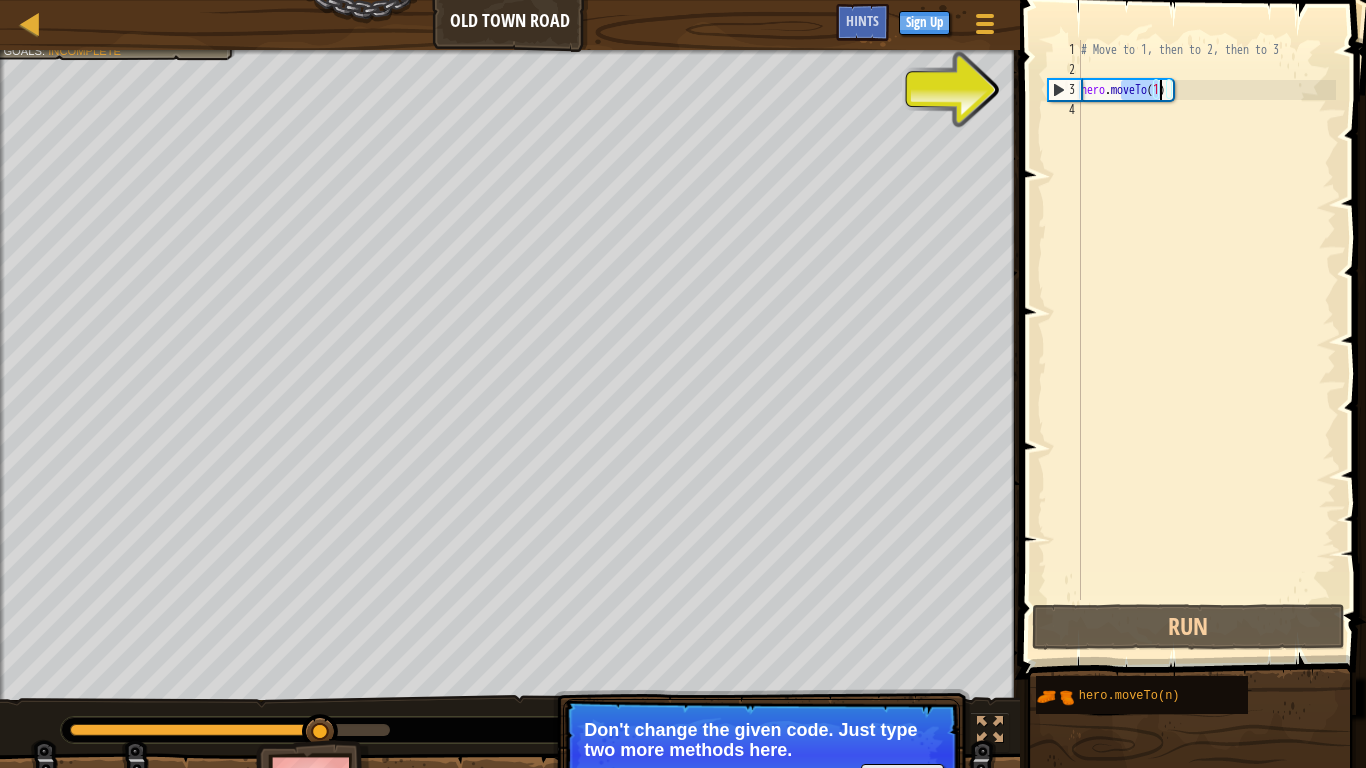 drag, startPoint x: 1118, startPoint y: 89, endPoint x: 1159, endPoint y: 88, distance: 41.01219 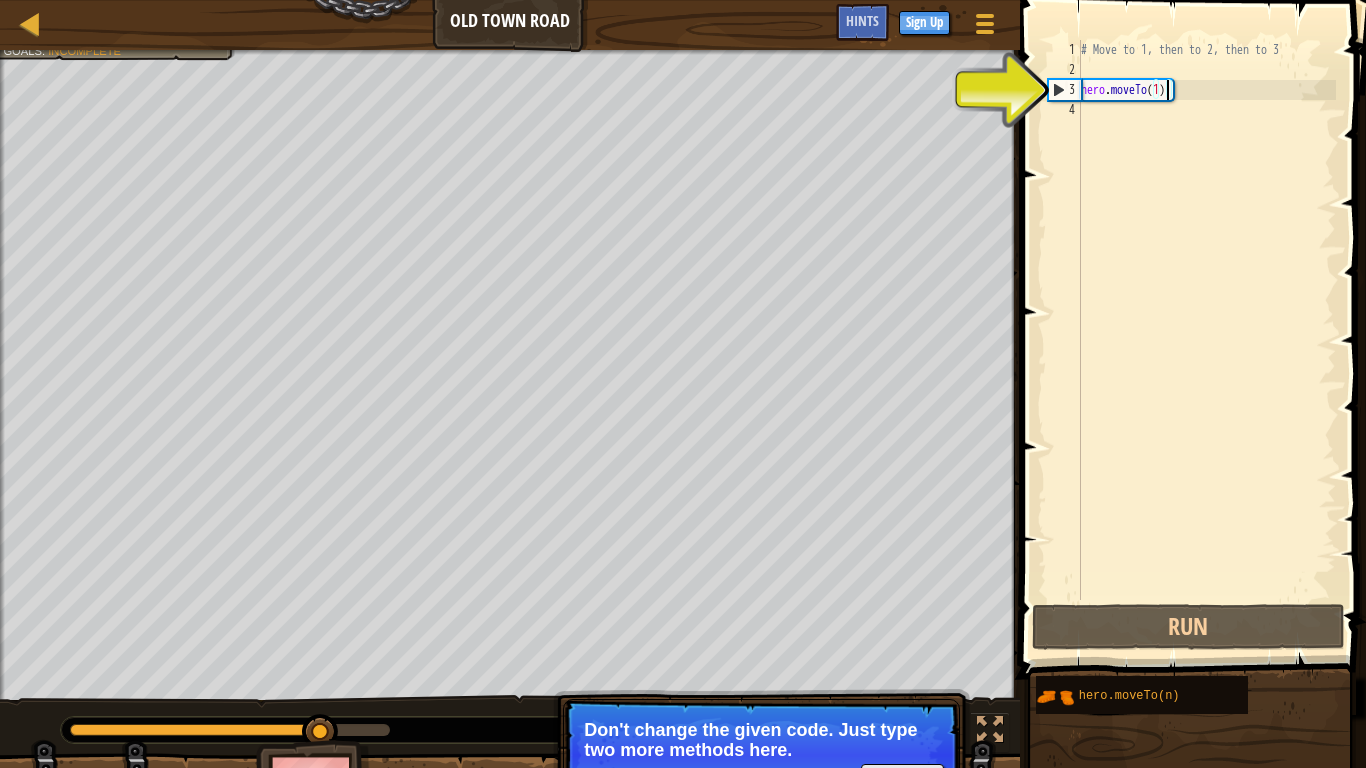 click on "# Move to 1, then to 2, then to 3 hero . moveTo ( 1 )" at bounding box center (1206, 340) 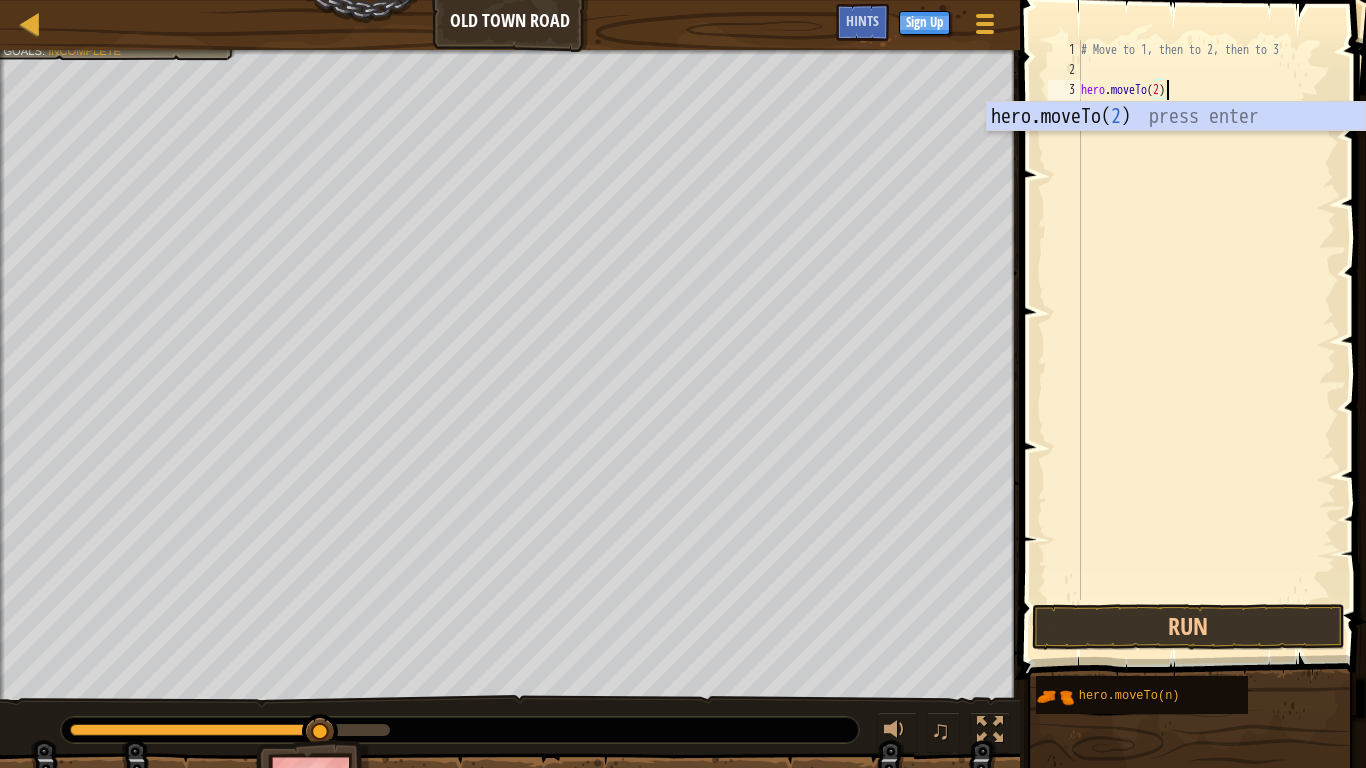 scroll, scrollTop: 9, scrollLeft: 7, axis: both 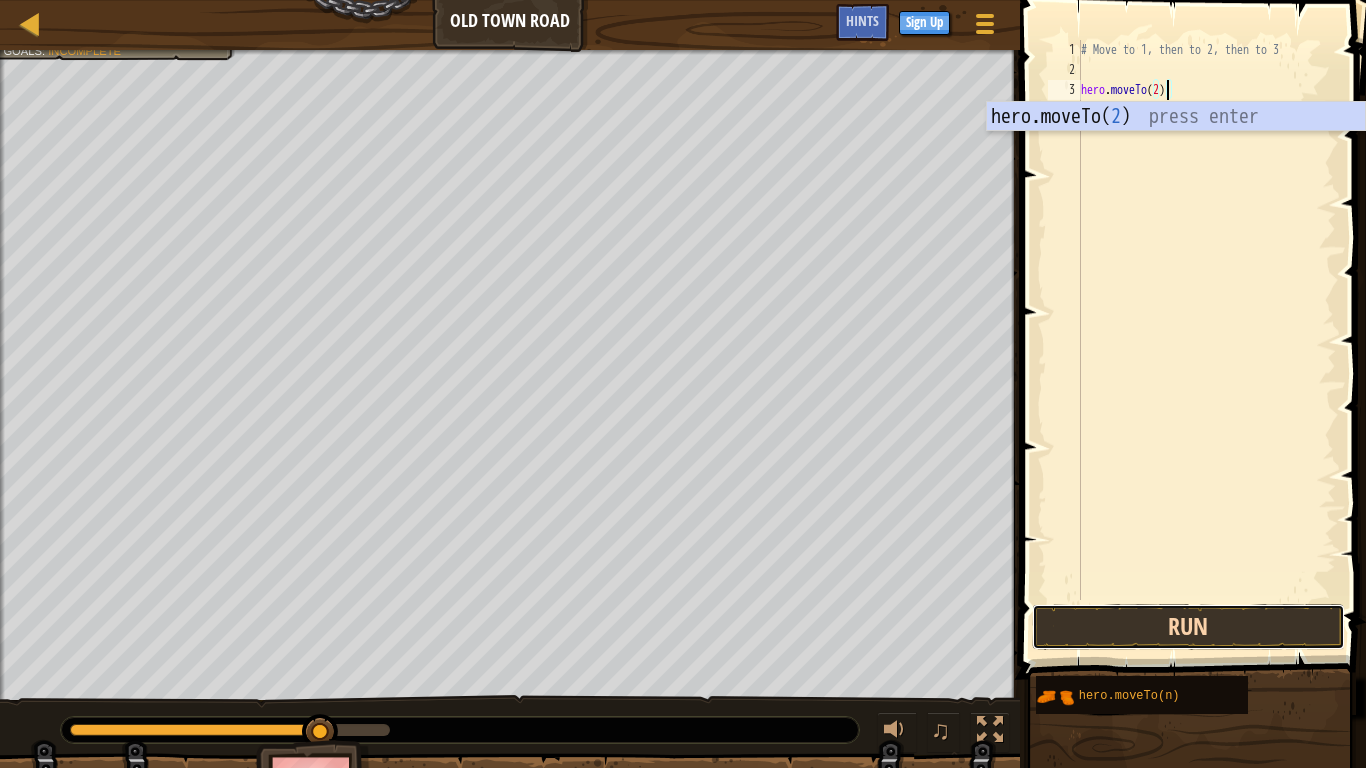 click on "Run" at bounding box center [1188, 627] 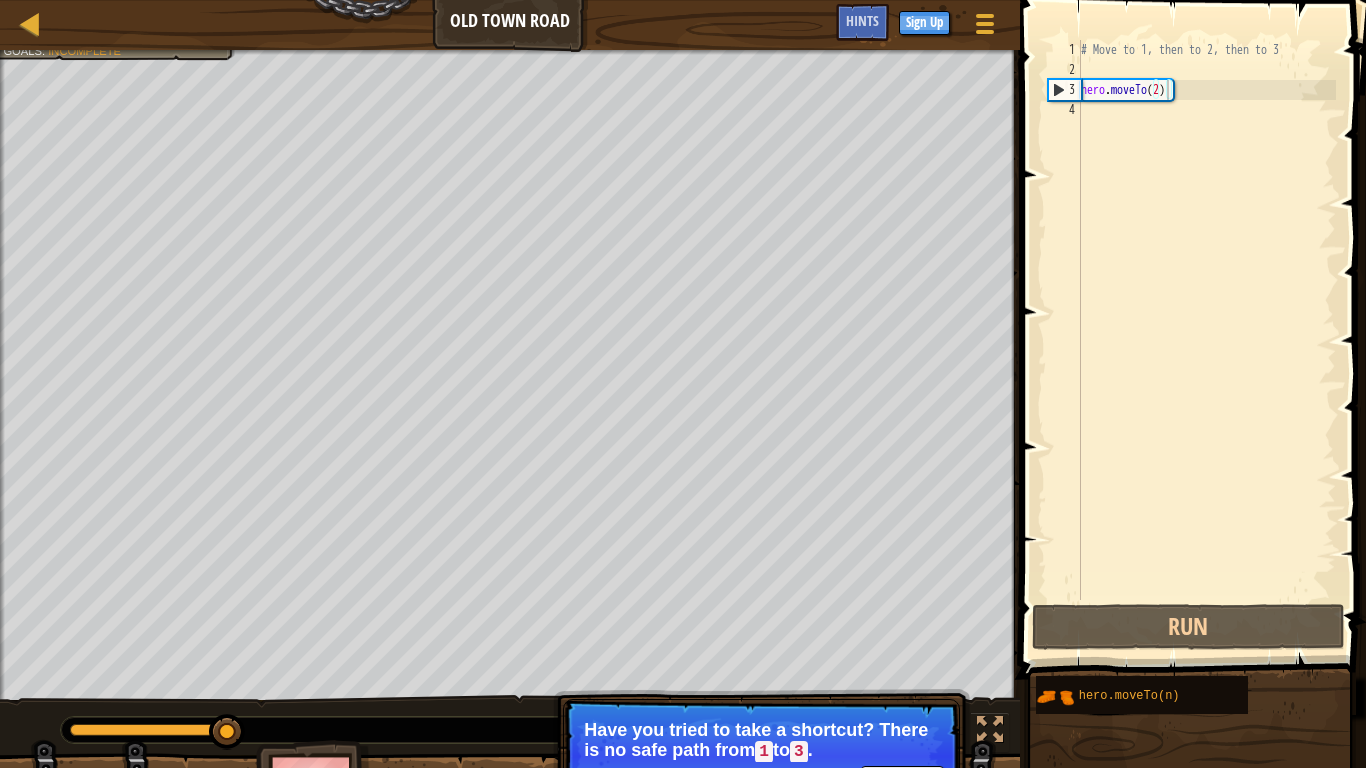 click on "Have you tried to take a shortcut? There is no safe path from  1  to  3 ." at bounding box center (761, 741) 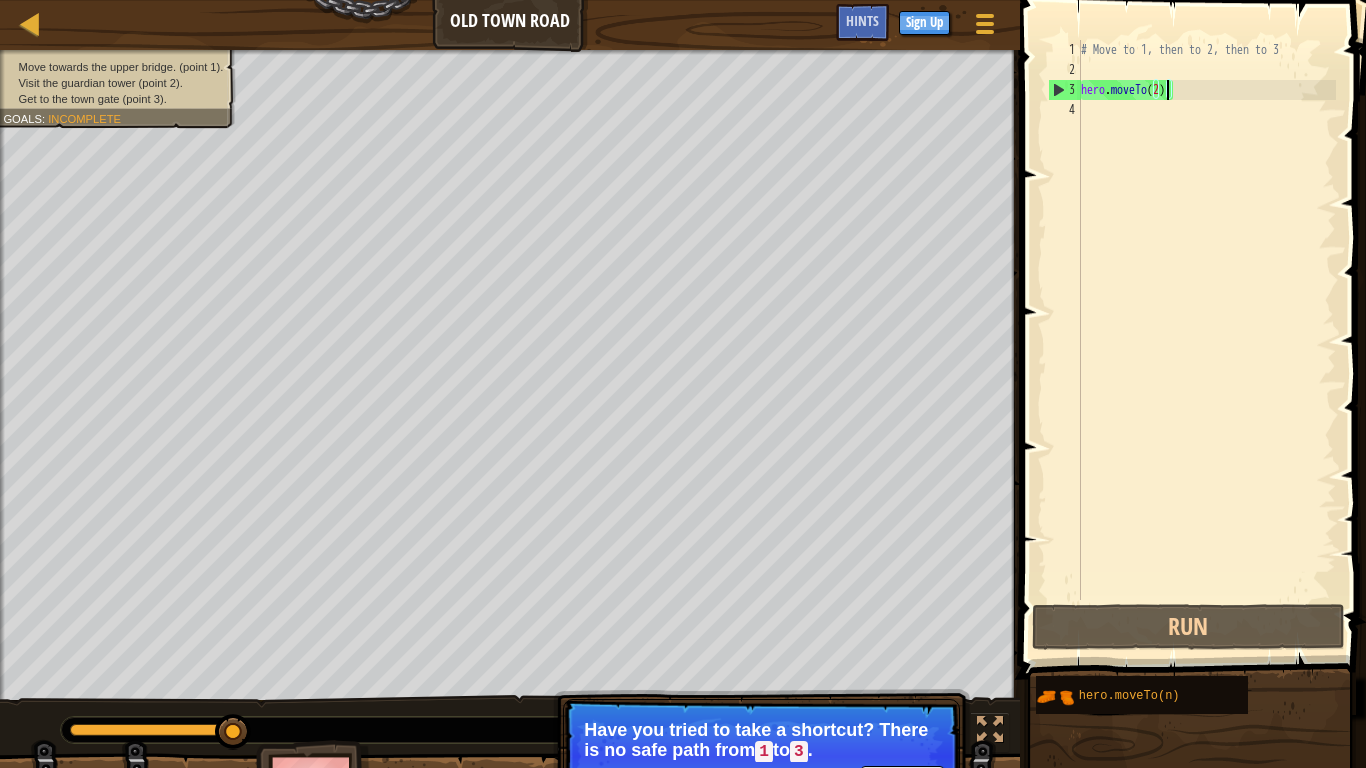 click on "Continue  Have you tried to take a shortcut? There is no safe path from  1  to  3 ." at bounding box center [761, 756] 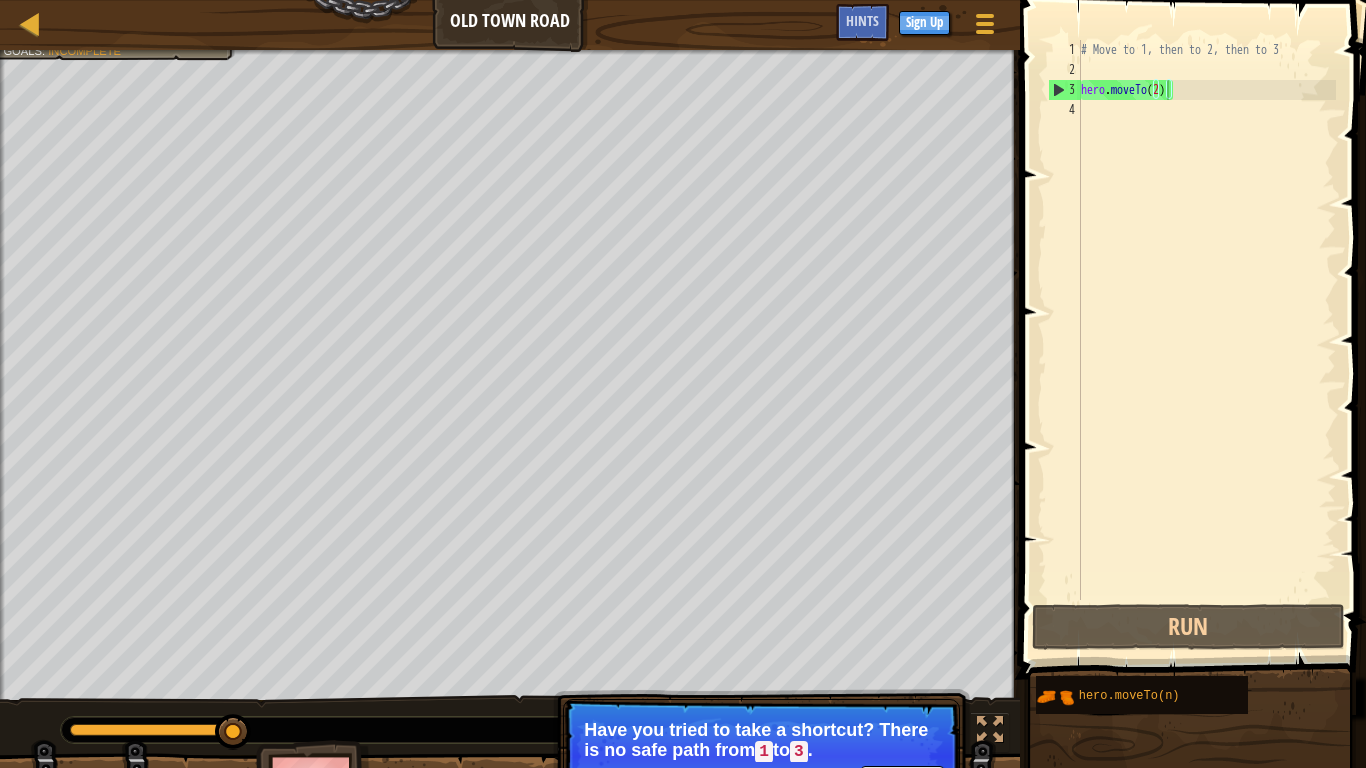 click on "Map Old Town Road Game Menu Done Sign Up Hints" at bounding box center (510, 25) 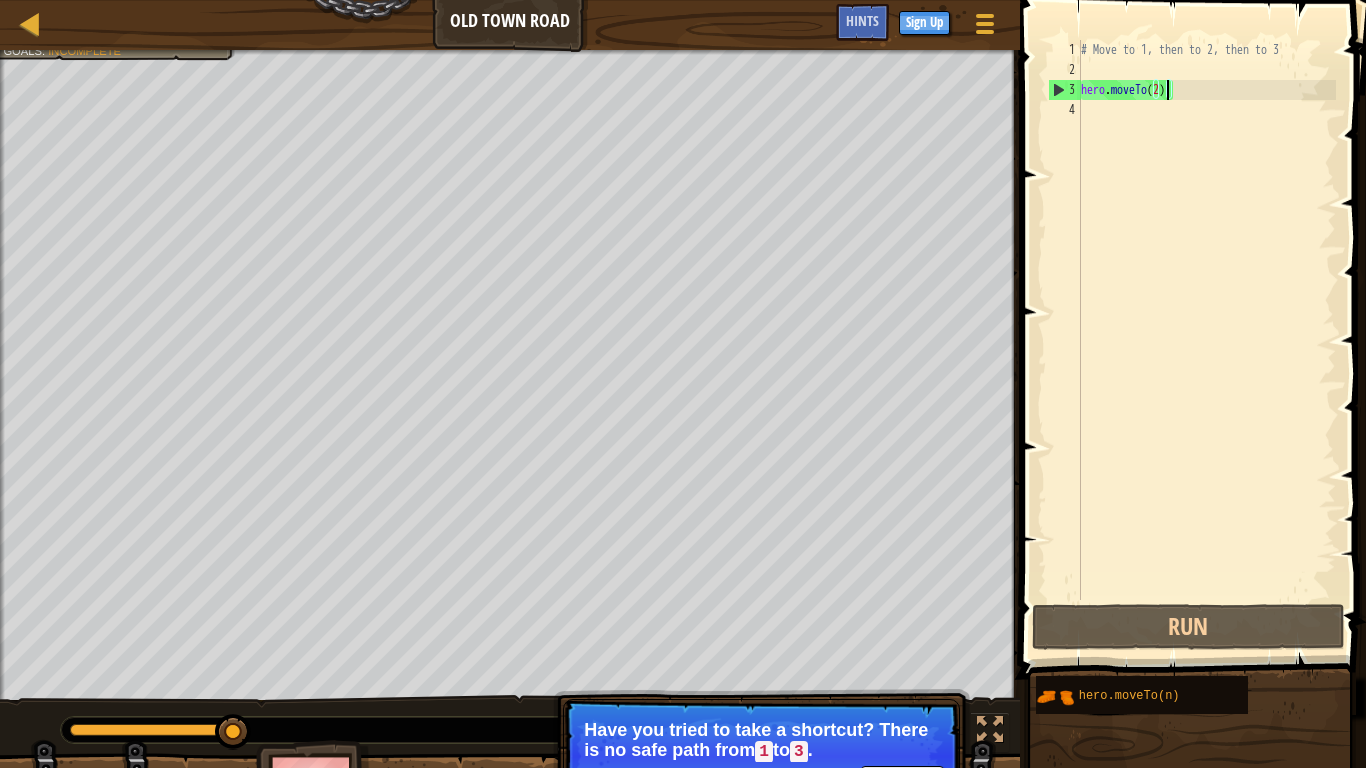 click on "Have you tried to take a shortcut? There is no safe path from  1  to  3 ." at bounding box center [761, 741] 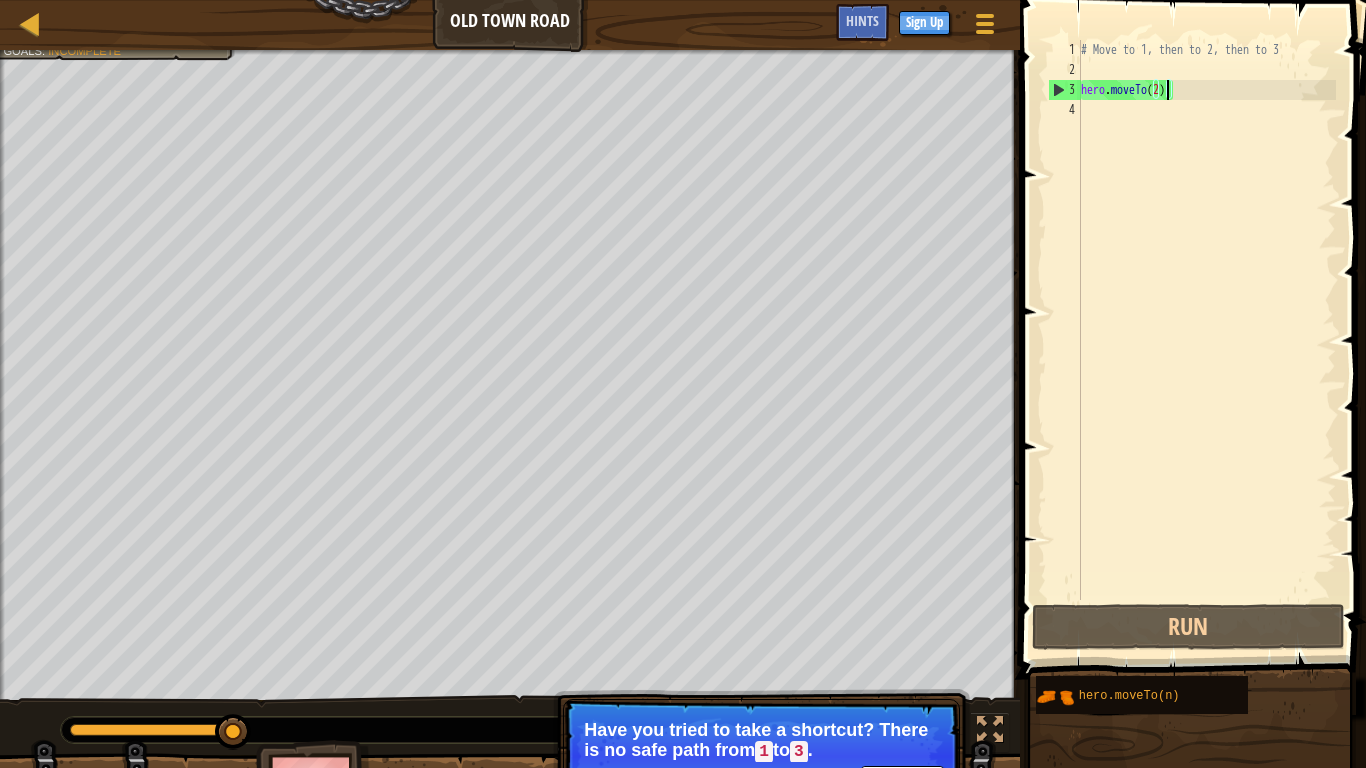 click on "Continue" at bounding box center [902, 779] 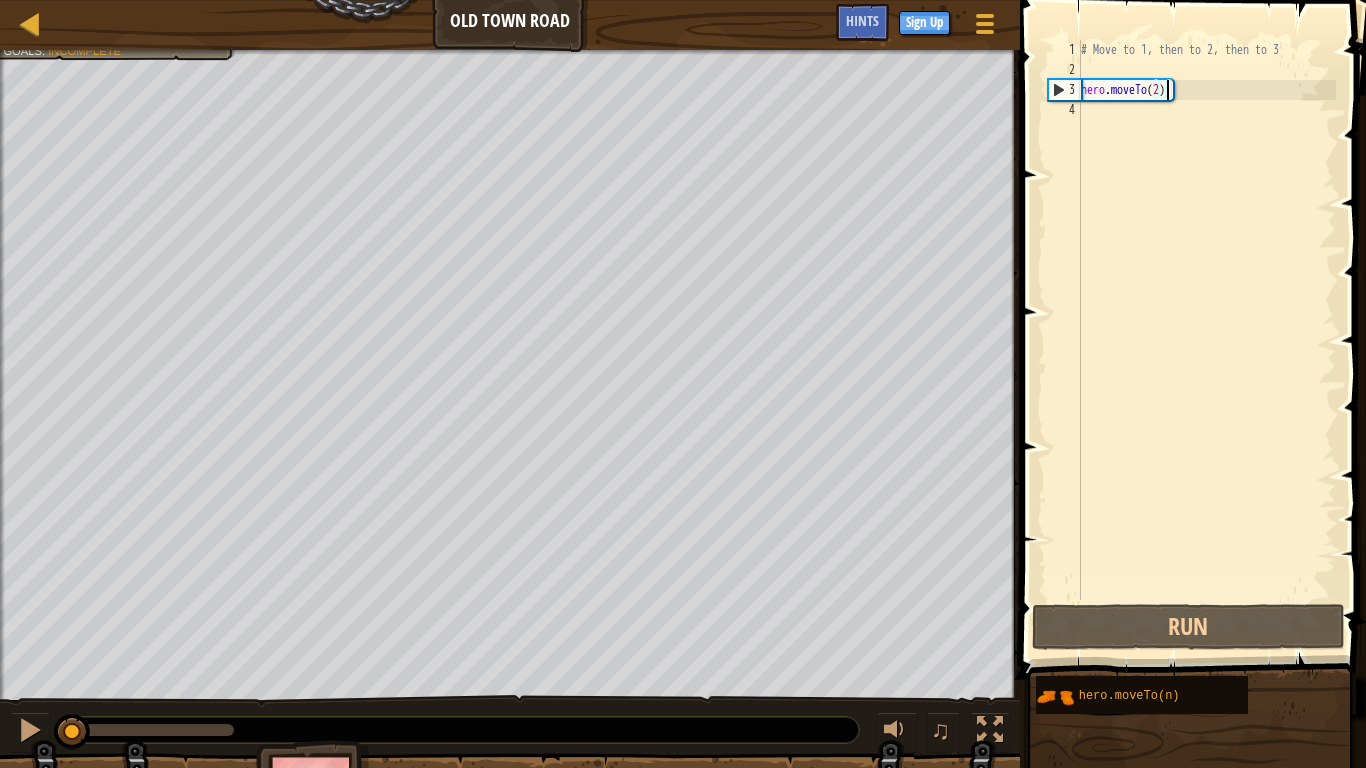 drag, startPoint x: 242, startPoint y: 725, endPoint x: 0, endPoint y: 697, distance: 243.61446 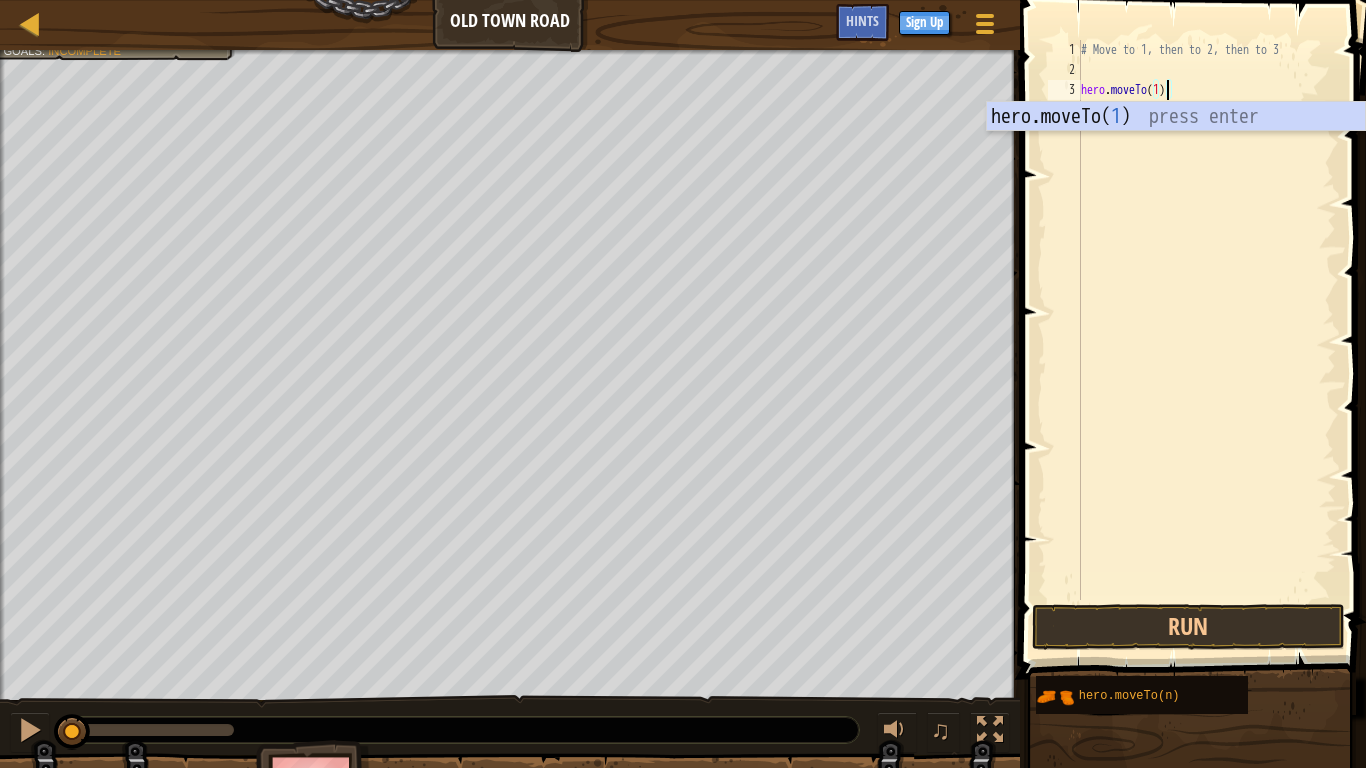 scroll, scrollTop: 9, scrollLeft: 7, axis: both 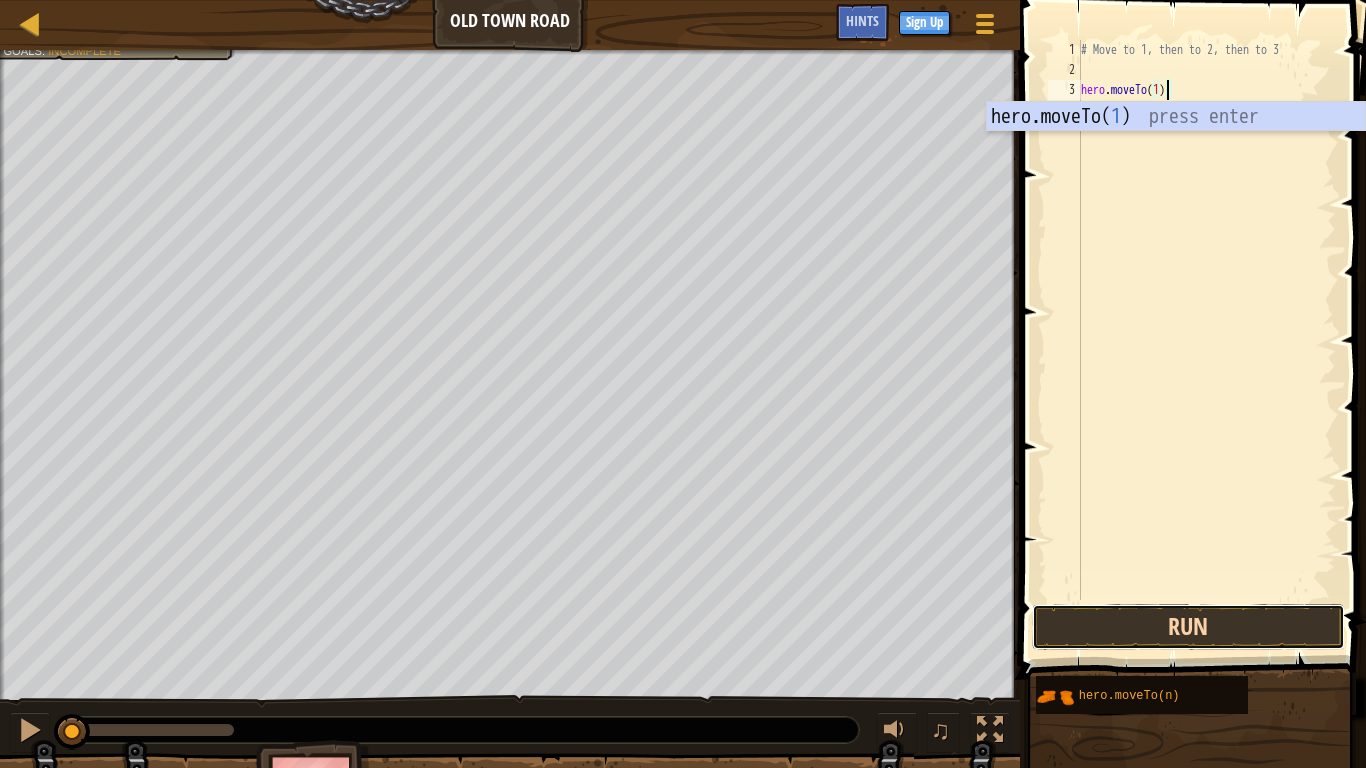 click on "Run" at bounding box center [1188, 627] 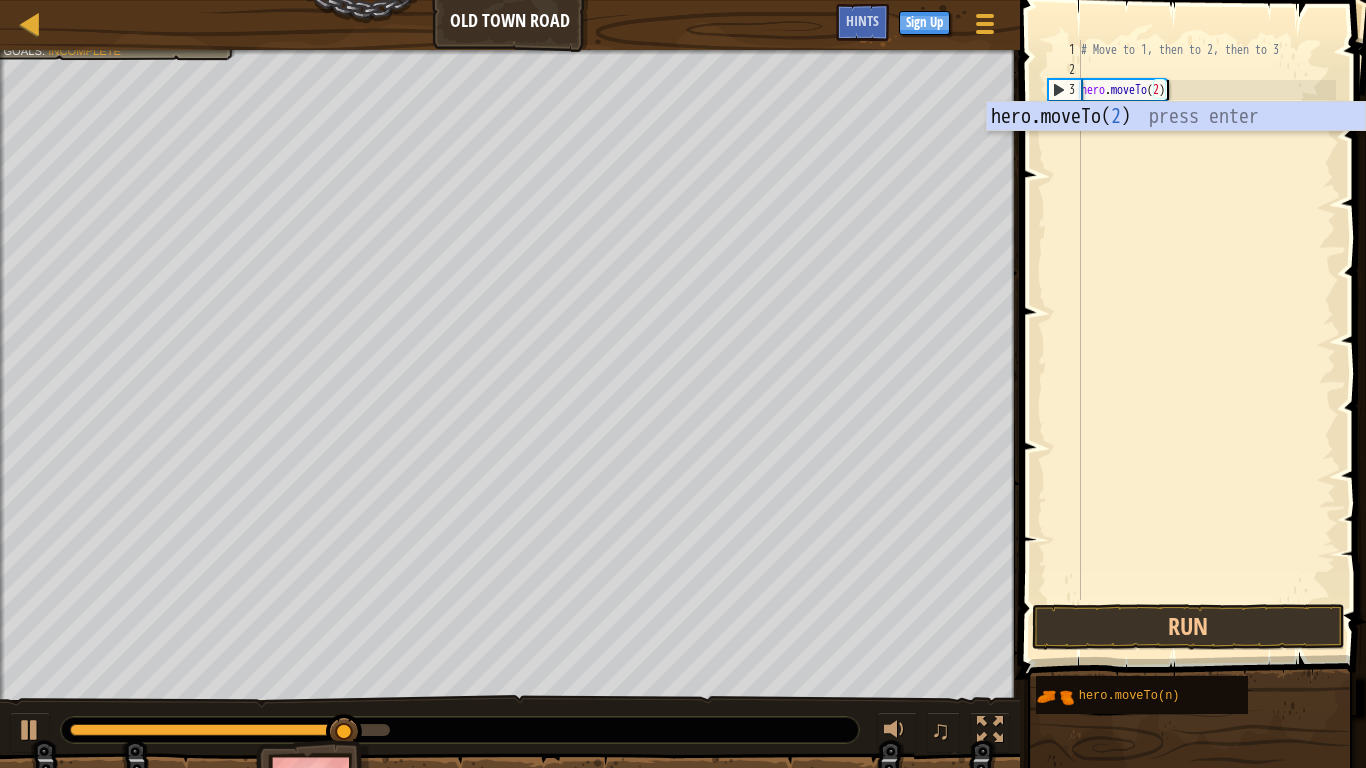 scroll, scrollTop: 9, scrollLeft: 7, axis: both 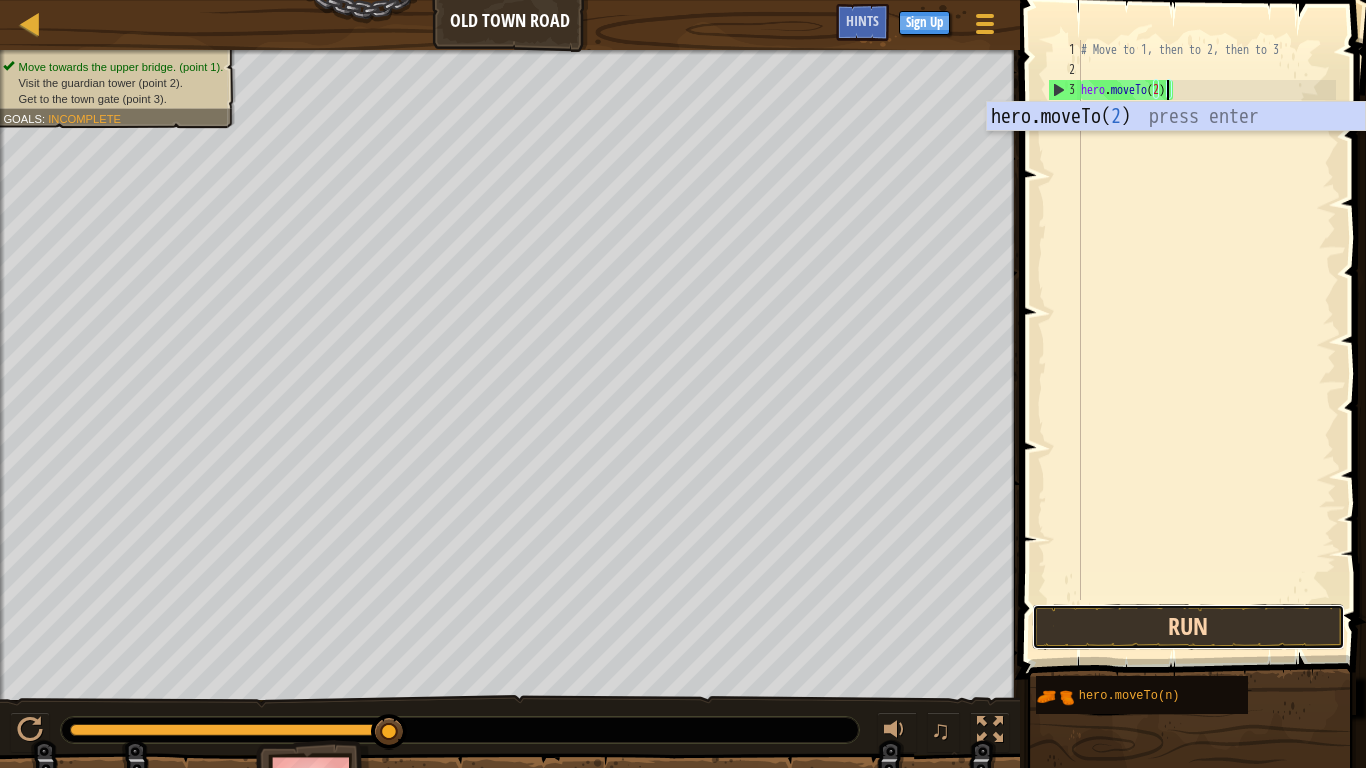 click on "Run" at bounding box center (1188, 627) 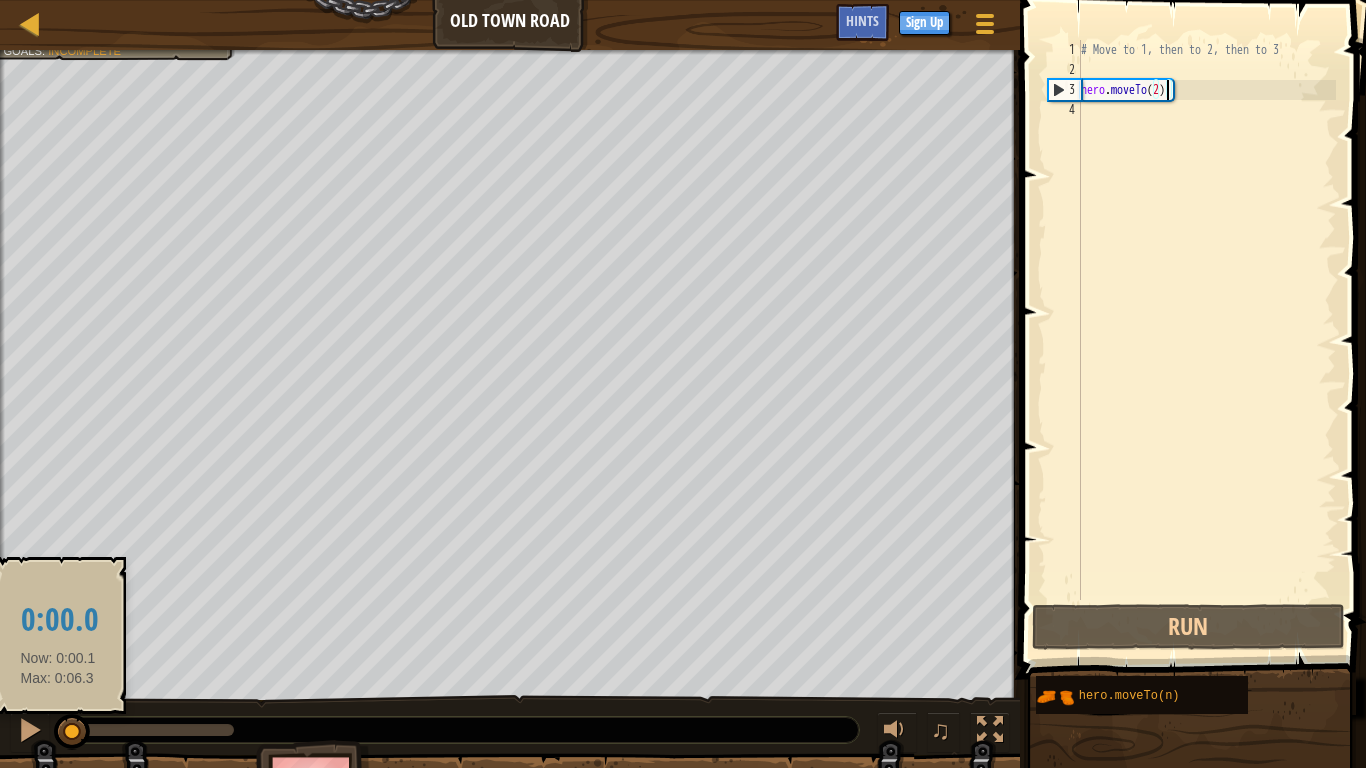 drag, startPoint x: 153, startPoint y: 729, endPoint x: 0, endPoint y: 739, distance: 153.32645 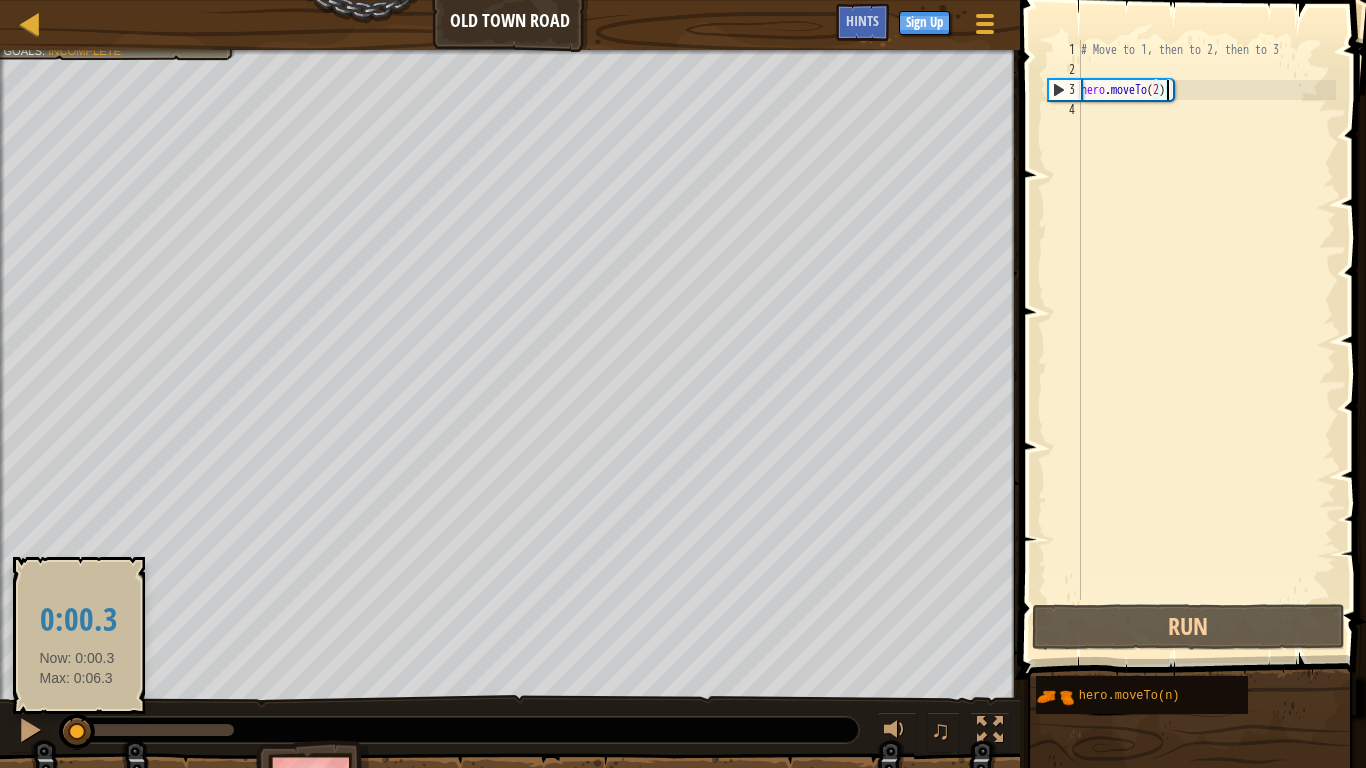 drag, startPoint x: 79, startPoint y: 721, endPoint x: 50, endPoint y: 723, distance: 29.068884 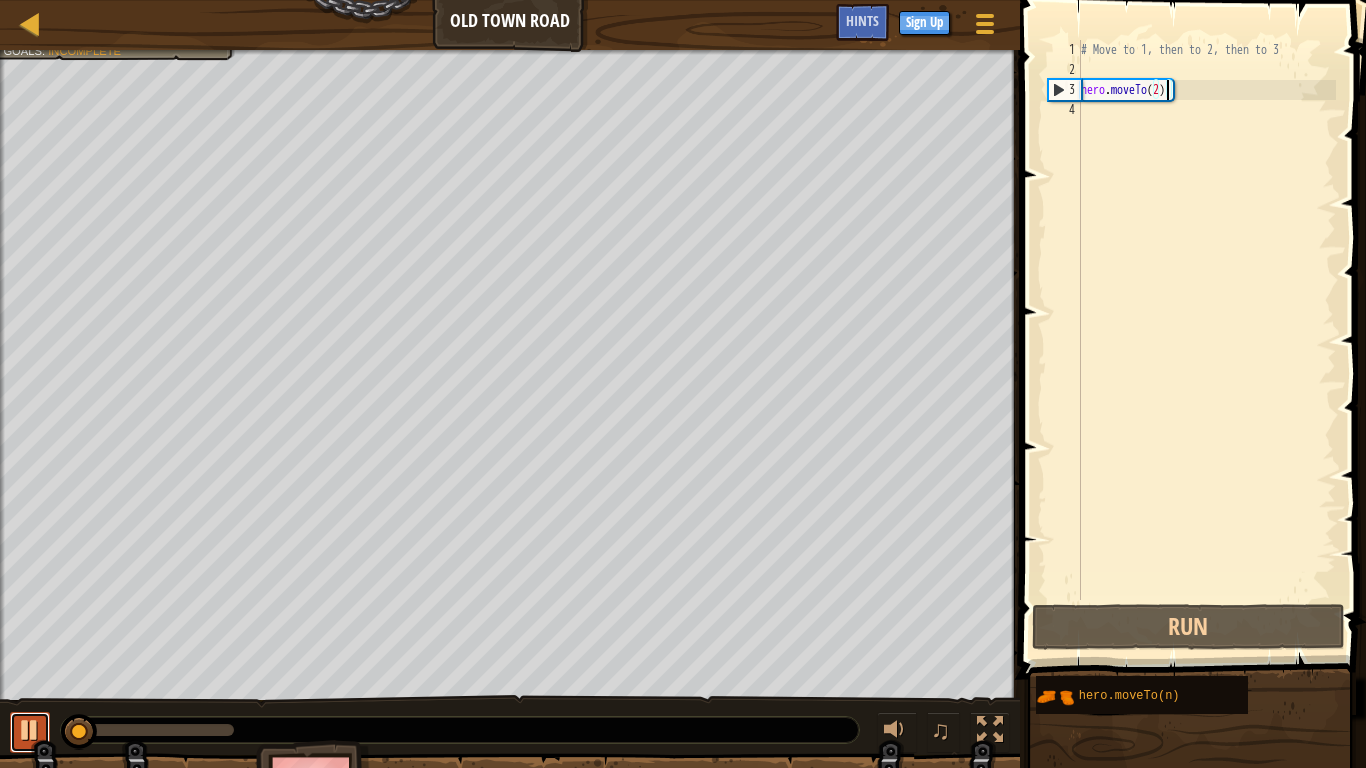 click at bounding box center (30, 730) 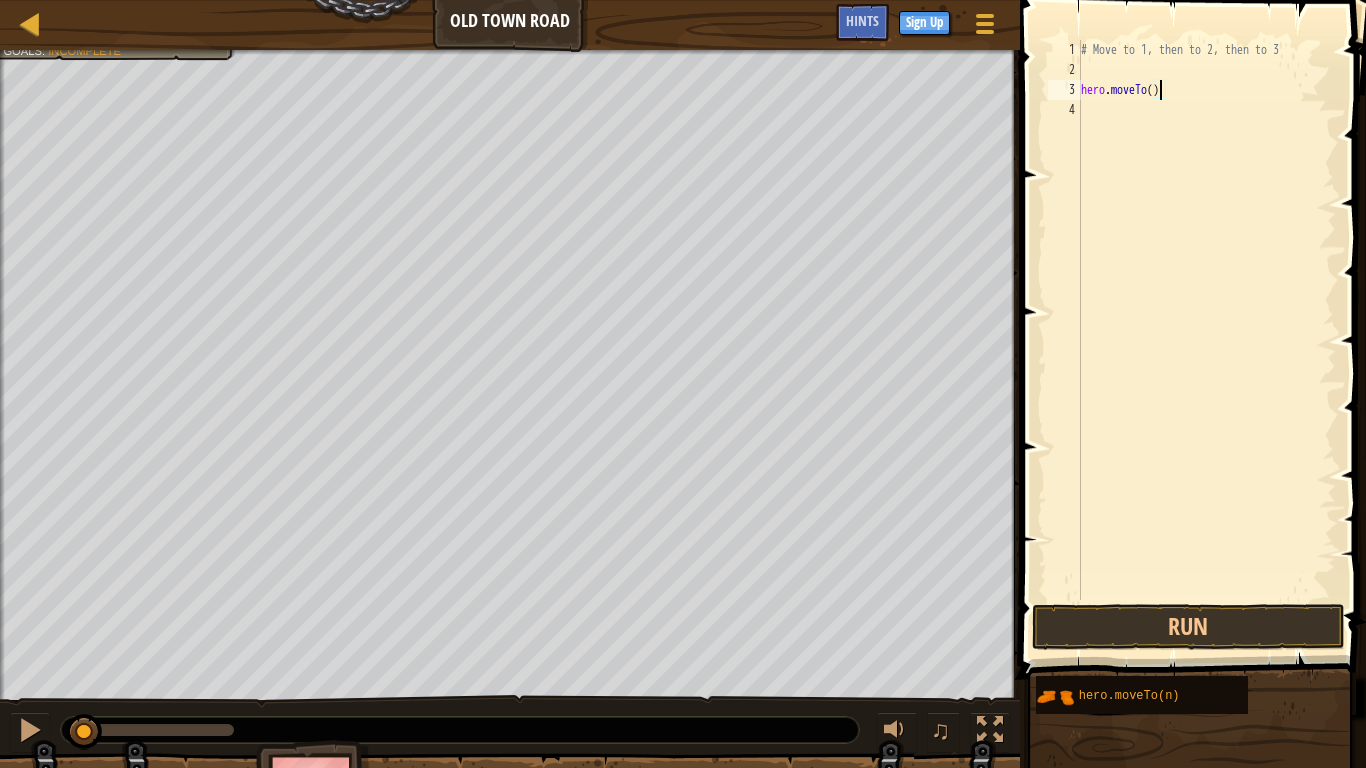 scroll, scrollTop: 9, scrollLeft: 7, axis: both 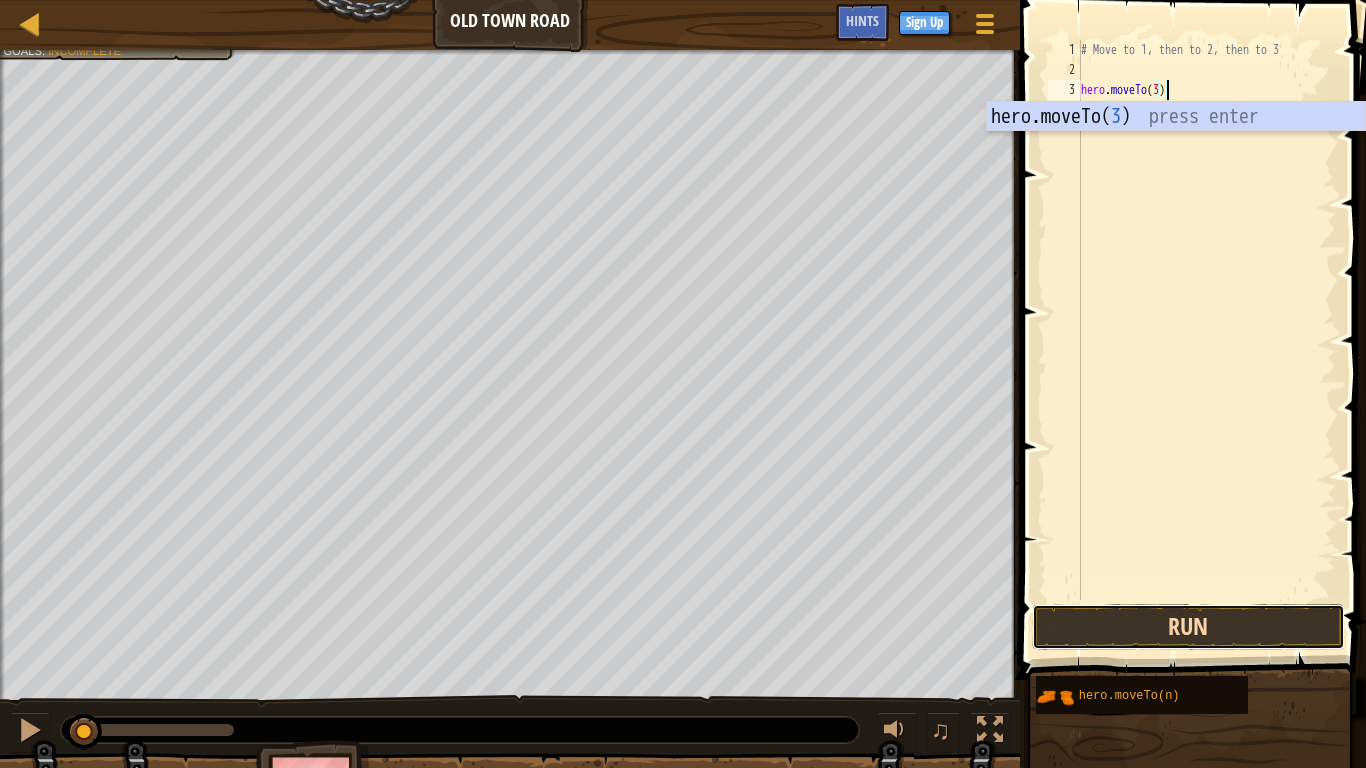 click on "Run" at bounding box center [1188, 627] 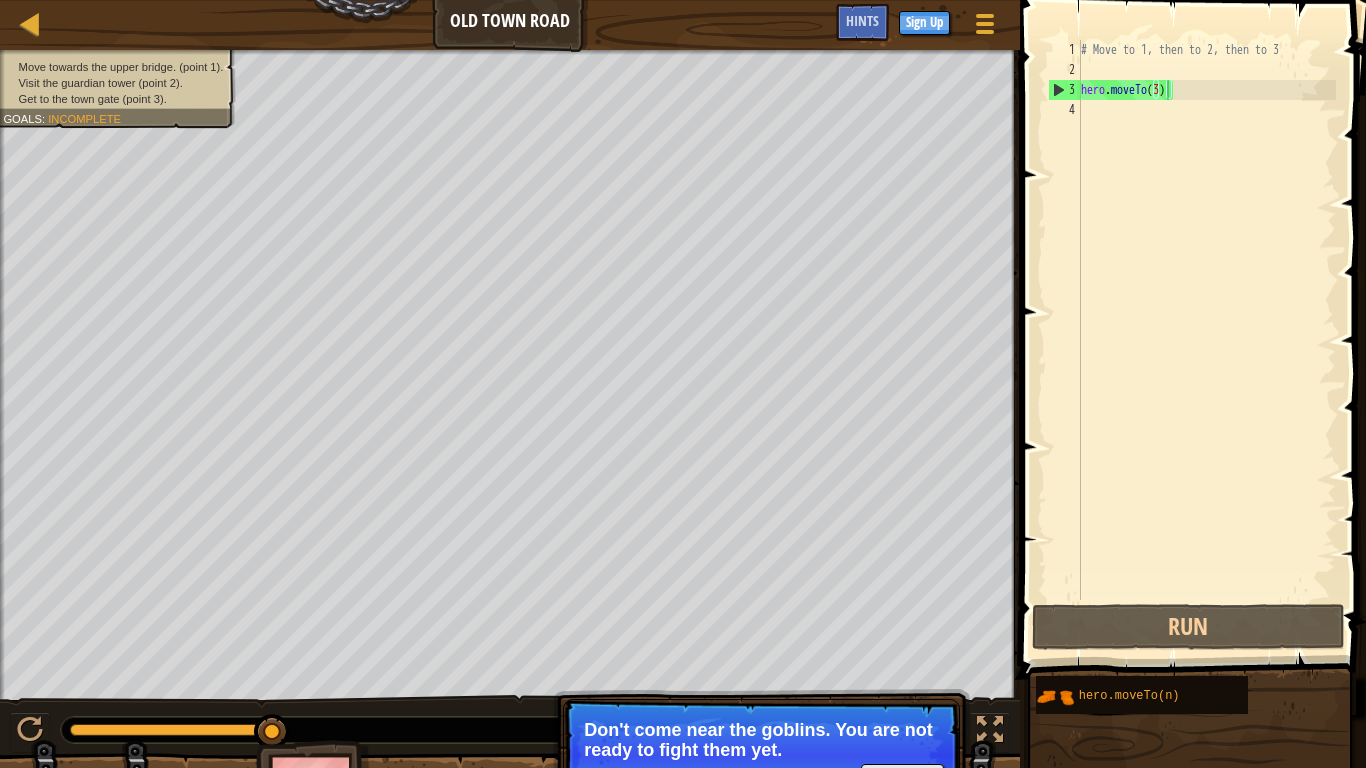 click on "Don't come near the goblins. You are not ready to fight them yet." at bounding box center (761, 740) 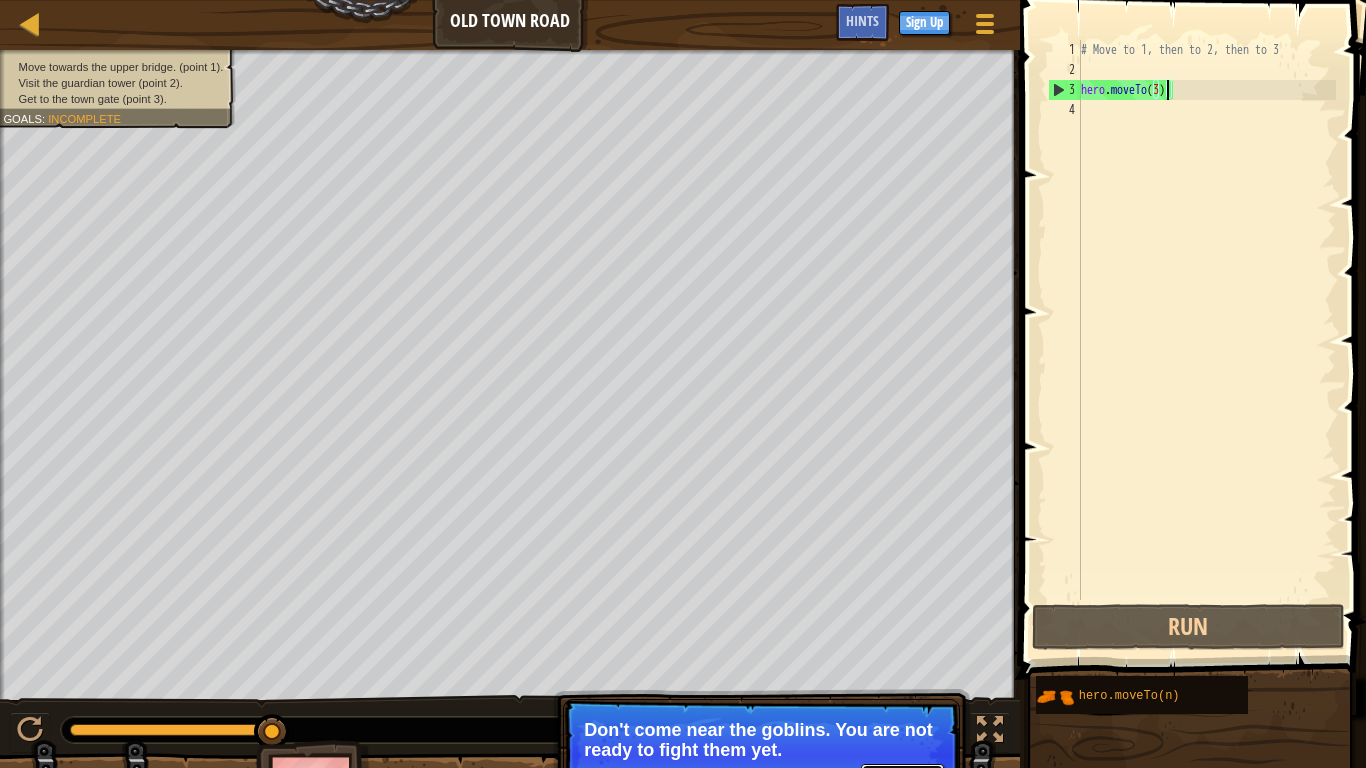 click on "Continue" at bounding box center (902, 777) 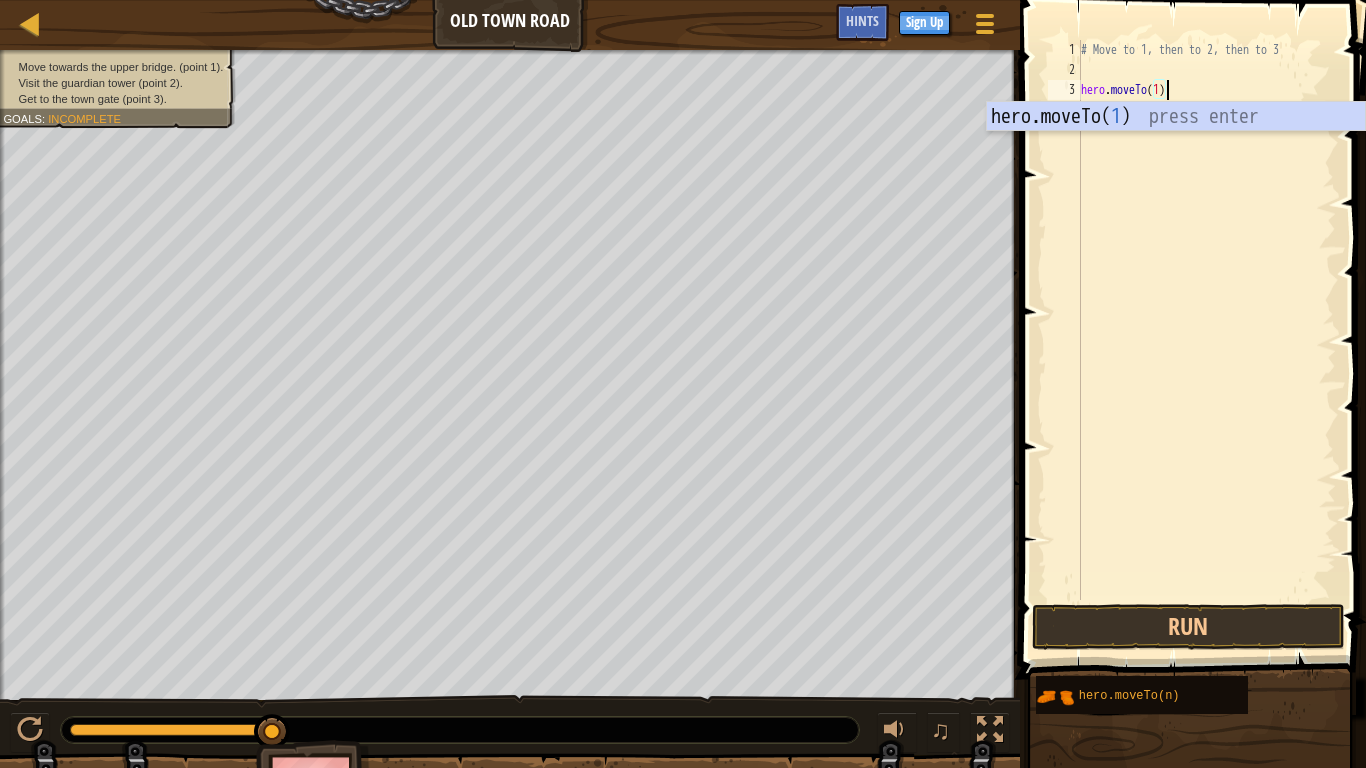 scroll, scrollTop: 9, scrollLeft: 7, axis: both 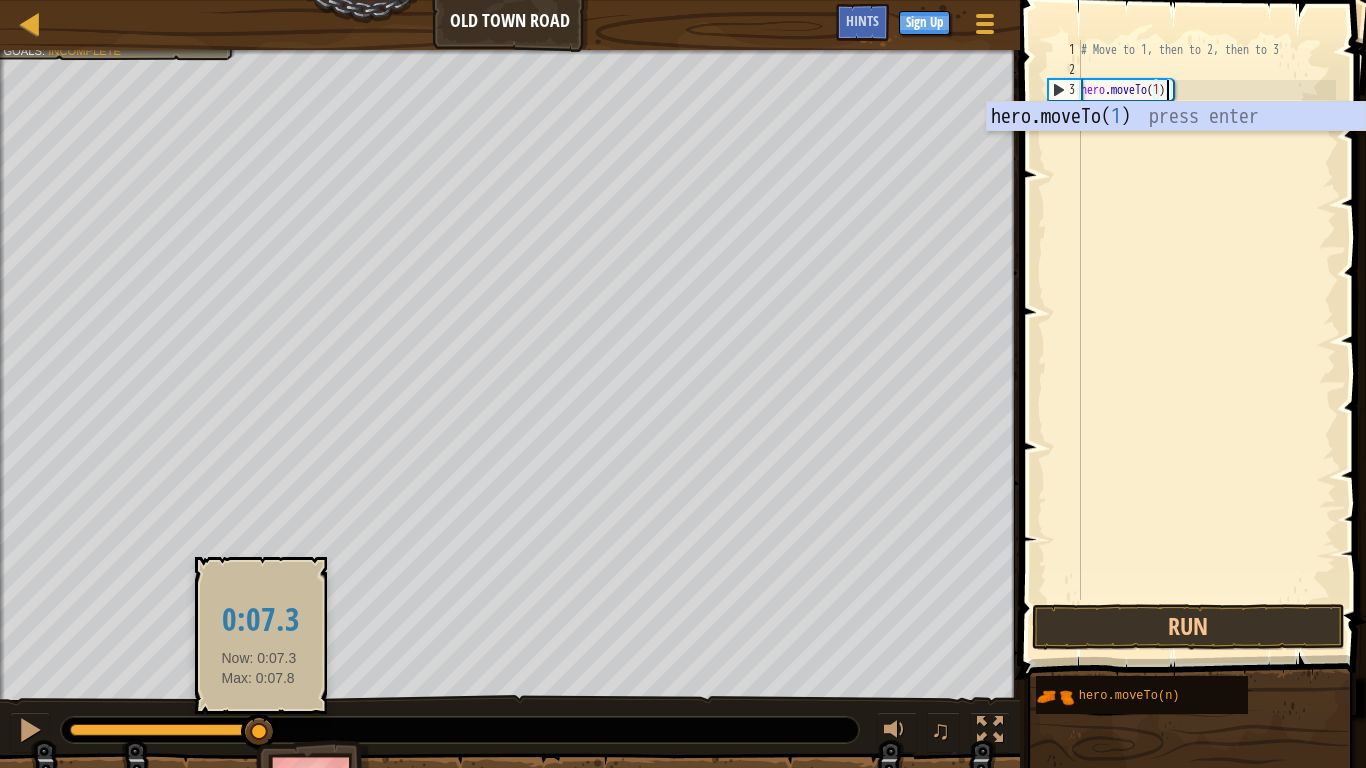 drag, startPoint x: 266, startPoint y: 728, endPoint x: 0, endPoint y: 726, distance: 266.0075 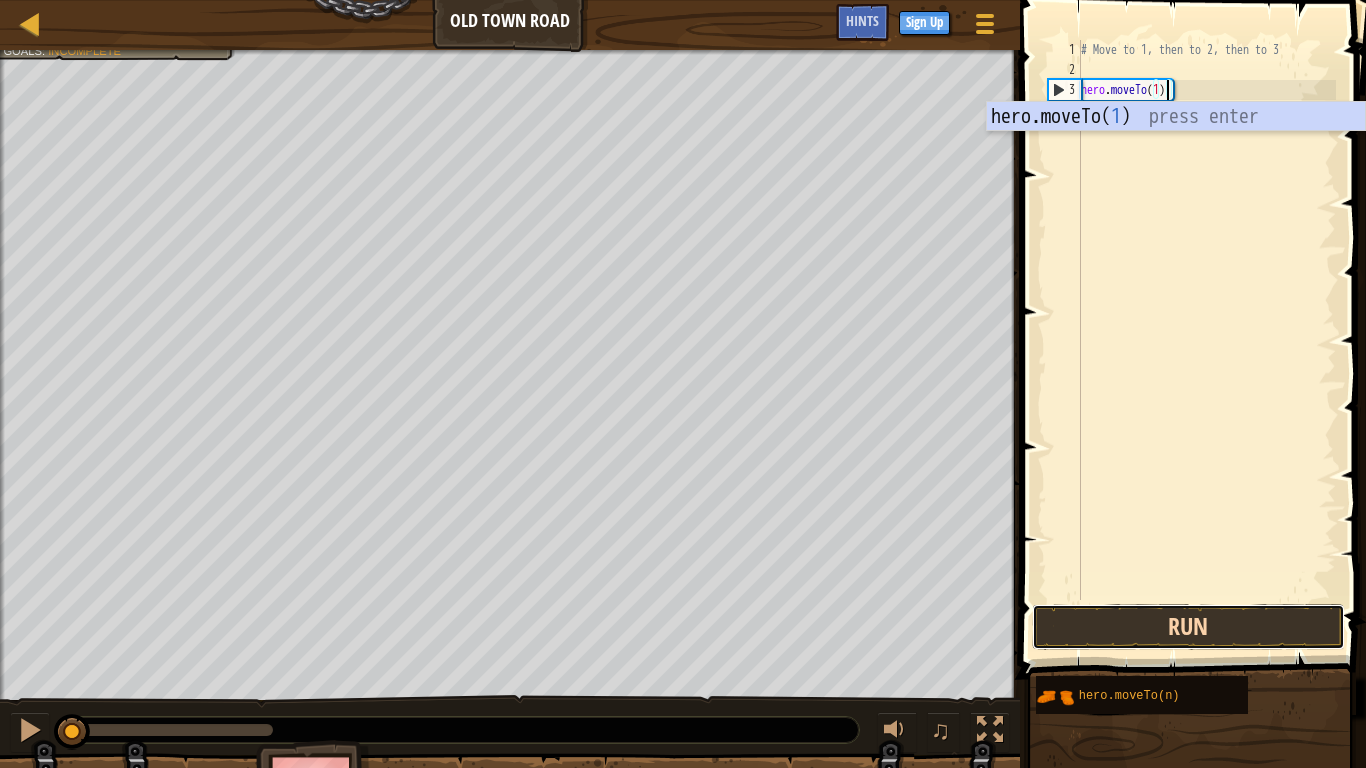 click on "Run" at bounding box center [1188, 627] 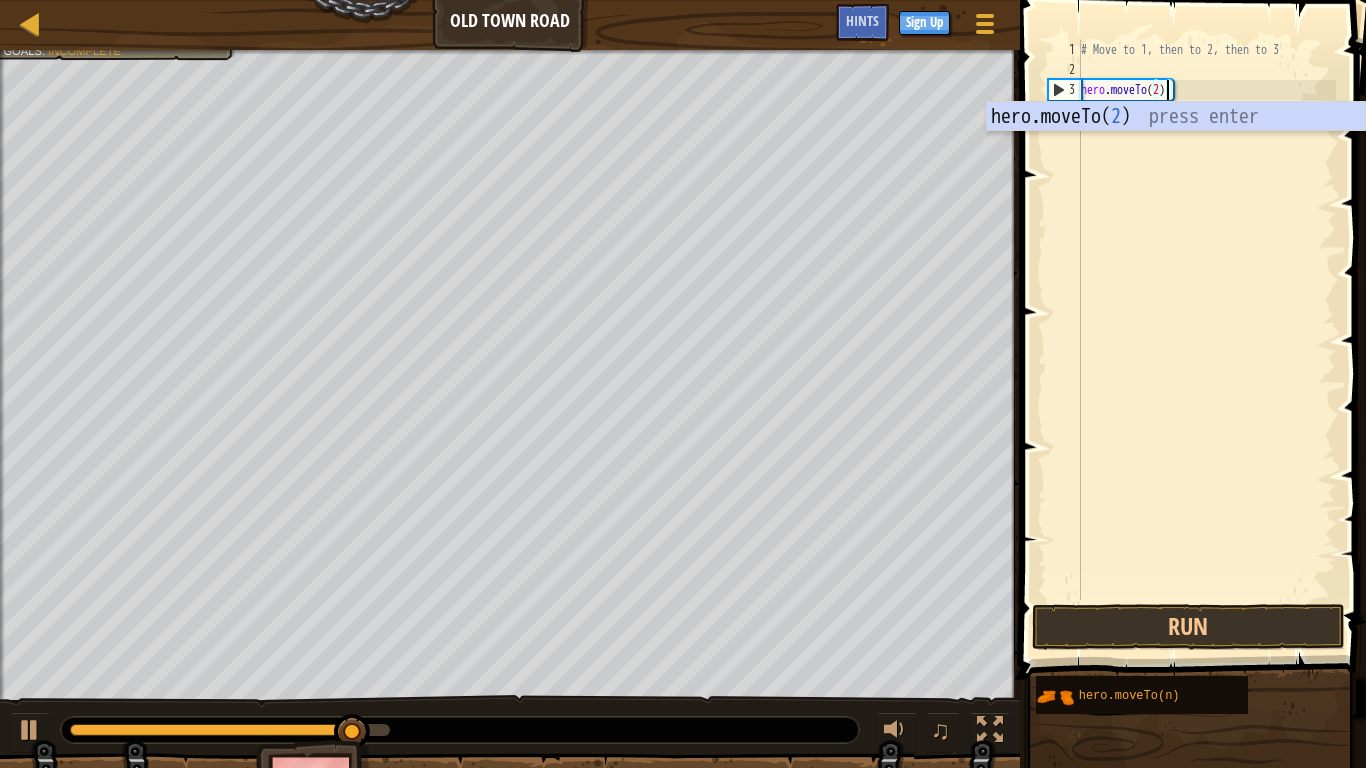 scroll, scrollTop: 9, scrollLeft: 7, axis: both 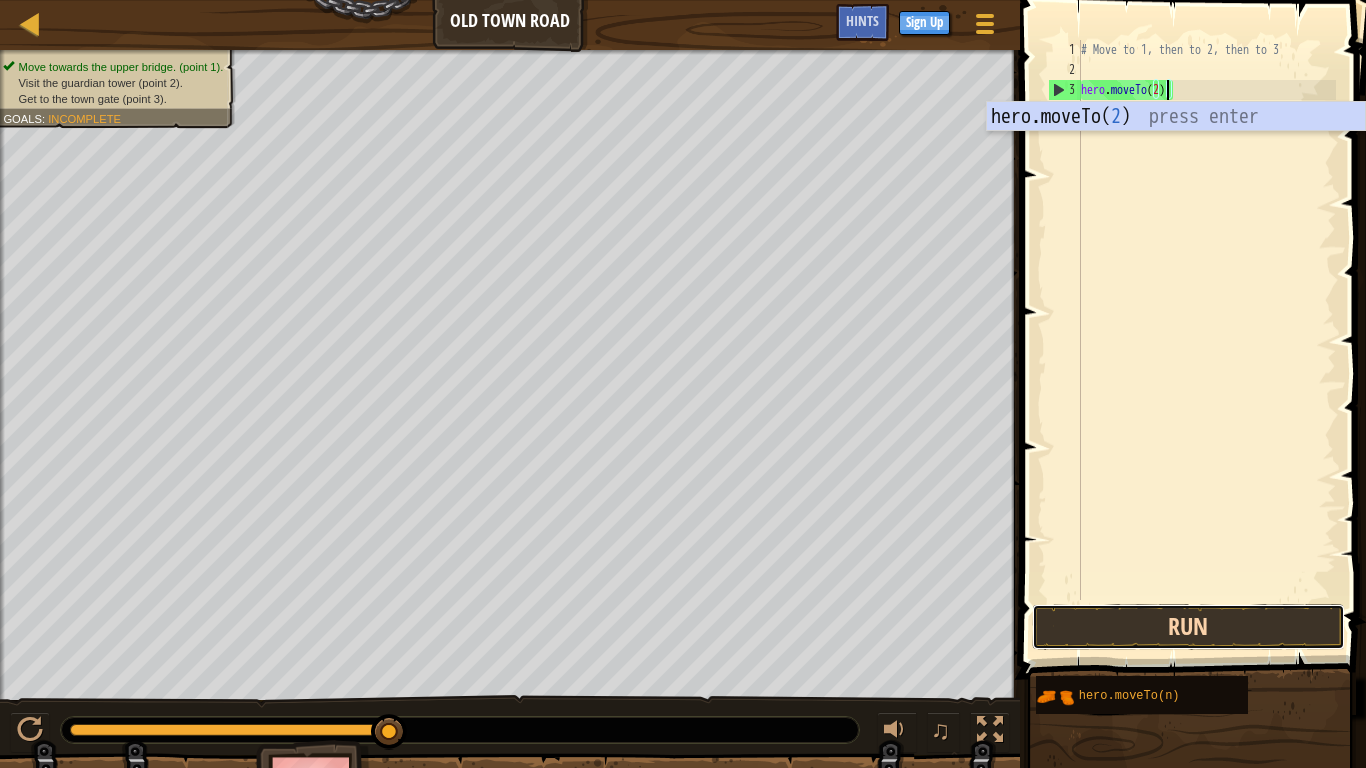 click on "Run" at bounding box center [1188, 627] 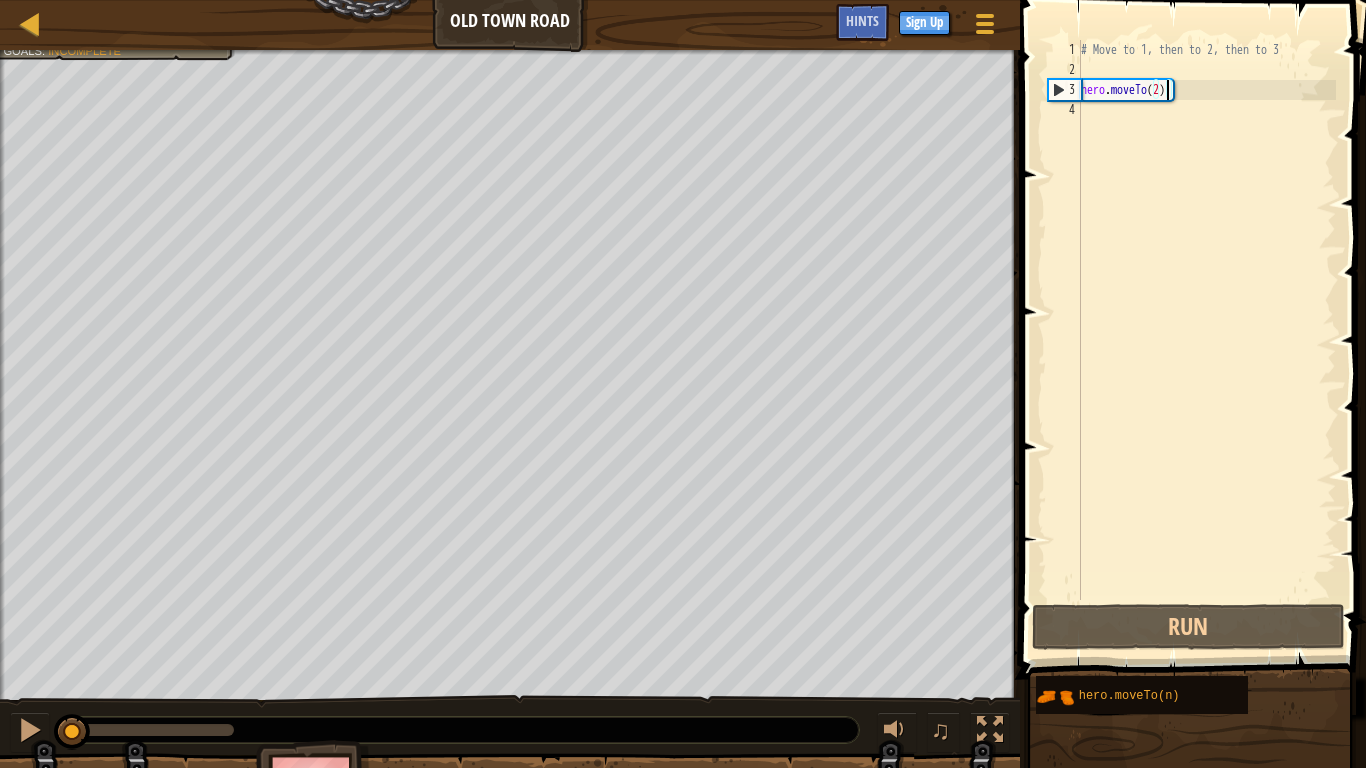 drag, startPoint x: 137, startPoint y: 723, endPoint x: 0, endPoint y: 712, distance: 137.4409 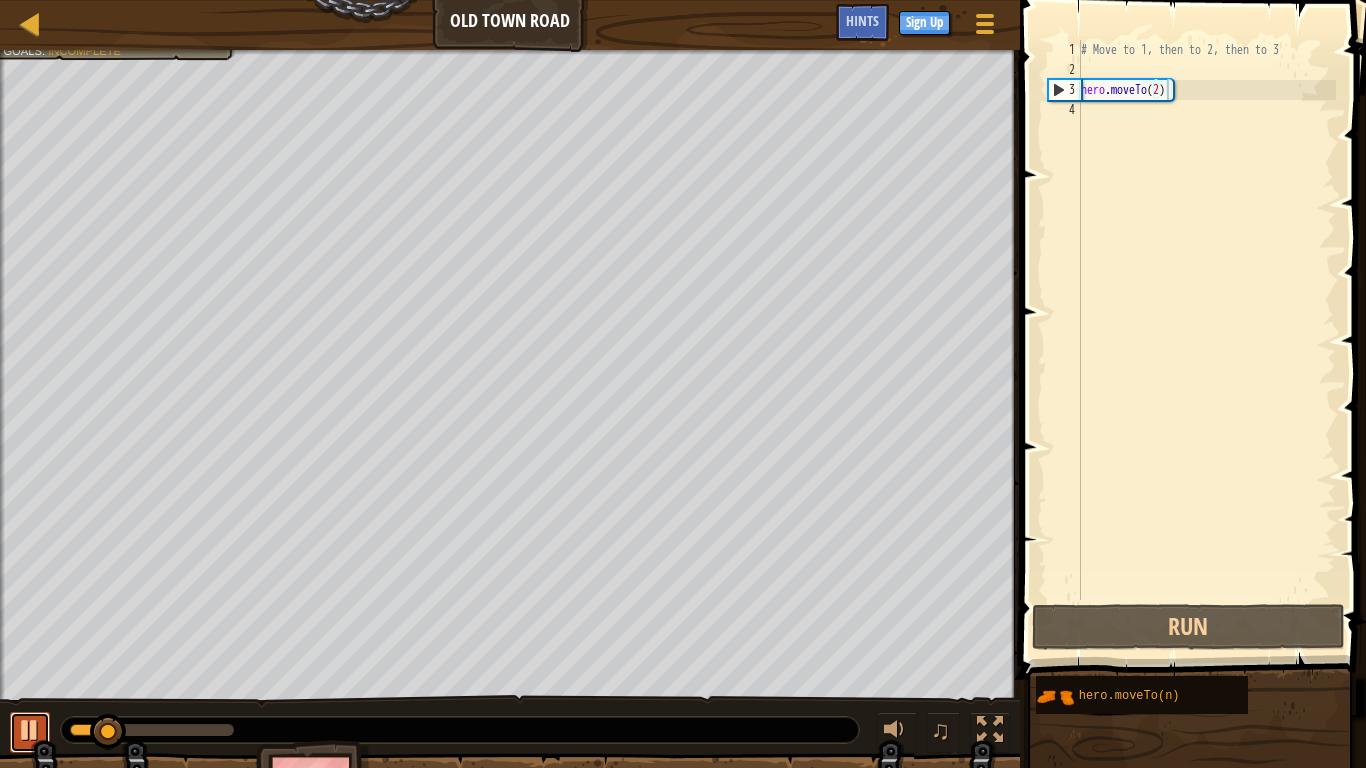 click at bounding box center [30, 730] 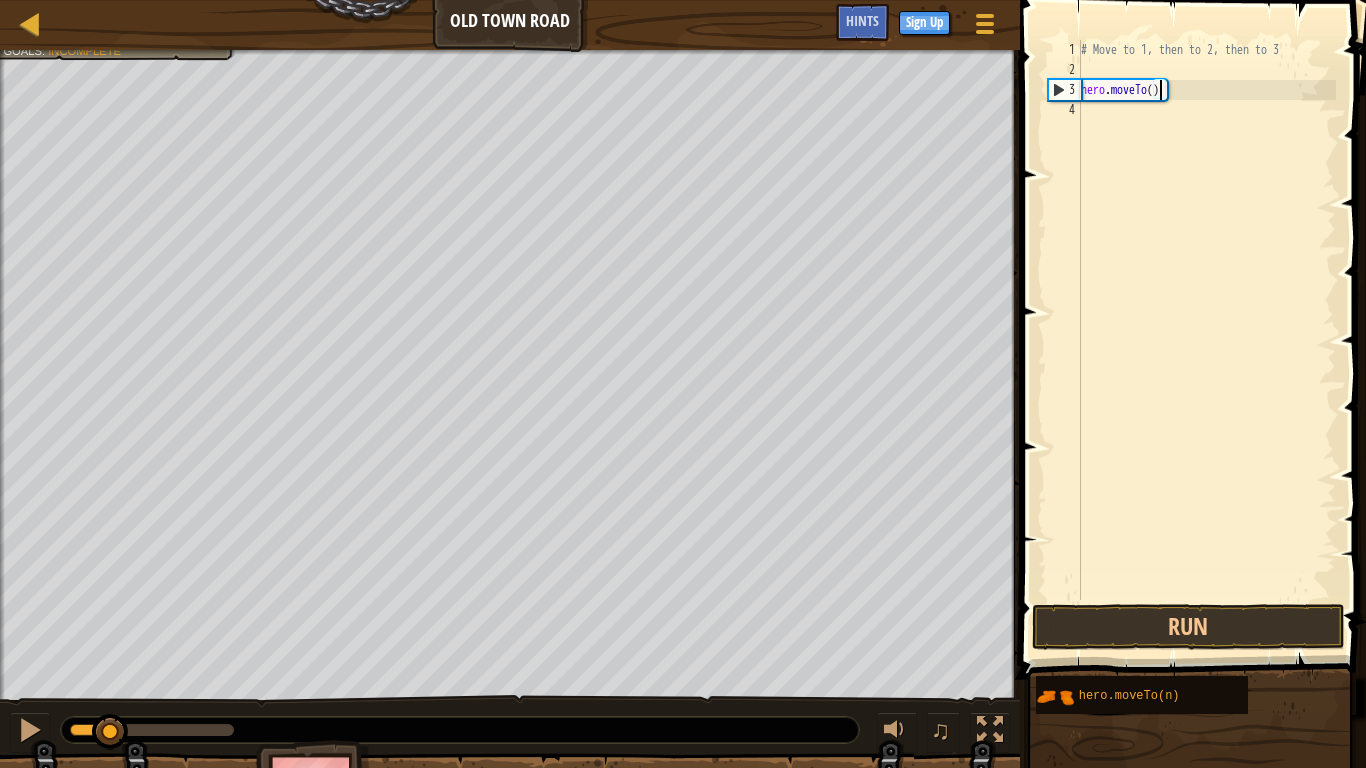scroll, scrollTop: 9, scrollLeft: 7, axis: both 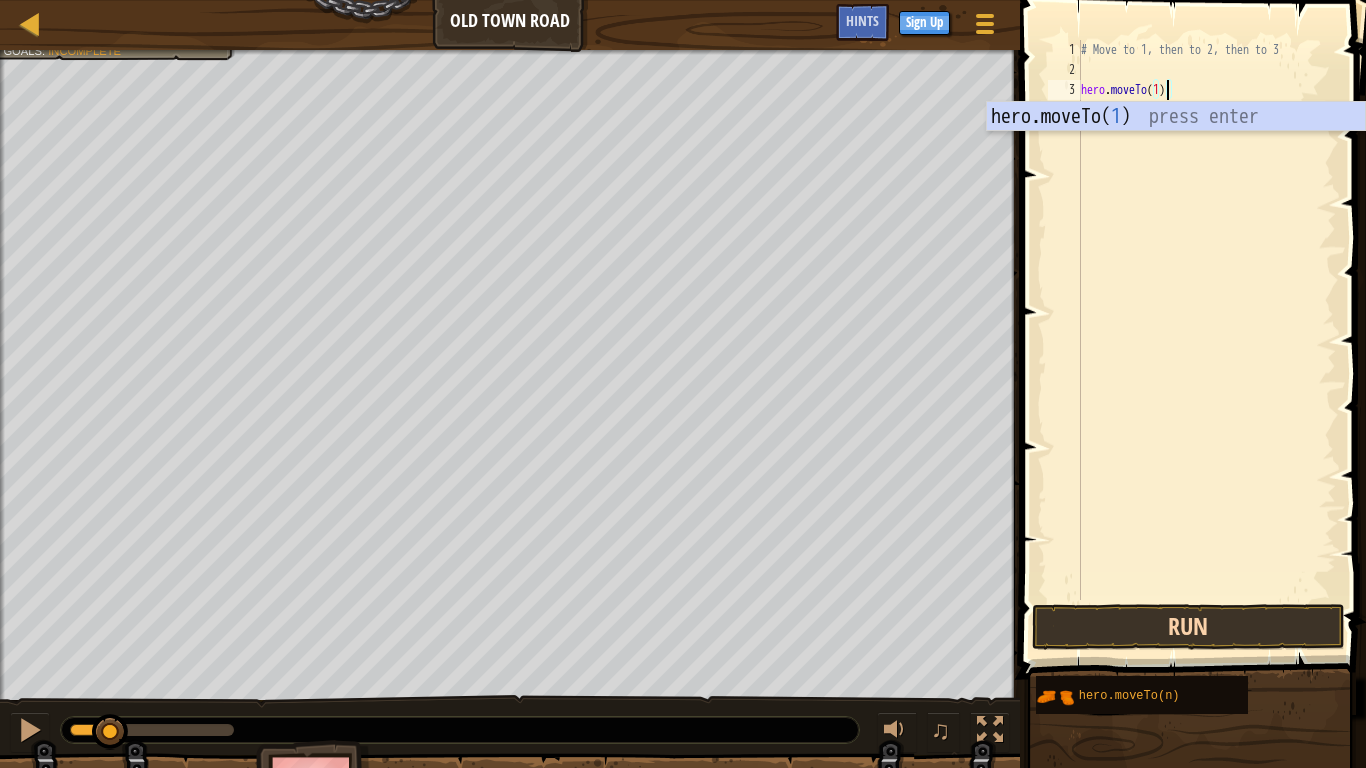 type on "hero.moveTo(1)" 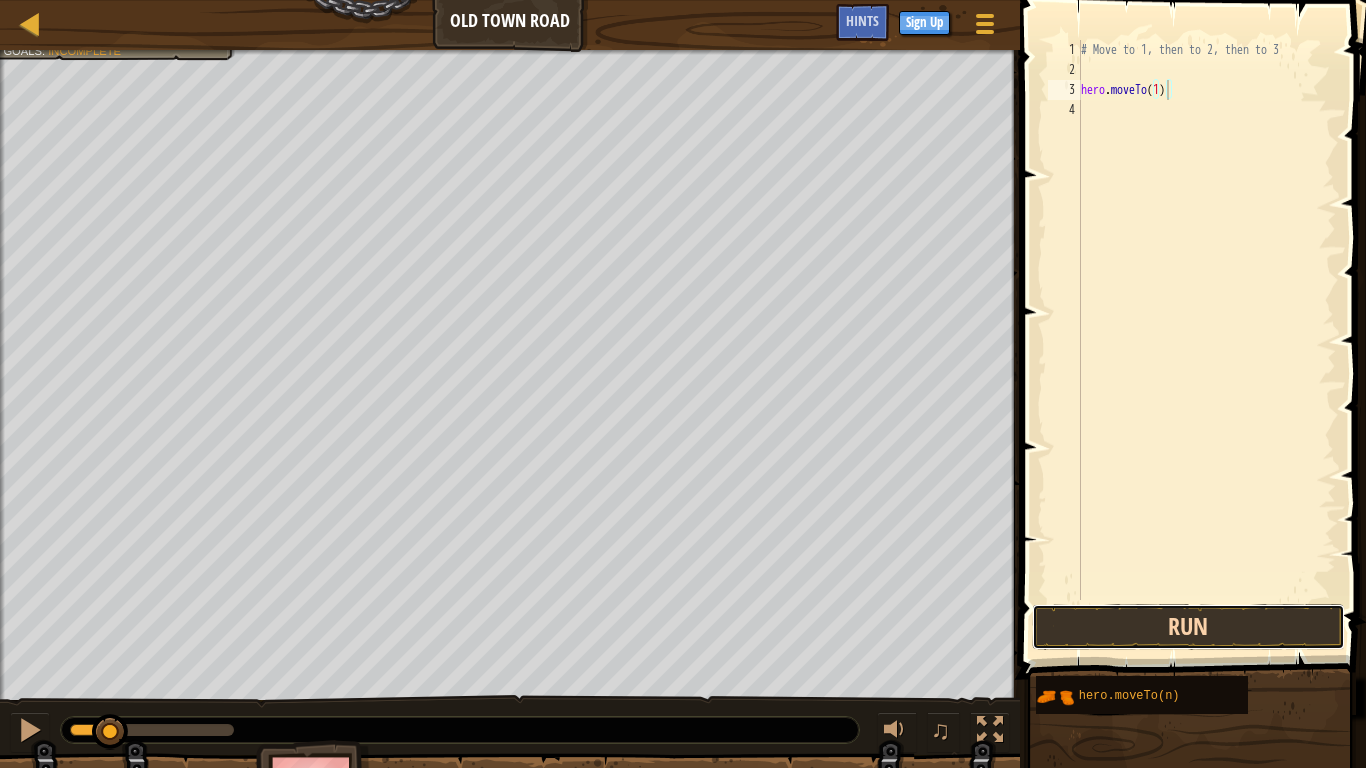 click on "Run" at bounding box center (1188, 627) 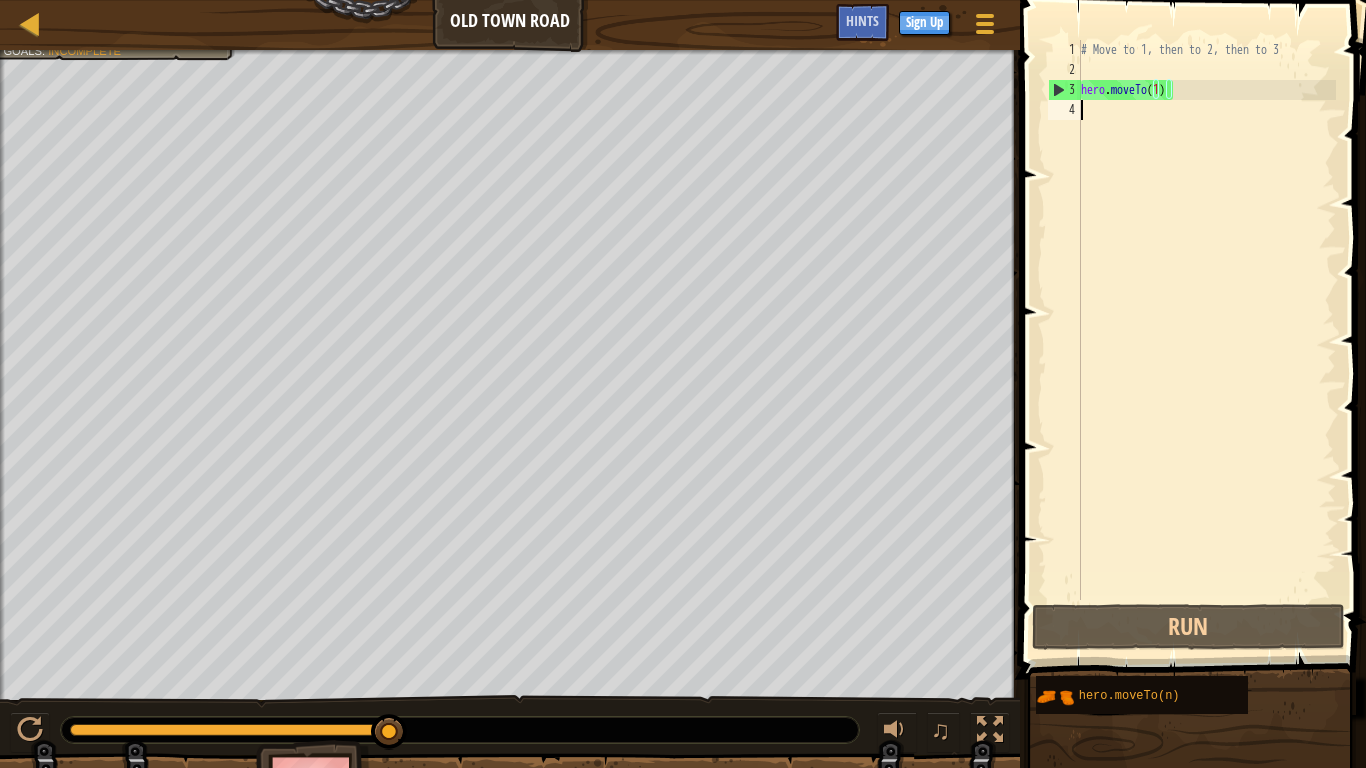 click on "# Move to 1, then to 2, then to 3 hero . moveTo ( 1 )" at bounding box center [1206, 340] 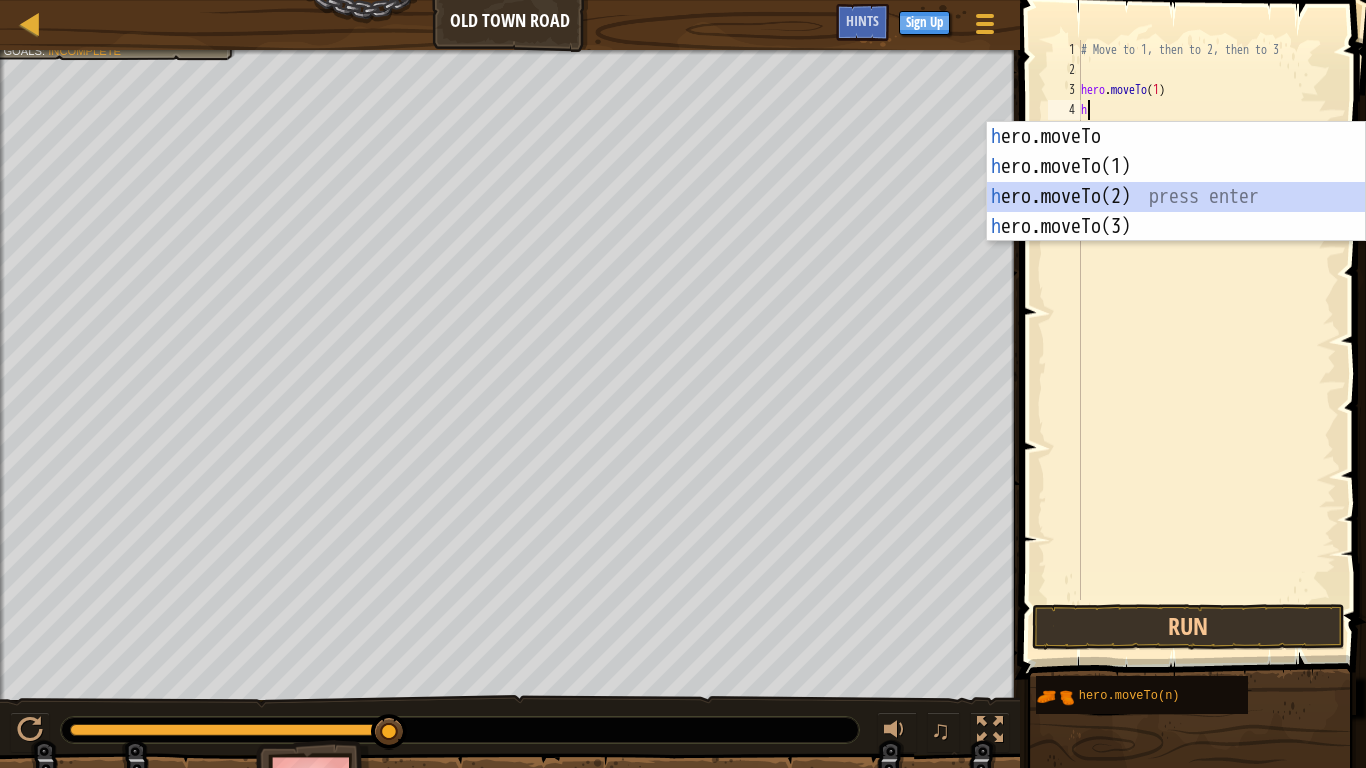click on "h ero.moveTo press enter h ero.moveTo(1) press enter h ero.moveTo(2) press enter h ero.moveTo(3) press enter" at bounding box center [1176, 212] 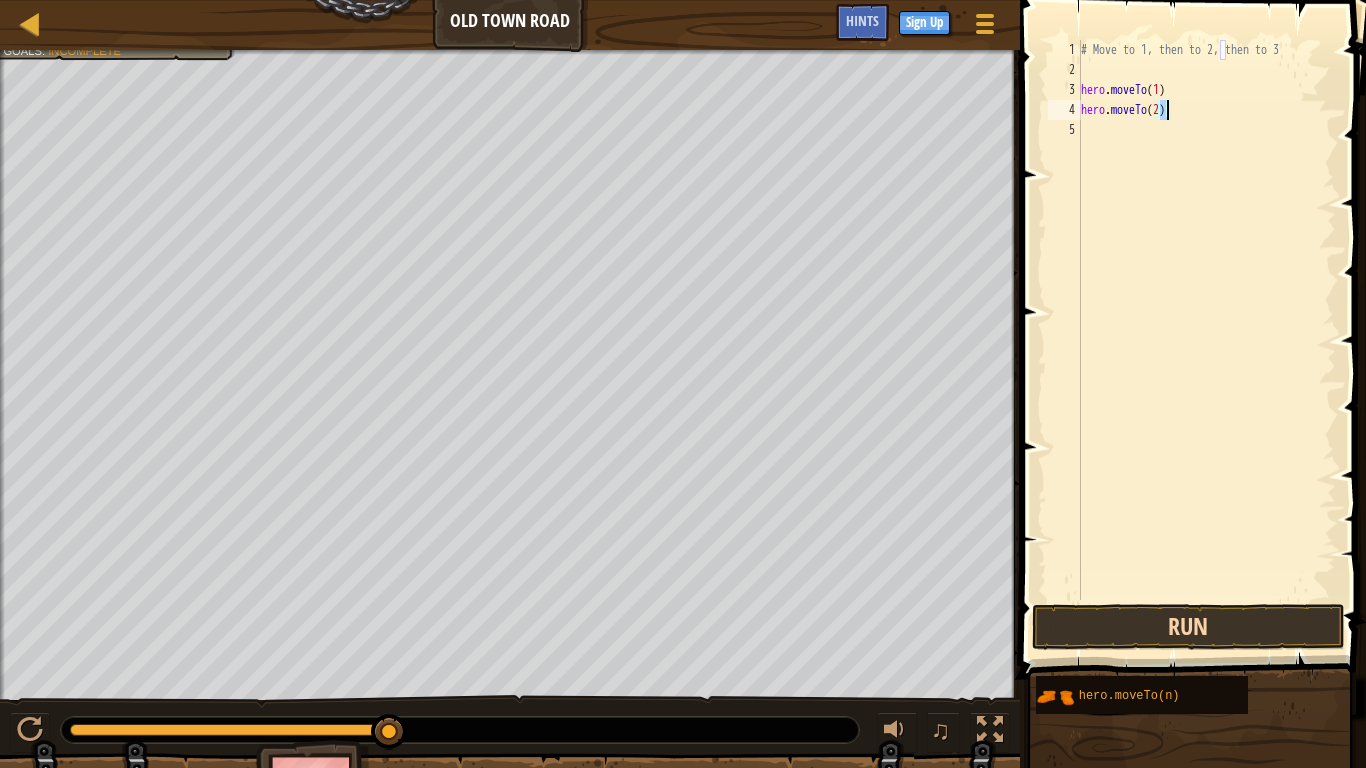 type on "hero.moveTo(2)" 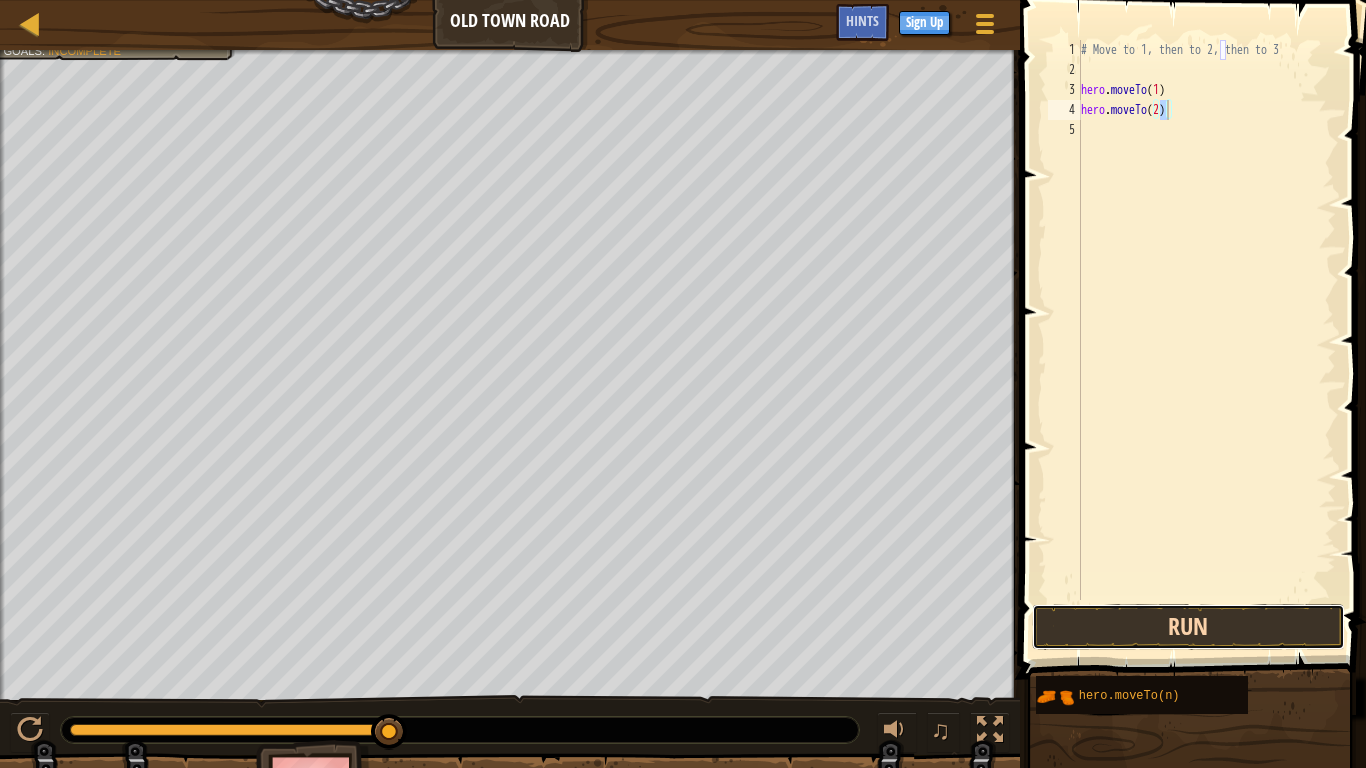 click on "Run" at bounding box center [1188, 627] 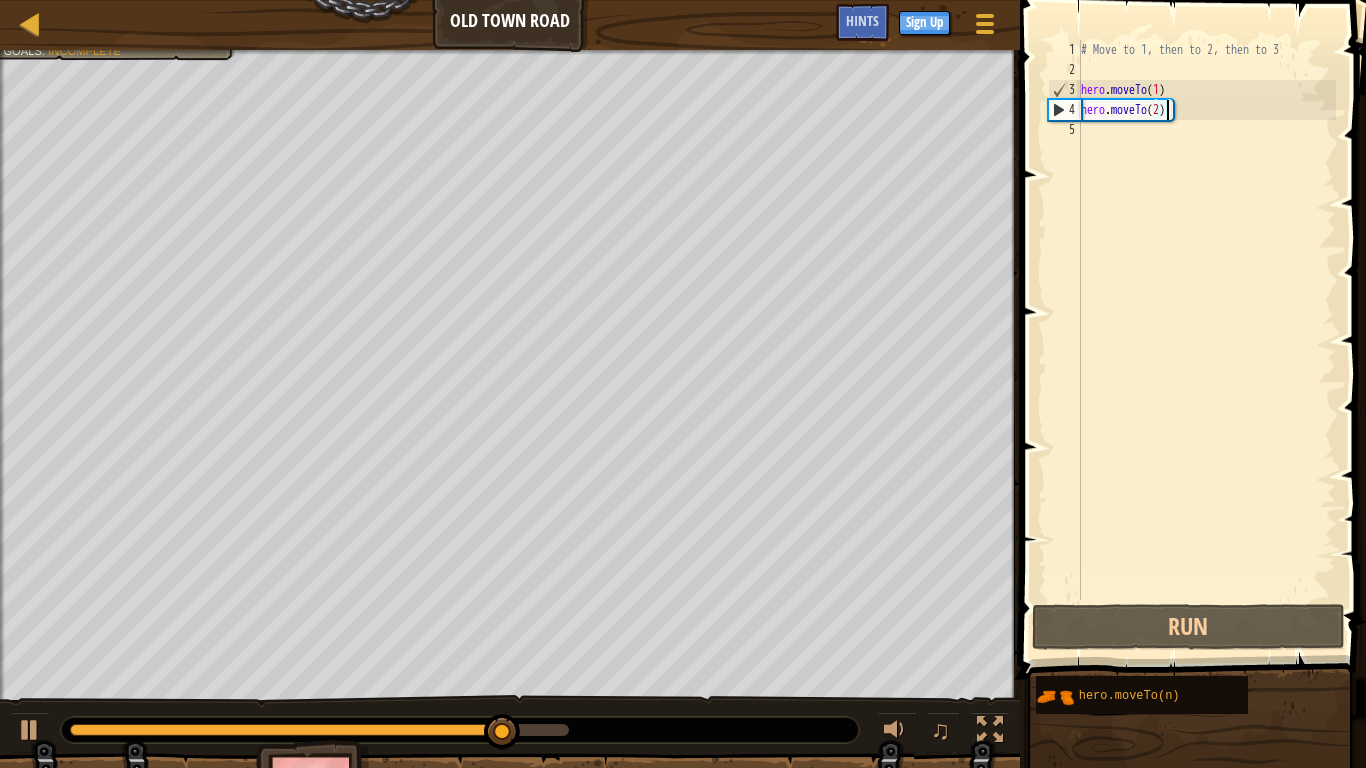 click on "5" at bounding box center [1064, 130] 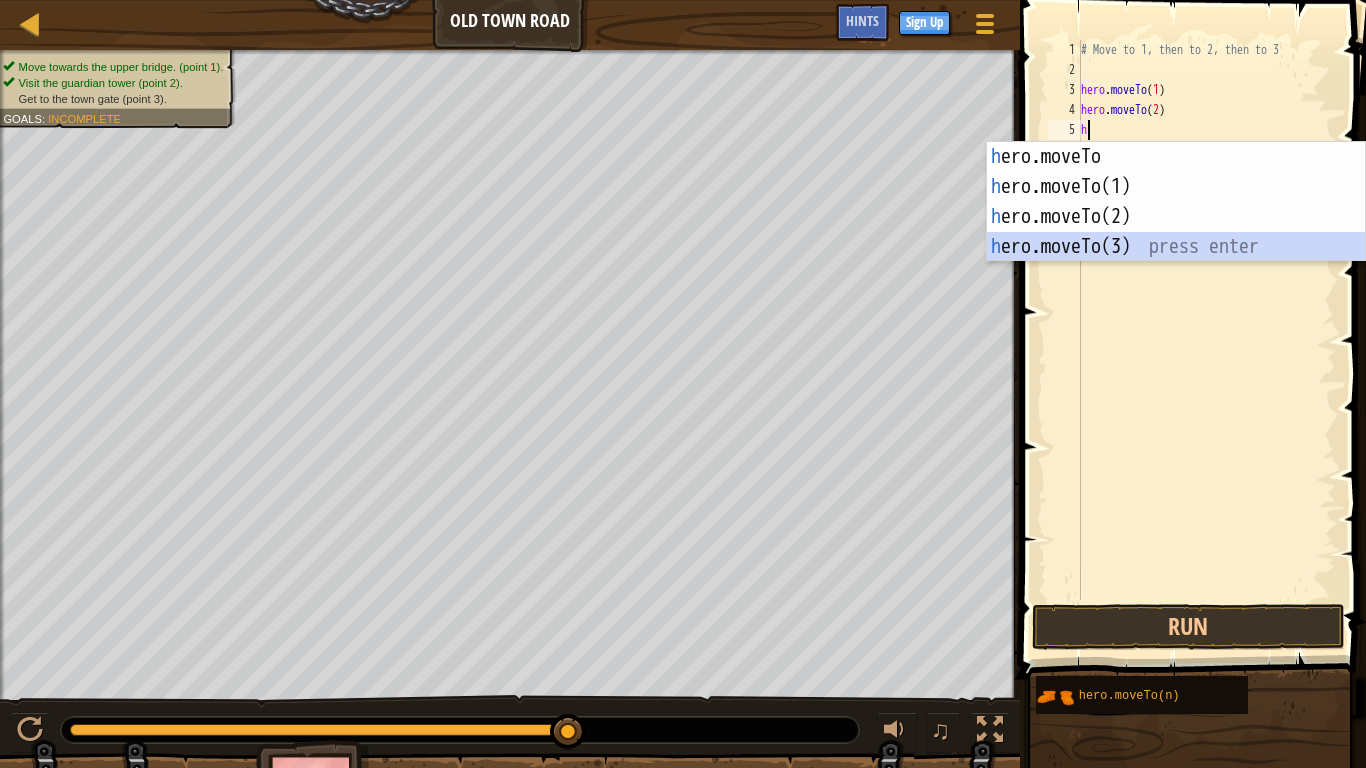 click on "h ero.moveTo press enter h ero.moveTo(1) press enter h ero.moveTo(2) press enter h ero.moveTo(3) press enter" at bounding box center [1176, 232] 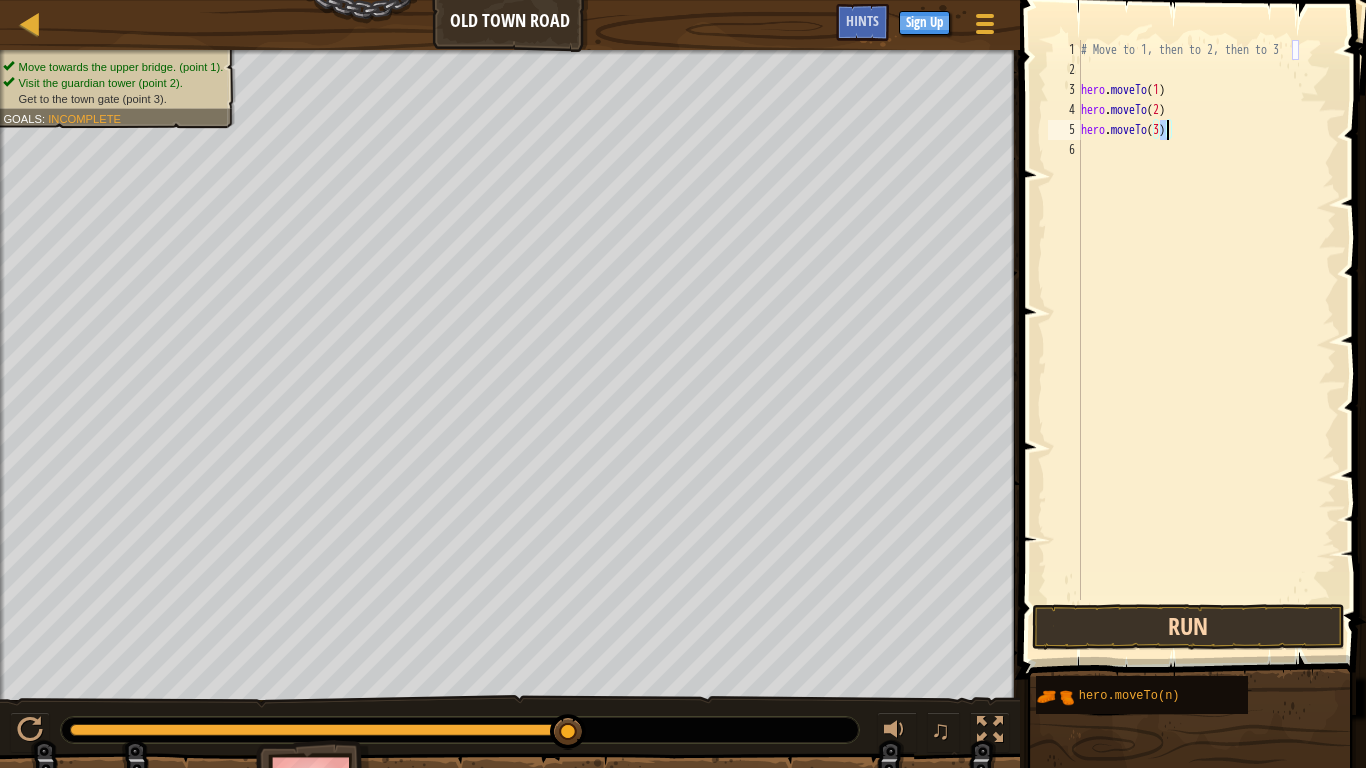 type on "hero.moveTo(3)" 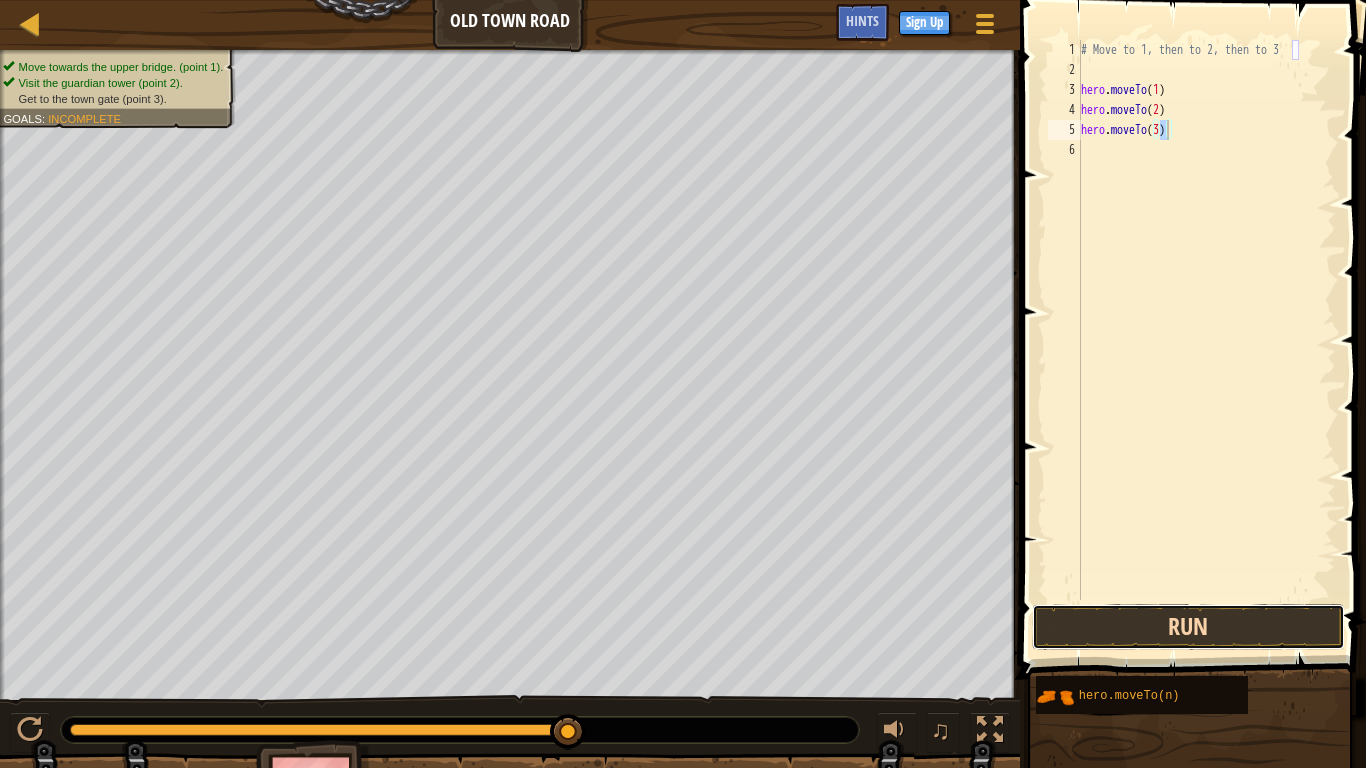 click on "Run" at bounding box center (1188, 627) 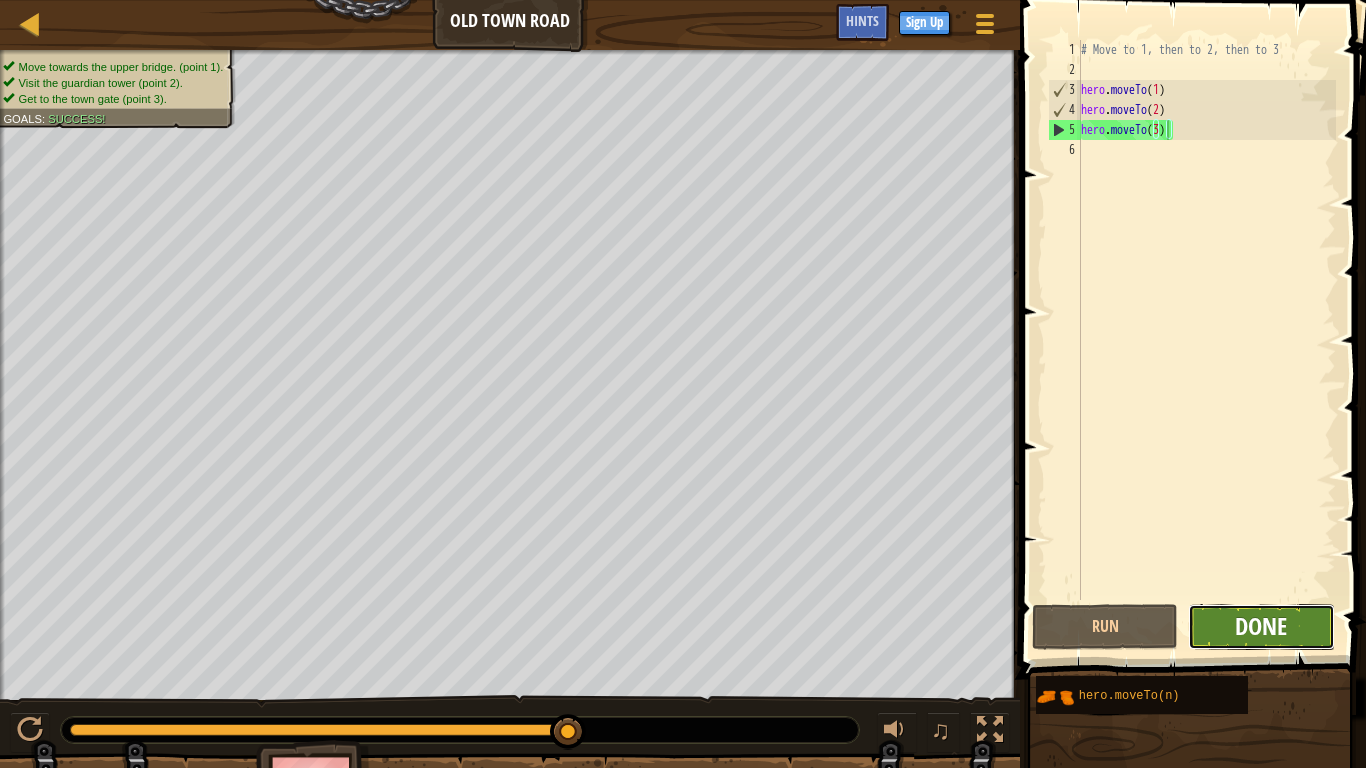 click on "Done" at bounding box center [1261, 626] 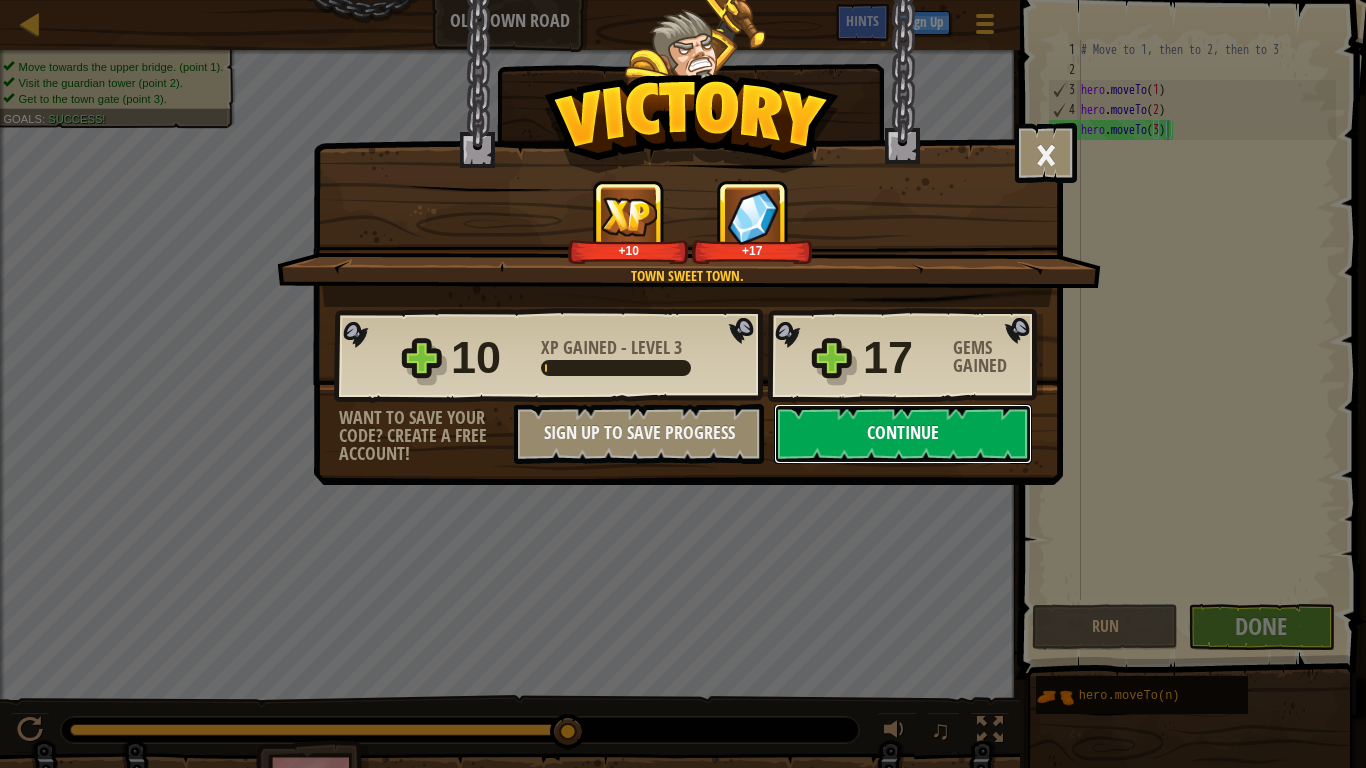 click on "Continue" at bounding box center [903, 434] 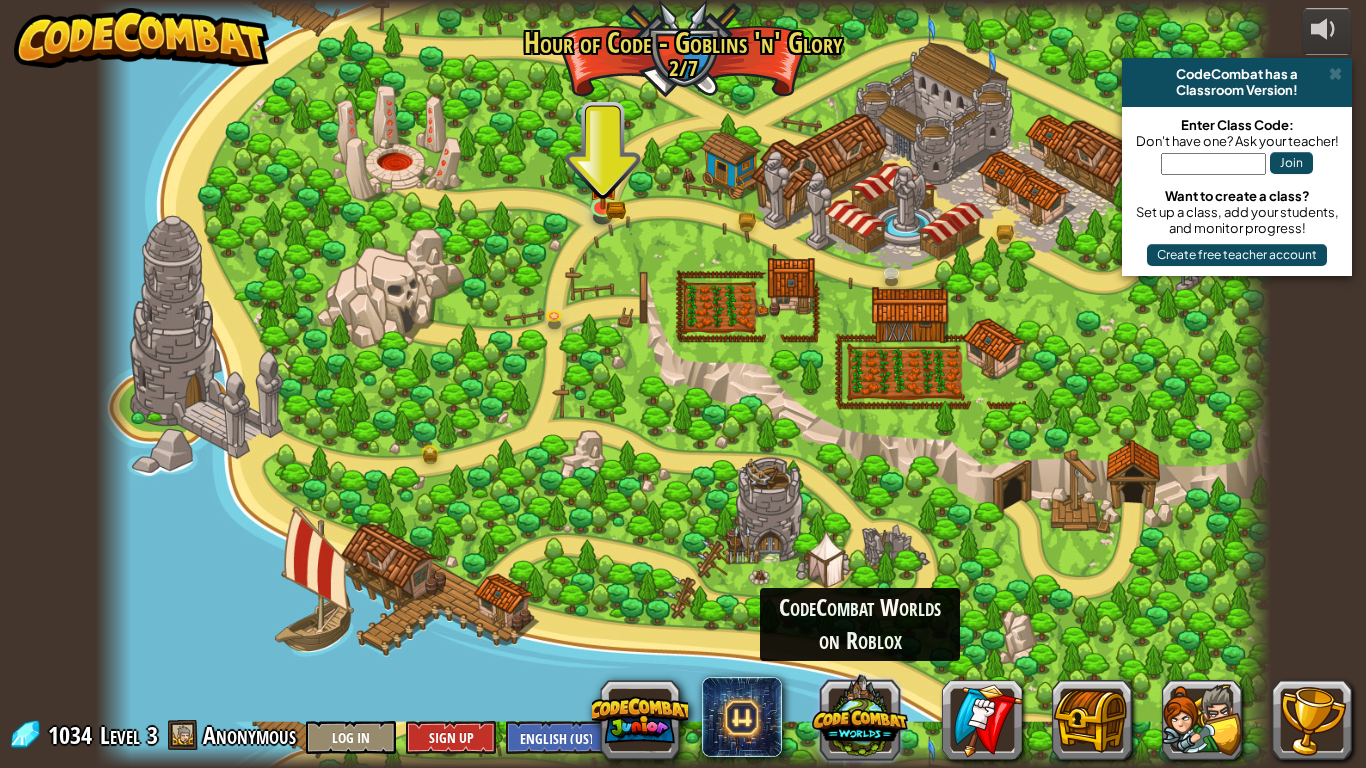 click at bounding box center (860, 717) 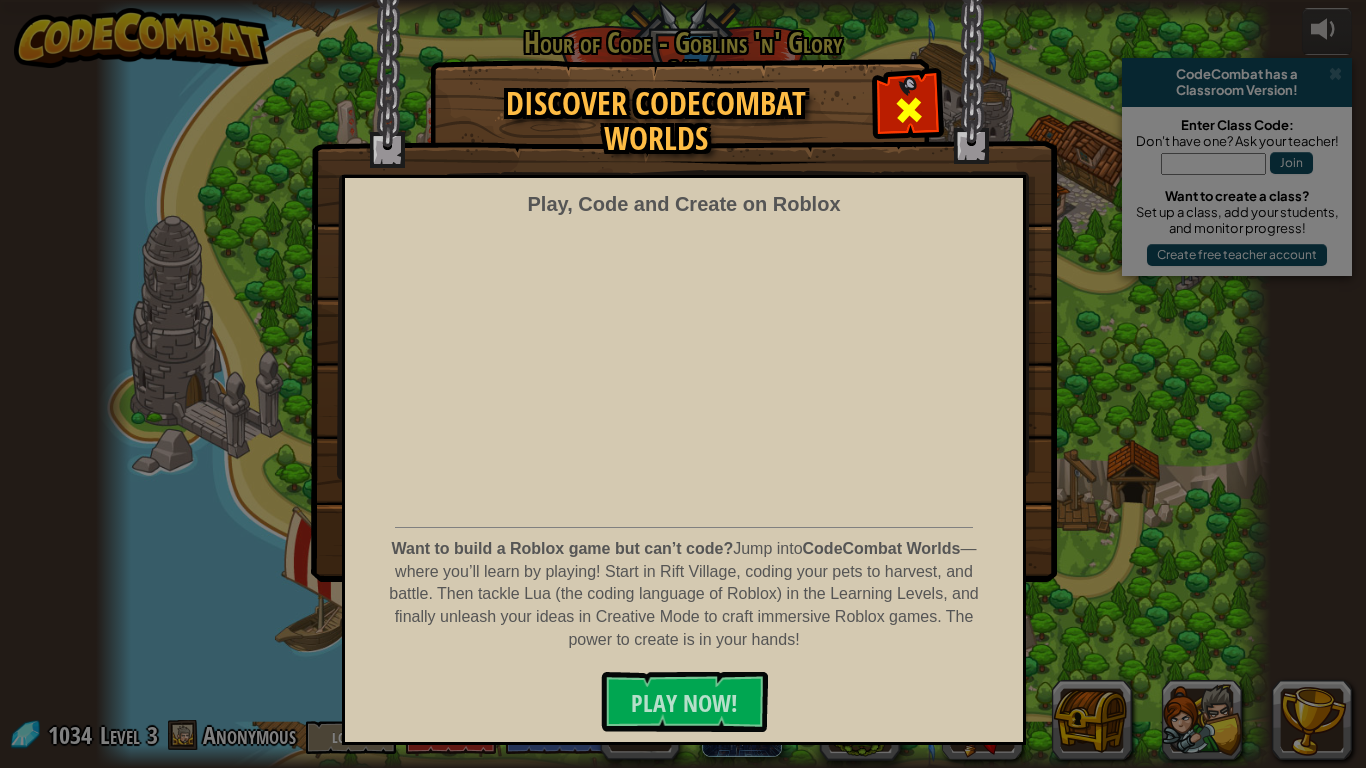 click at bounding box center [908, 107] 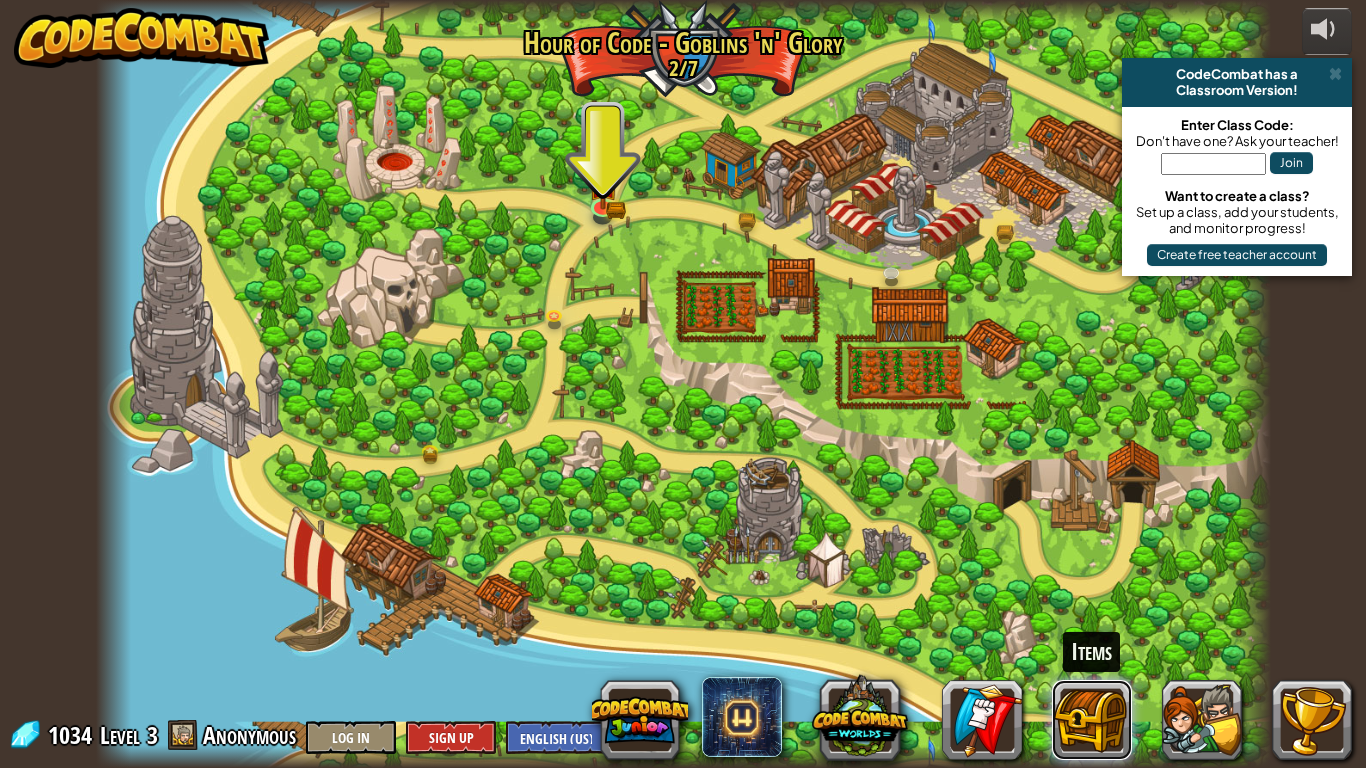 click at bounding box center (1092, 720) 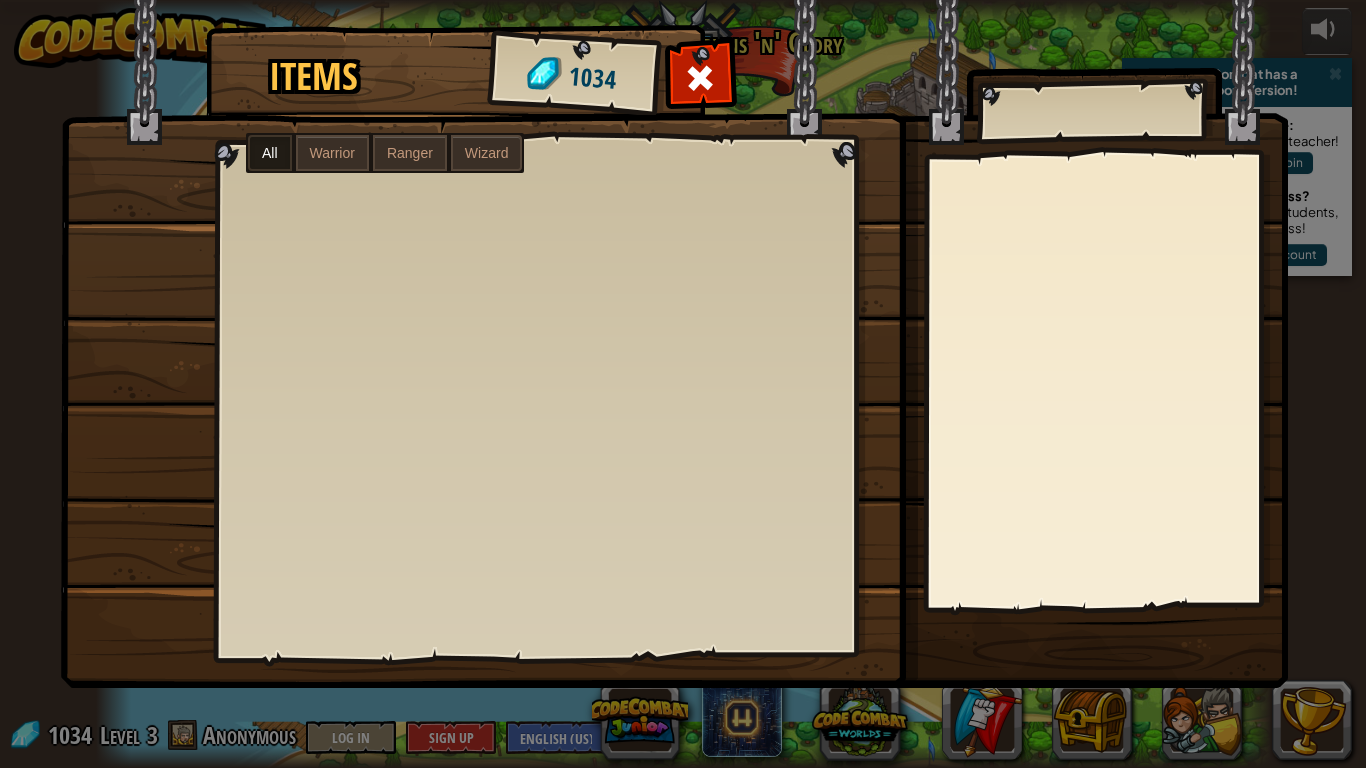 click on "Warrior" at bounding box center (332, 153) 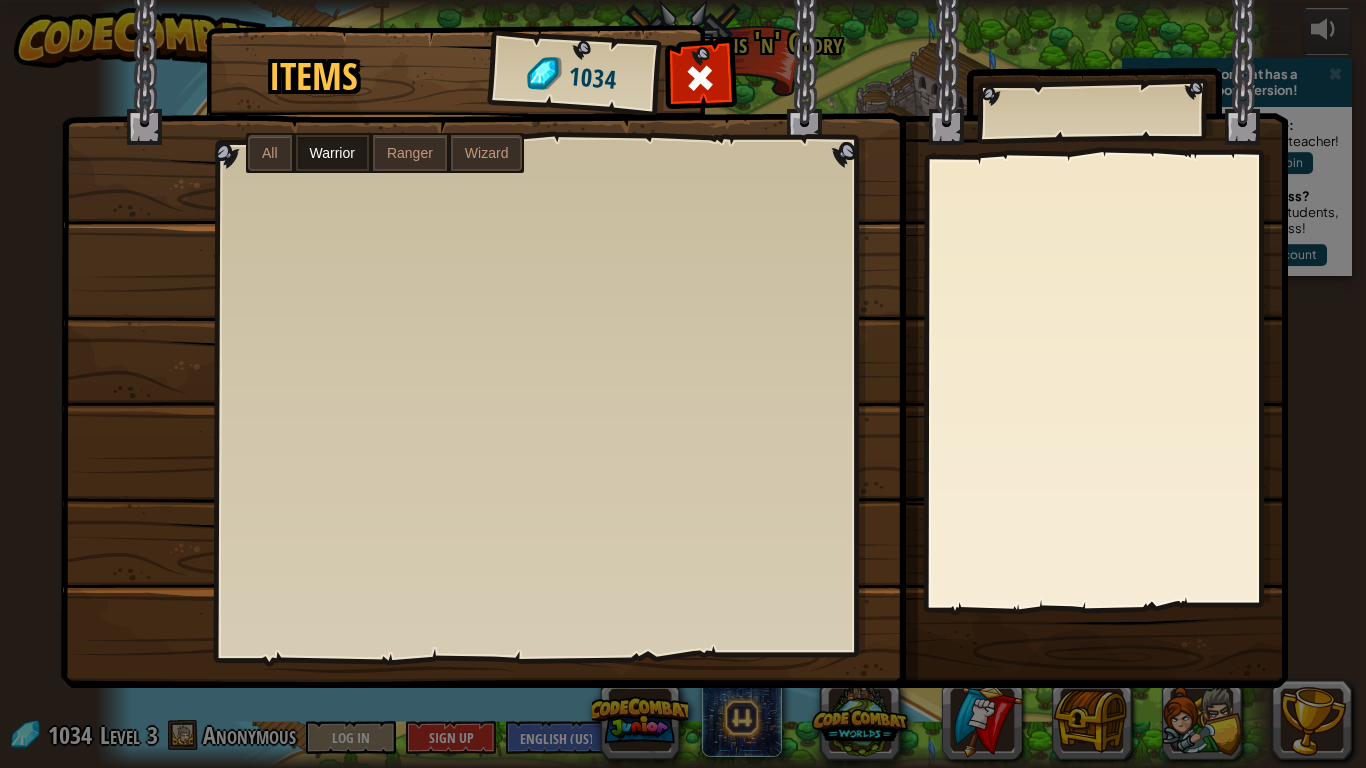 click on "Ranger" at bounding box center (410, 153) 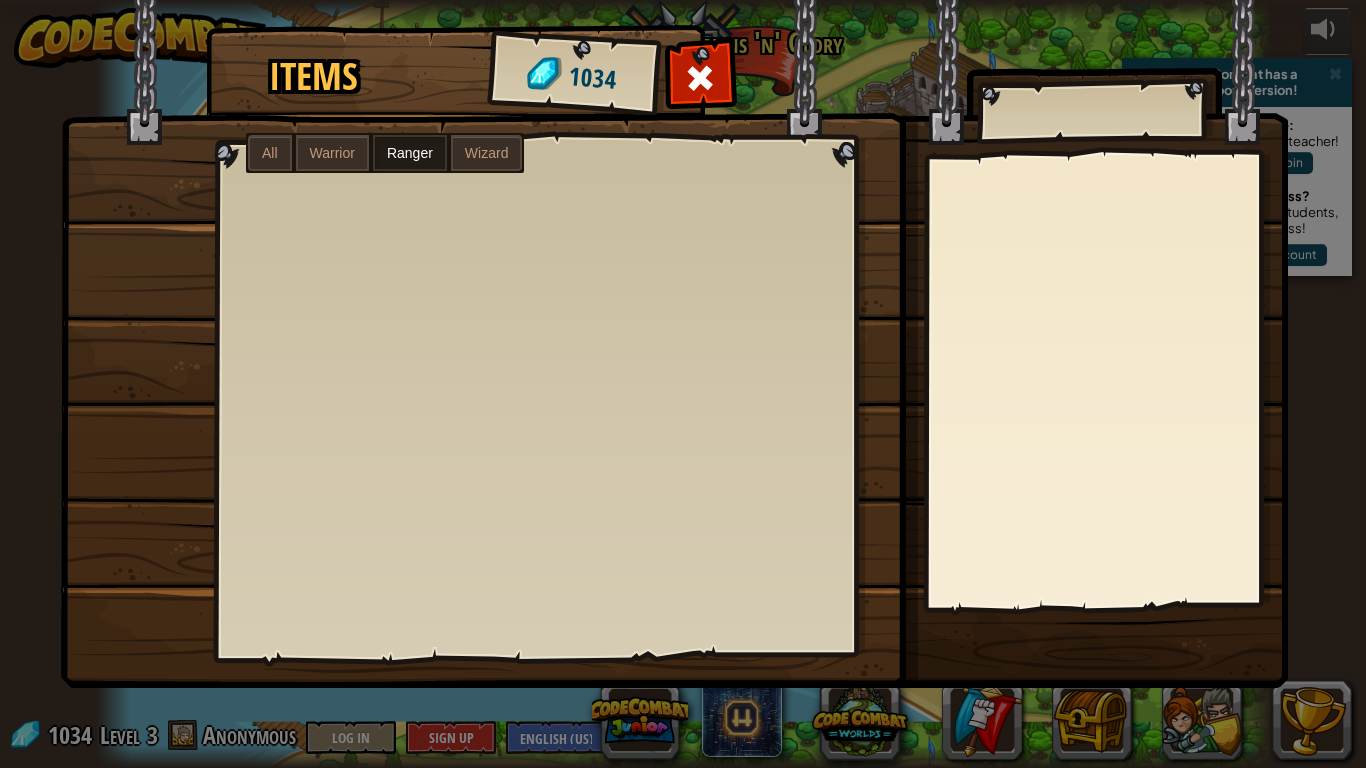 click on "Wizard" at bounding box center (487, 153) 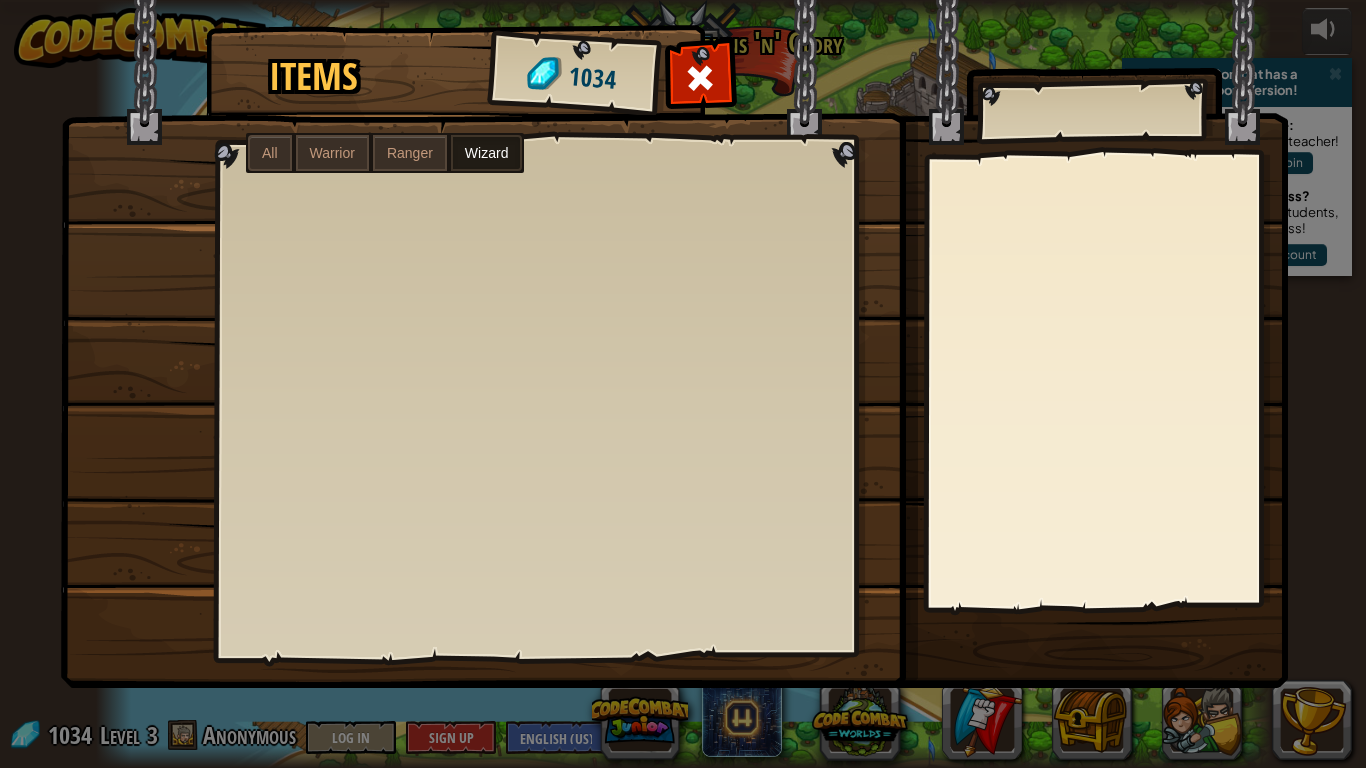 click on "All" at bounding box center (270, 153) 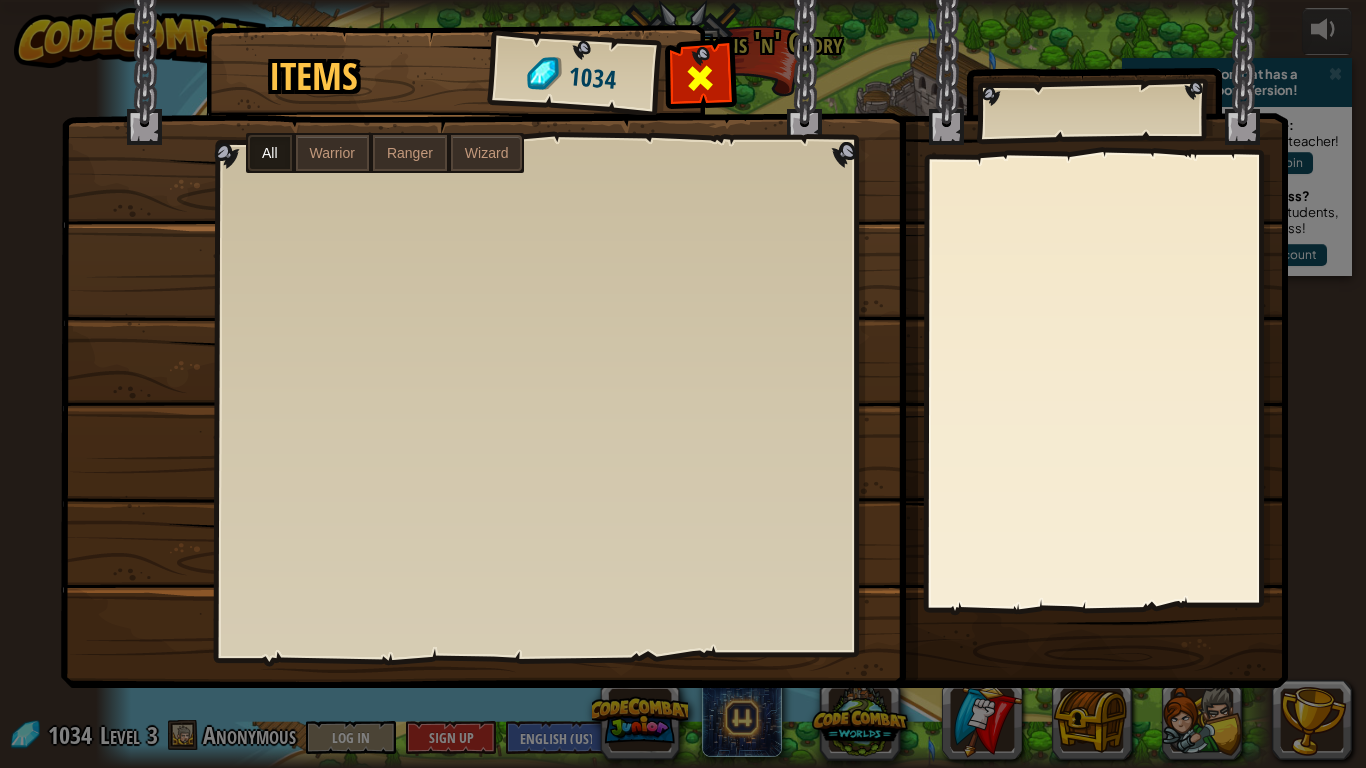 click at bounding box center [701, 78] 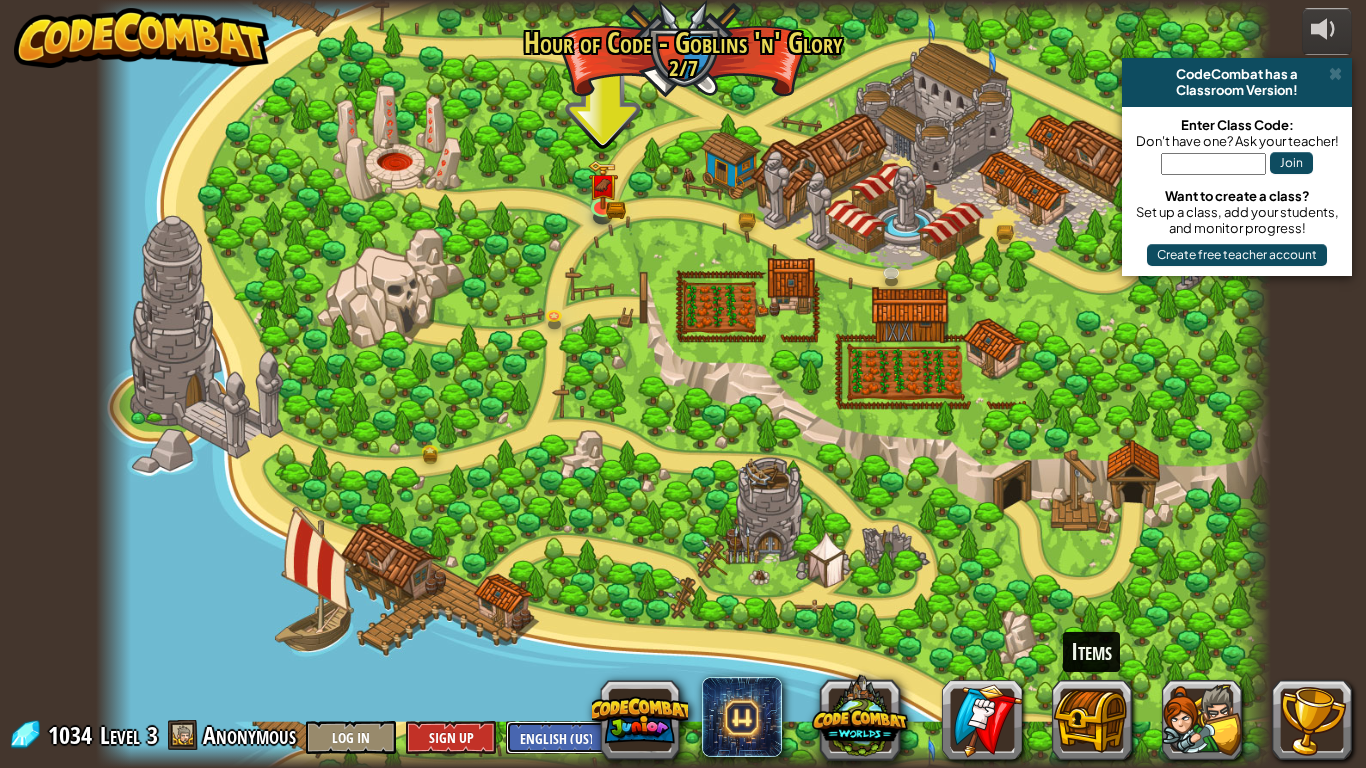 click on "English (US) English (UK) 简体中文 繁體中文 русский español (ES) español (América Latina) français Português (Portugal) Português (Brasil) ---------------------------------- العربية azərbaycan dili български език Català čeština dansk Deutsch (Deutschland) Deutsch (Österreich) Deutsch (Schweiz) Eesti Ελληνικά Esperanto Filipino فارسی Galego 한국어 ʻŌlelo Hawaiʻi עברית hrvatski jezik magyar Bahasa Indonesia Italiano қазақ тілі lietuvių kalba latviešu te reo Māori Македонски मानक हिन्दी Монгол хэл Bahasa Melayu မြန်မာစကား Nederlands (België) Nederlands (Nederland) 日本語 Norsk Bokmål Norsk Nynorsk O'zbekcha Polski limba română српски slovenčina slovenščina suomi Svenska ไทย Türkçe українська اُردُو Tiếng Việt 吴语 吳語" at bounding box center [562, 737] 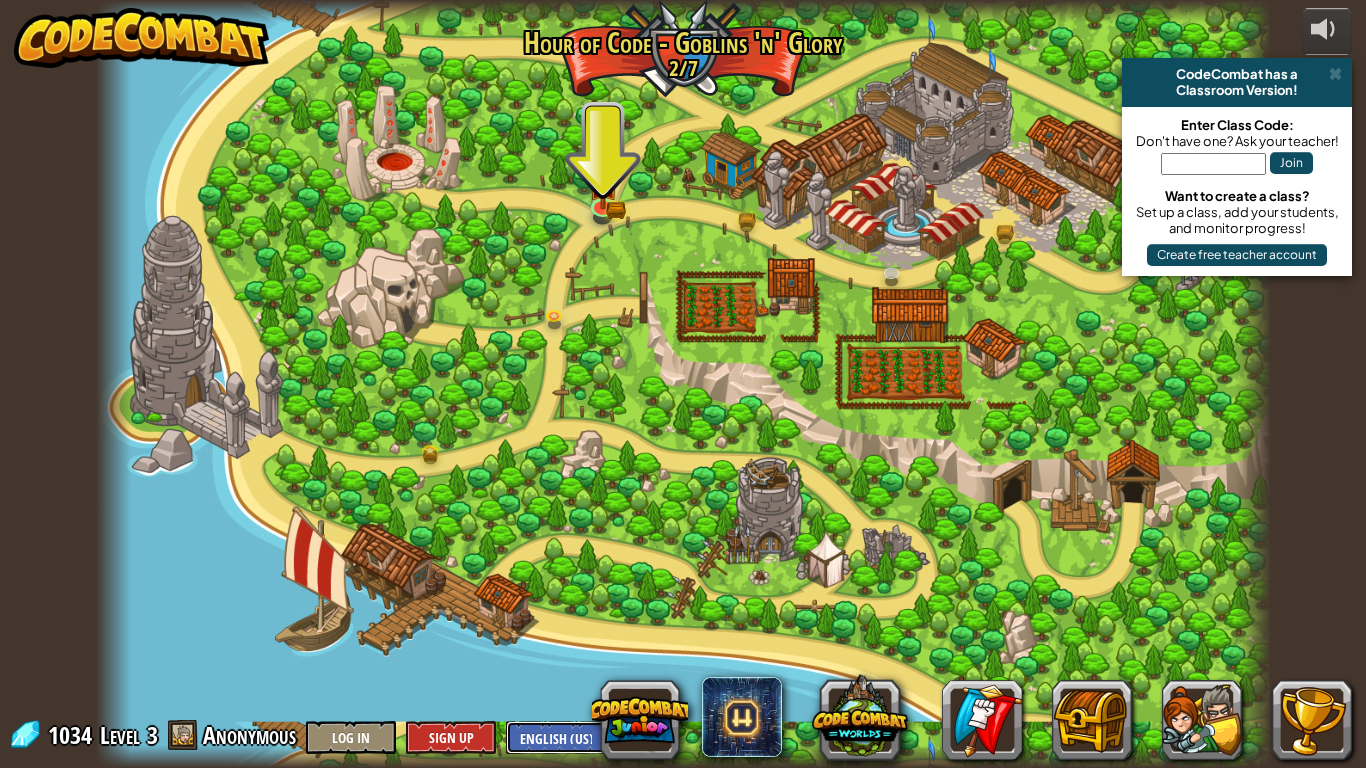 select on "zh-HANS" 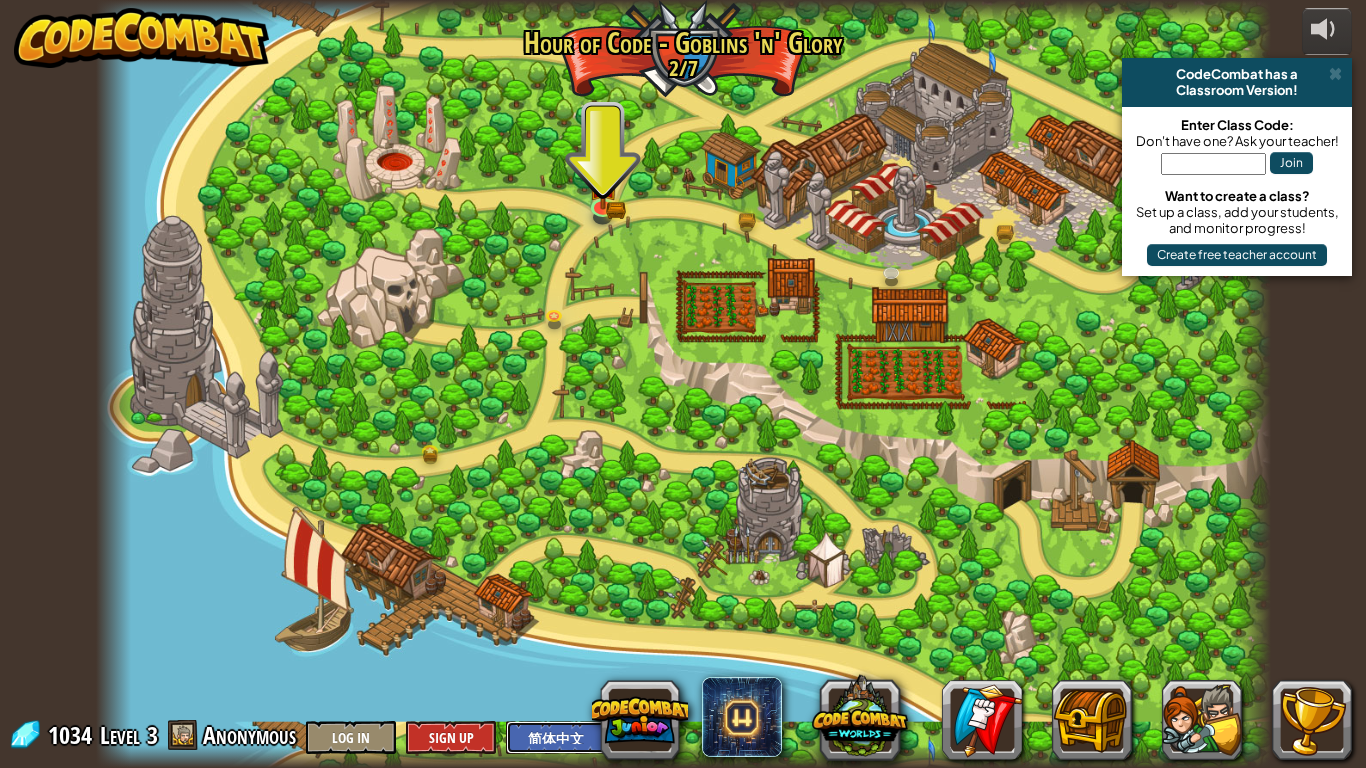 click on "English (US) English (UK) 简体中文 繁體中文 русский español (ES) español (América Latina) français Português (Portugal) Português (Brasil) ---------------------------------- العربية azərbaycan dili български език Català čeština dansk Deutsch (Deutschland) Deutsch (Österreich) Deutsch (Schweiz) Eesti Ελληνικά Esperanto Filipino فارسی Galego 한국어 ʻŌlelo Hawaiʻi עברית hrvatski jezik magyar Bahasa Indonesia Italiano қазақ тілі lietuvių kalba latviešu te reo Māori Македонски मानक हिन्दी Монгол хэл Bahasa Melayu မြန်မာစကား Nederlands (België) Nederlands (Nederland) 日本語 Norsk Bokmål Norsk Nynorsk O'zbekcha Polski limba română српски slovenčina slovenščina suomi Svenska ไทย Türkçe українська اُردُو Tiếng Việt 吴语 吳語" at bounding box center [562, 737] 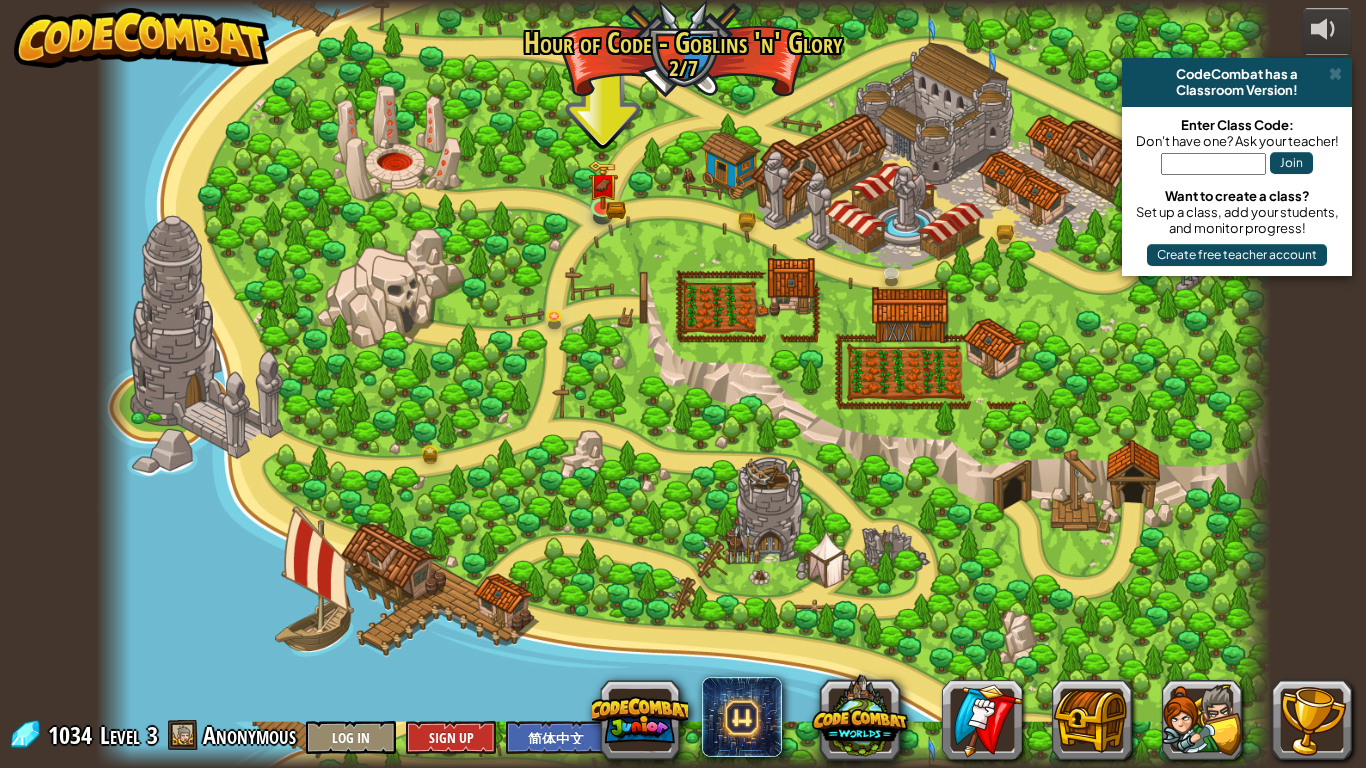select on "zh-HANS" 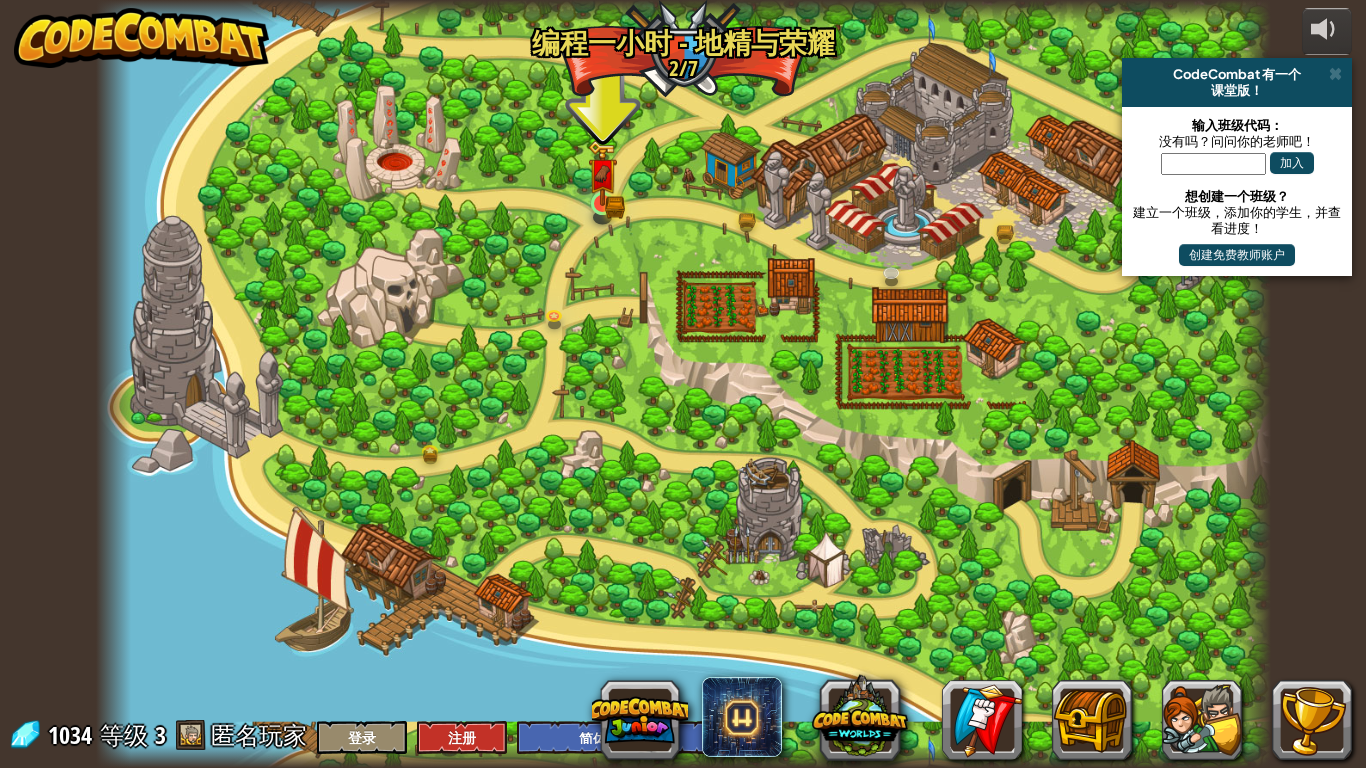 click at bounding box center [603, 174] 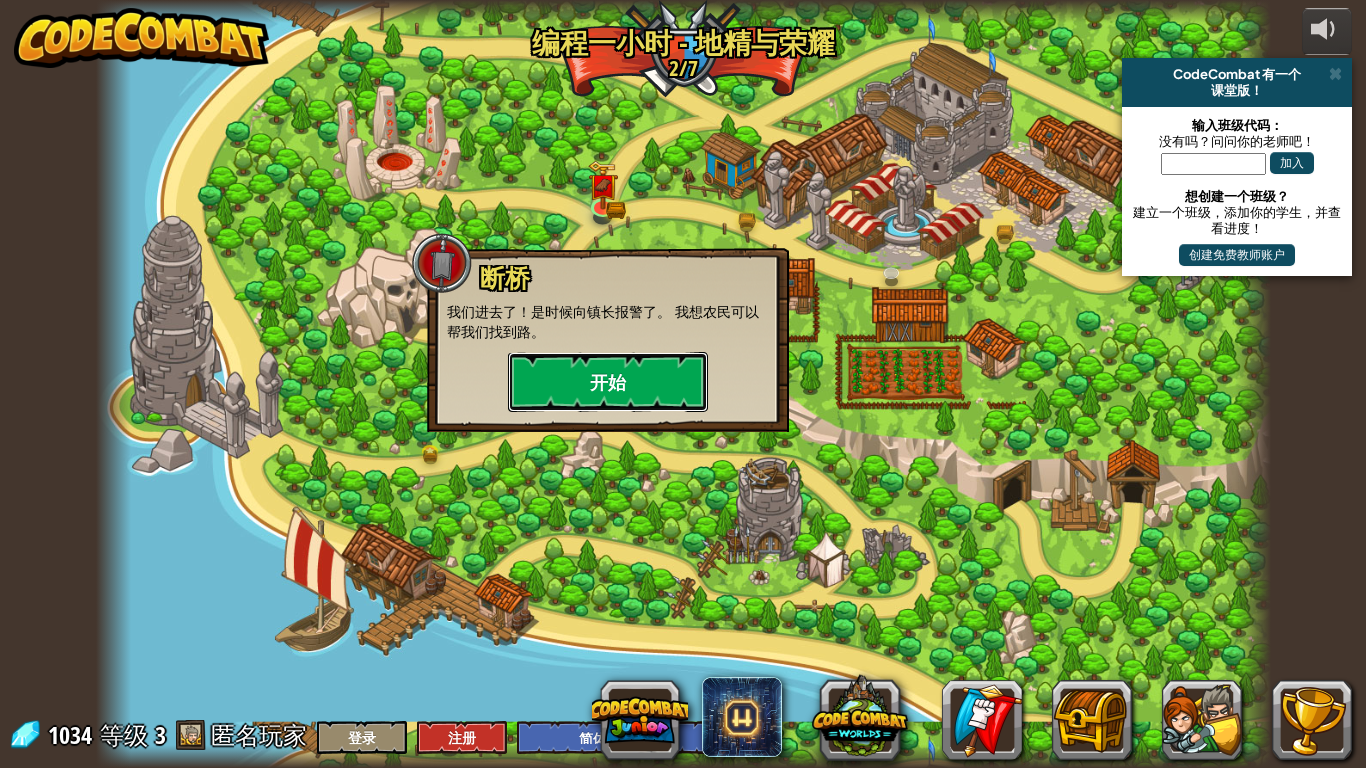 click on "开始" at bounding box center [608, 382] 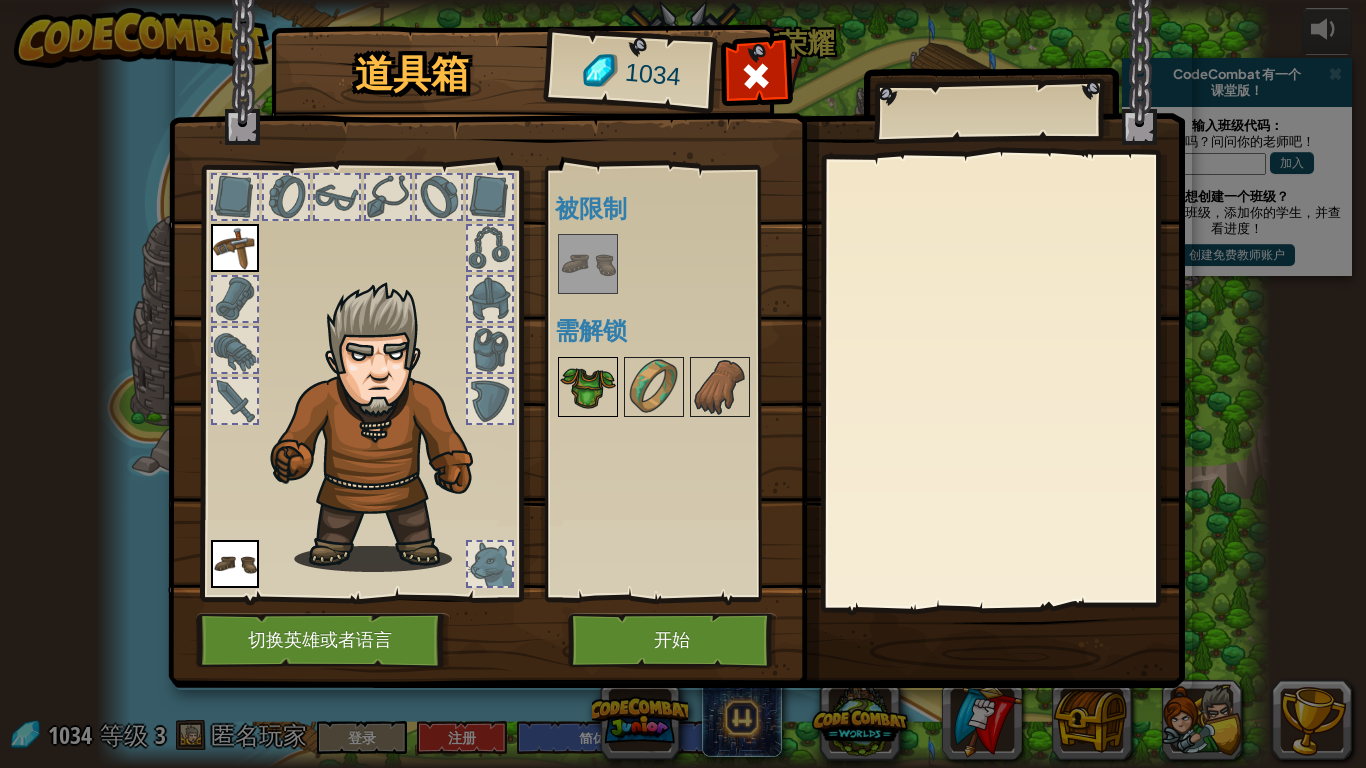 drag, startPoint x: 593, startPoint y: 369, endPoint x: 593, endPoint y: 384, distance: 15 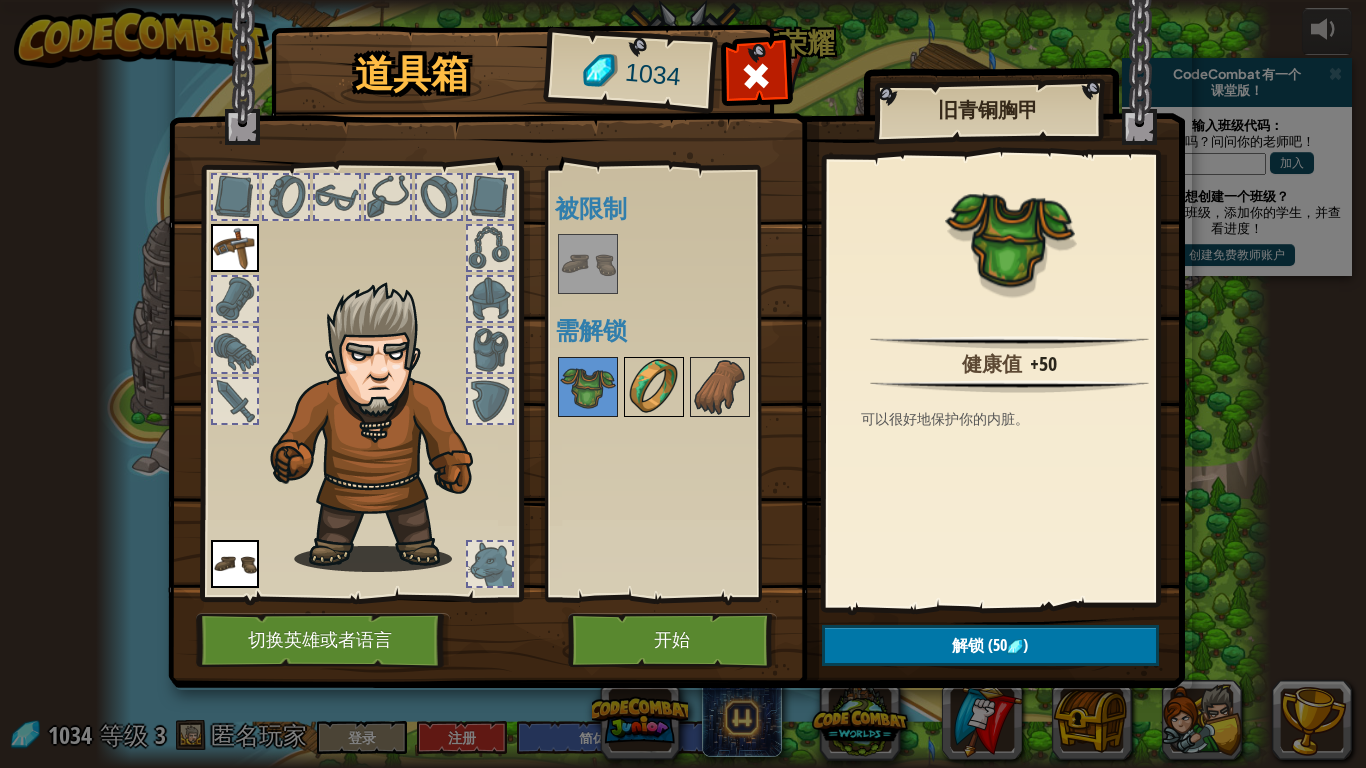 click at bounding box center [654, 387] 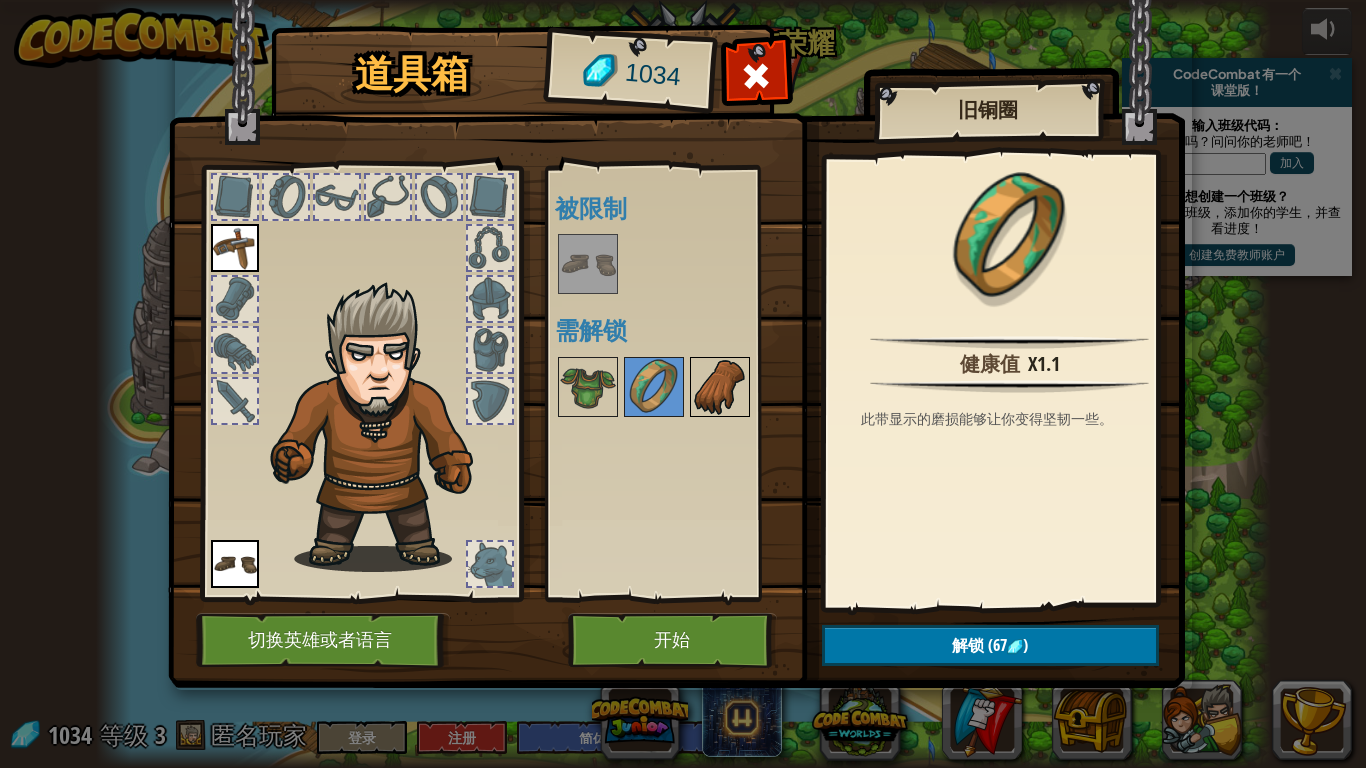 click at bounding box center (720, 387) 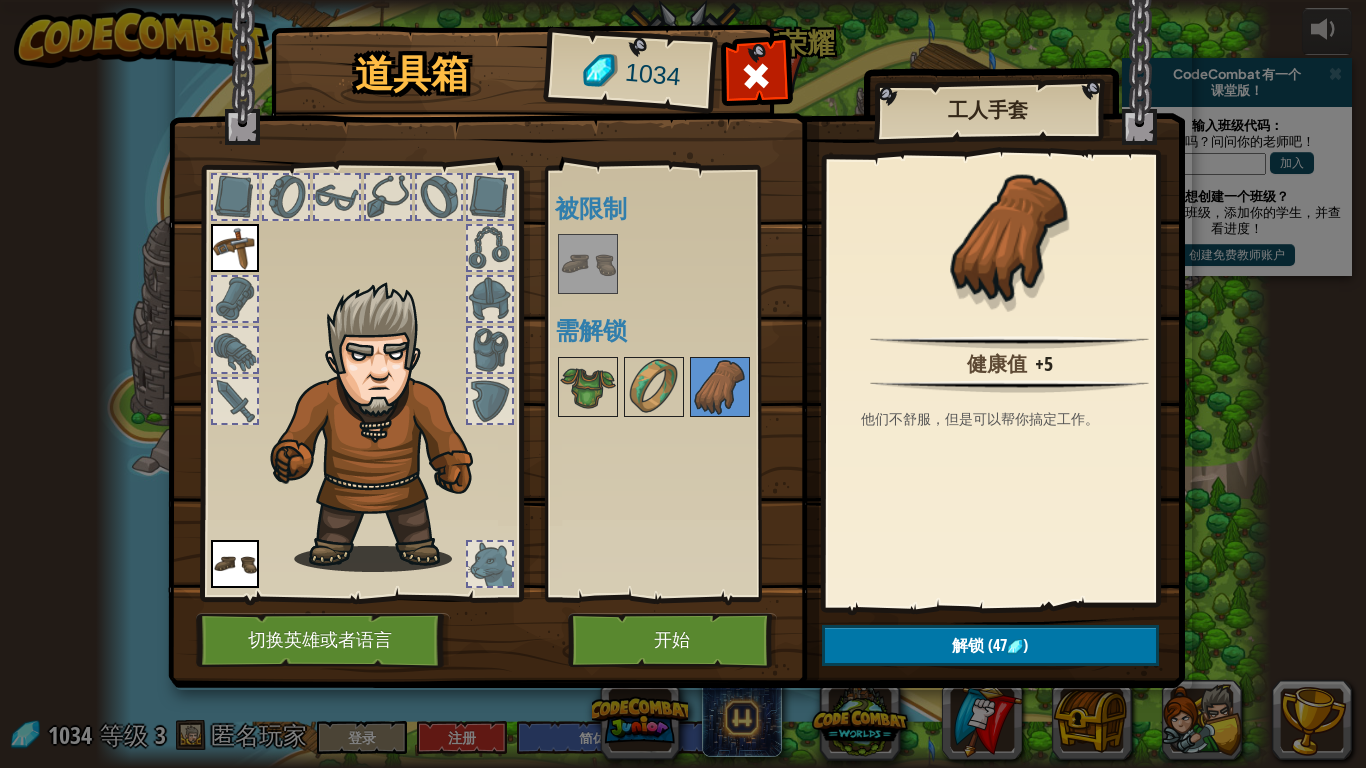 click on "可用 装备 (双击装备此道具) 被限制 需解锁" at bounding box center [668, 383] 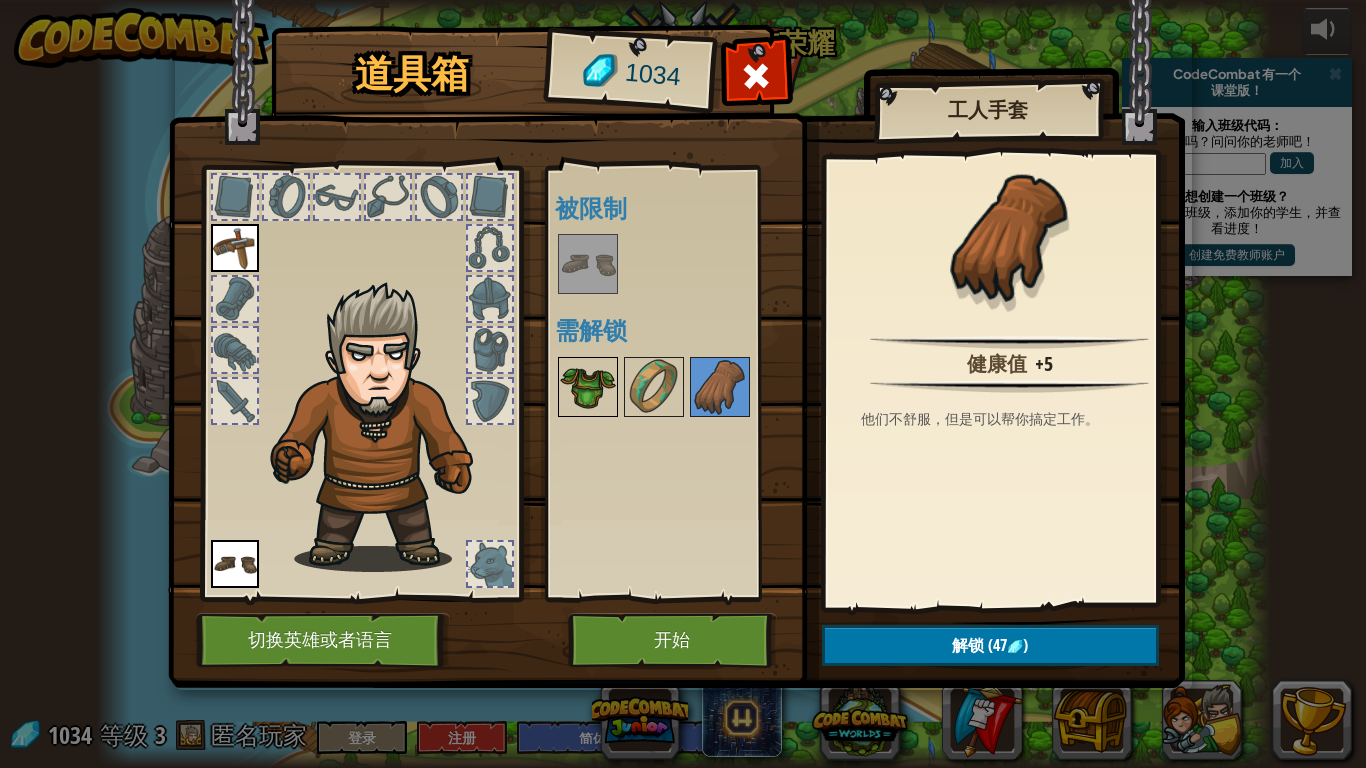 click at bounding box center (588, 387) 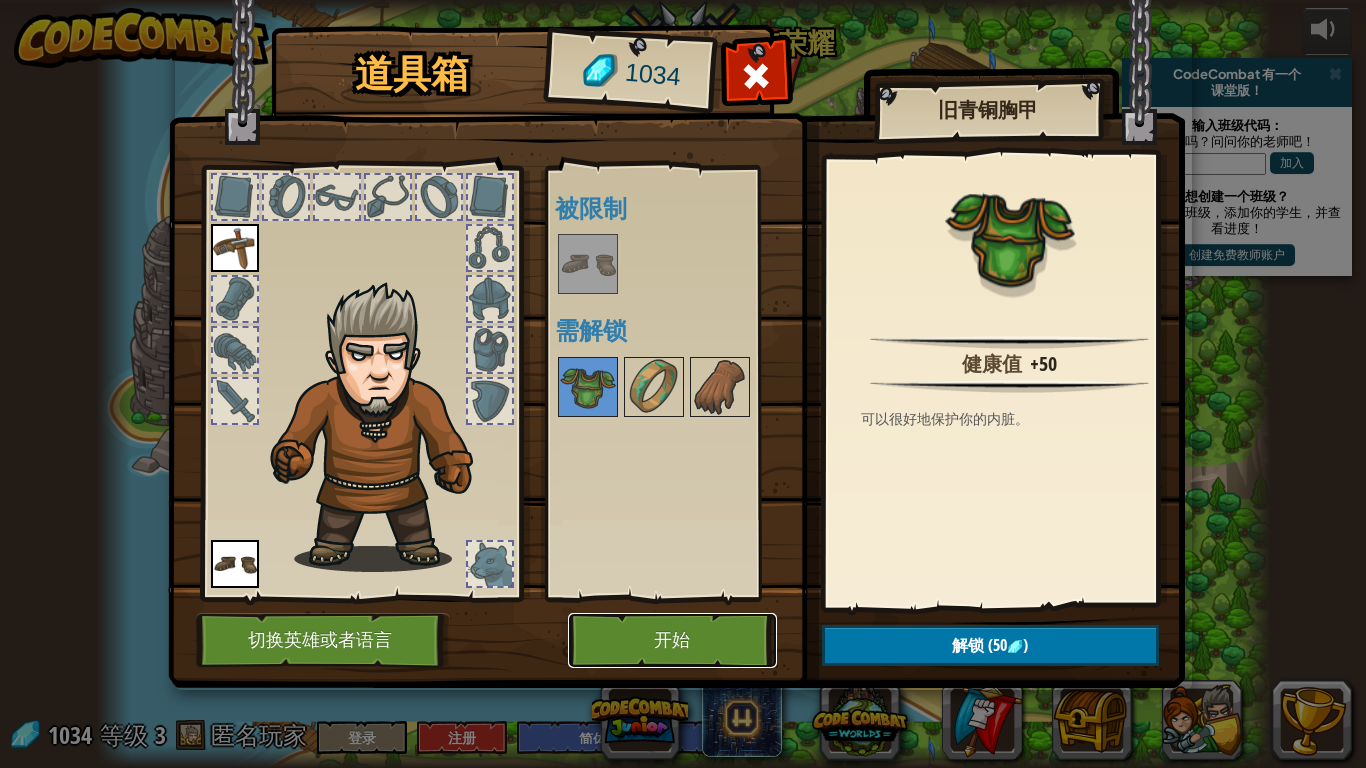 click on "开始" at bounding box center (672, 640) 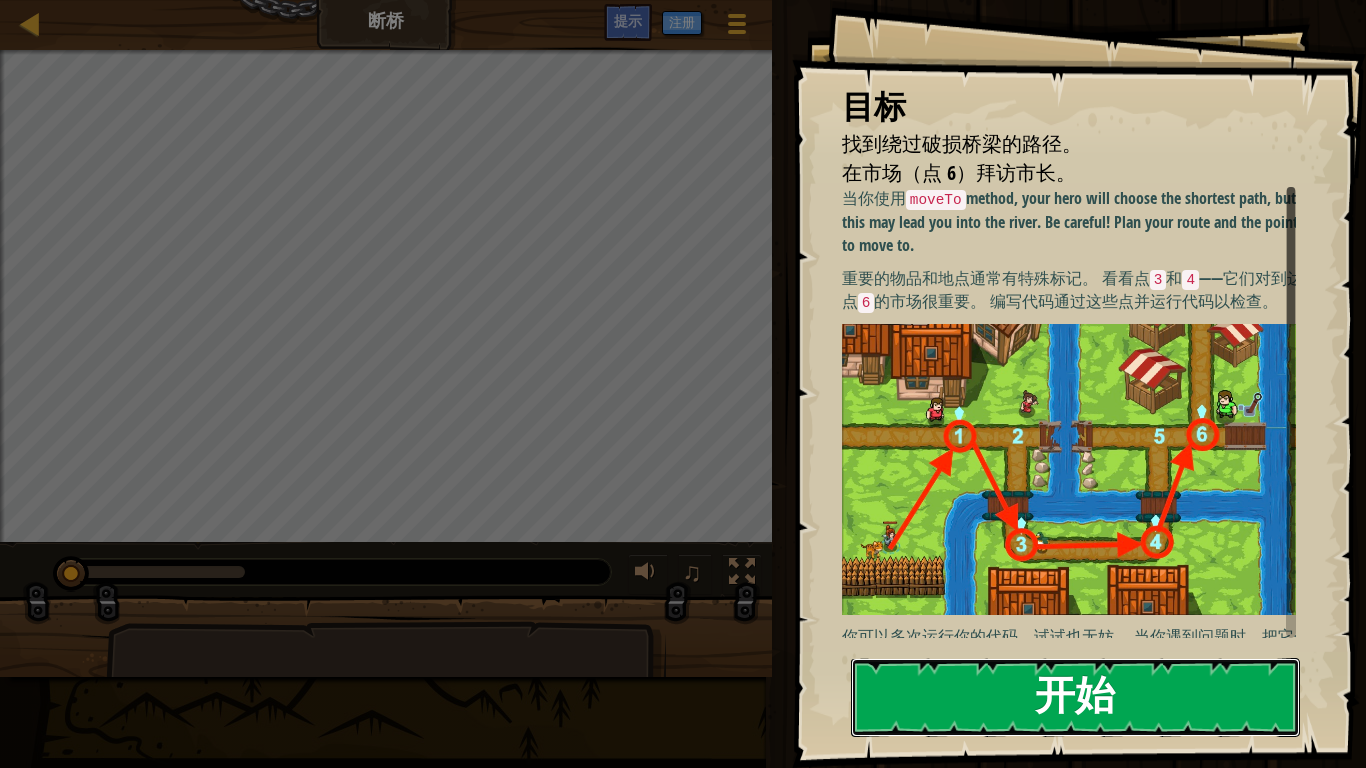 click on "开始" at bounding box center (1075, 697) 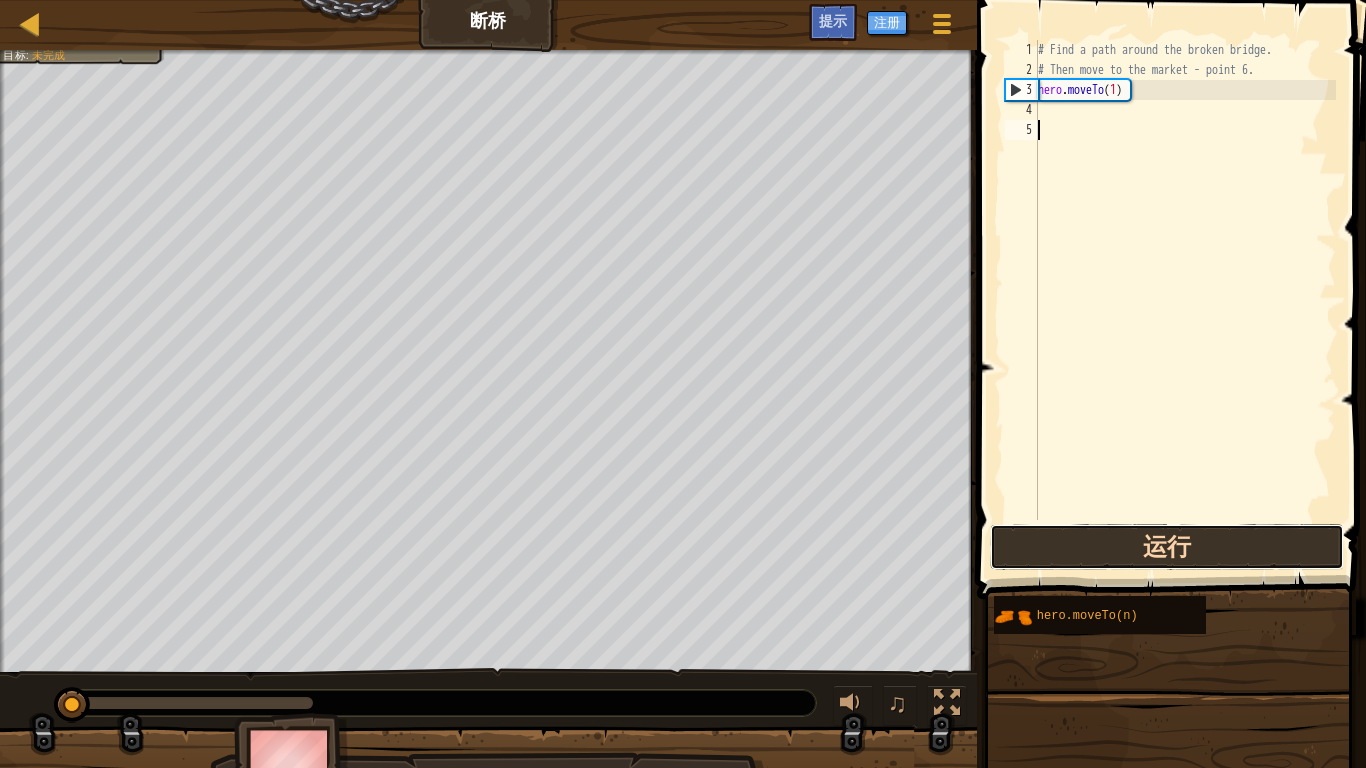 click on "1 2 3 4 5 # Find a path around the broken bridge. # Then move to the market - point 6. hero . moveTo ( 1 )     [REDACTED] Code Saved Programming Language : Python Run Submit Complete Statement   /  Call   /" at bounding box center [1168, 339] 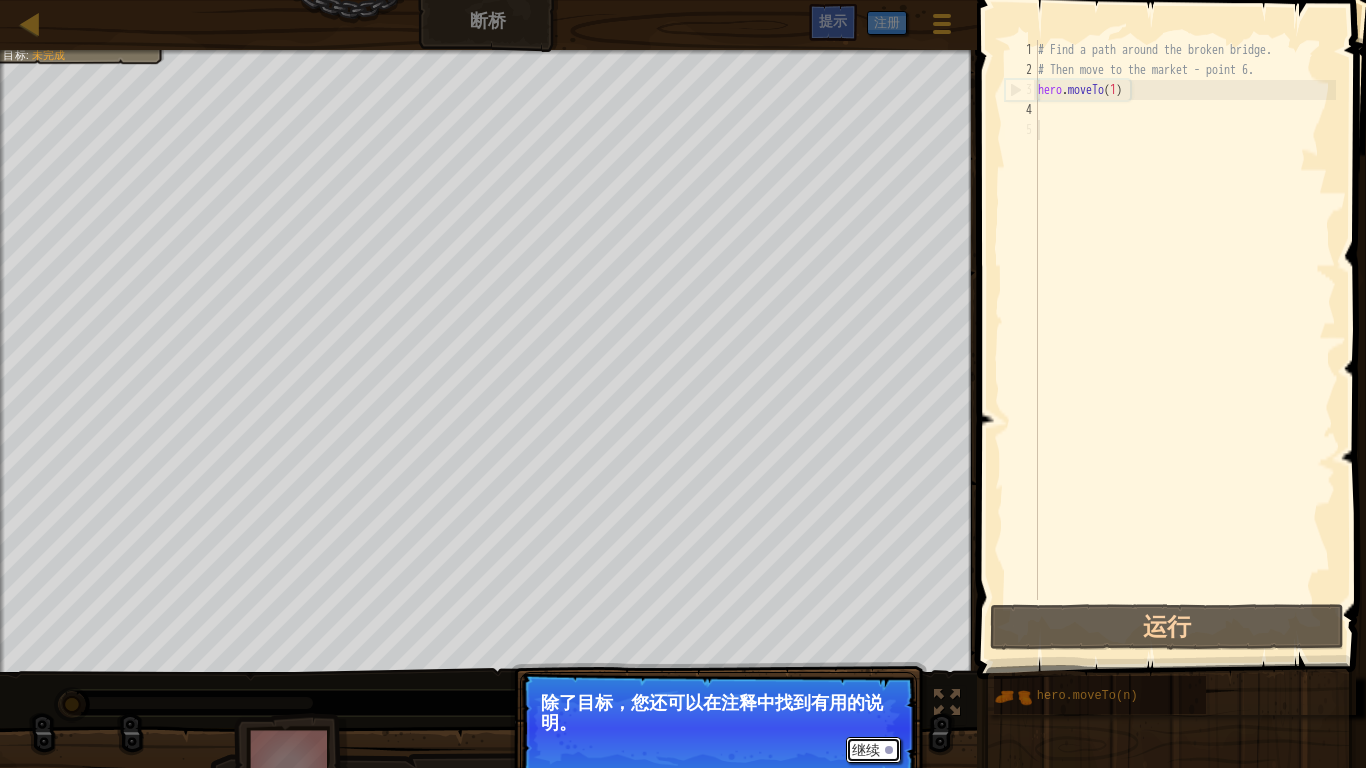click on "继续" at bounding box center (873, 750) 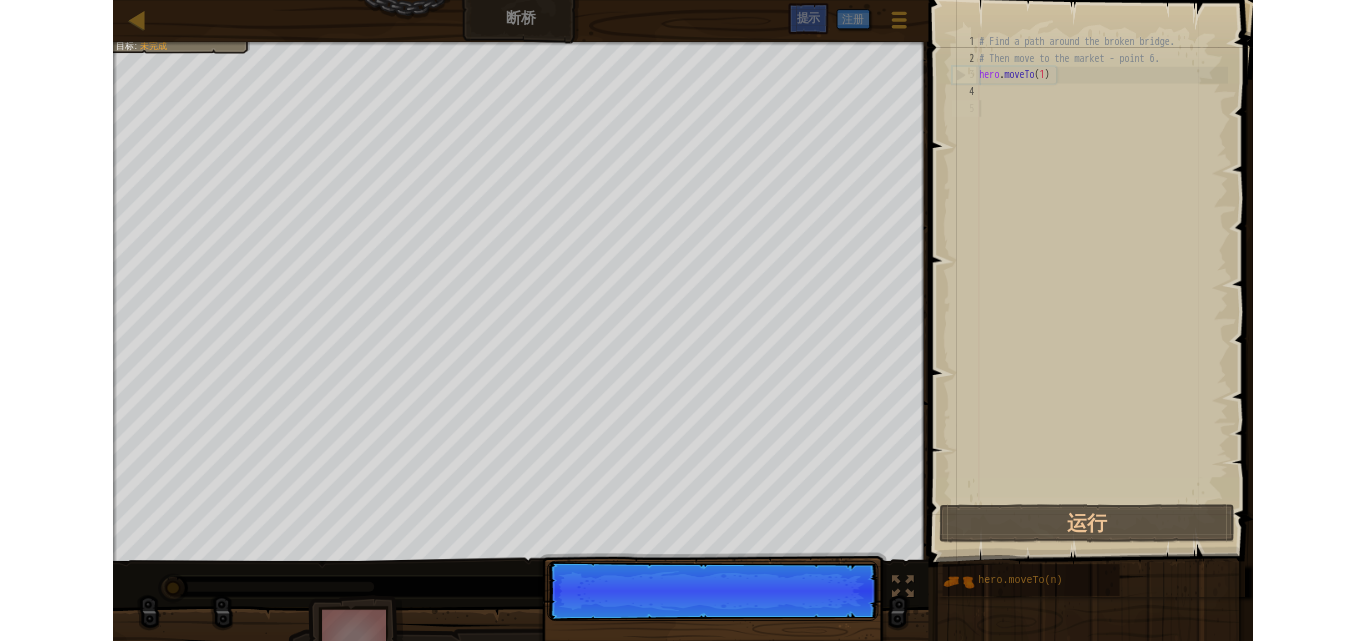 scroll, scrollTop: 9, scrollLeft: 0, axis: vertical 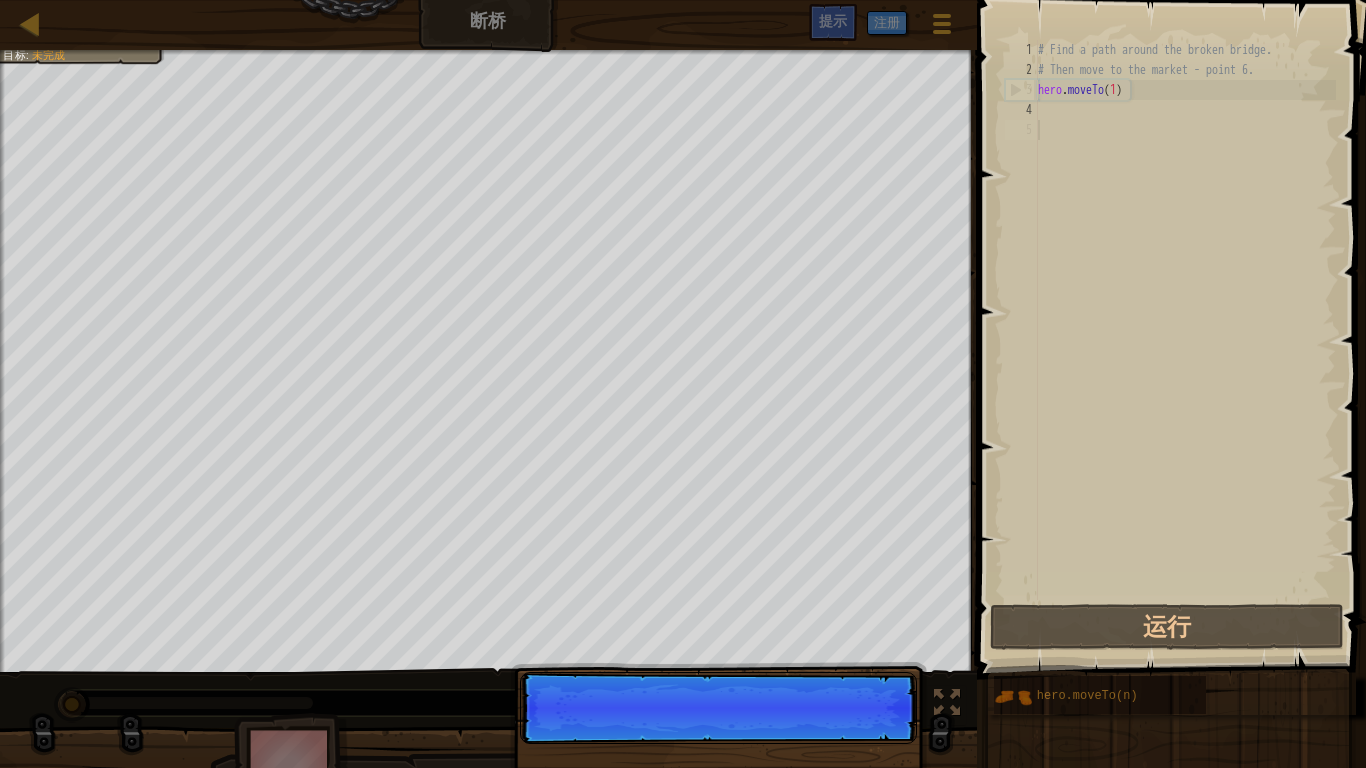 click on "继续" at bounding box center [718, 708] 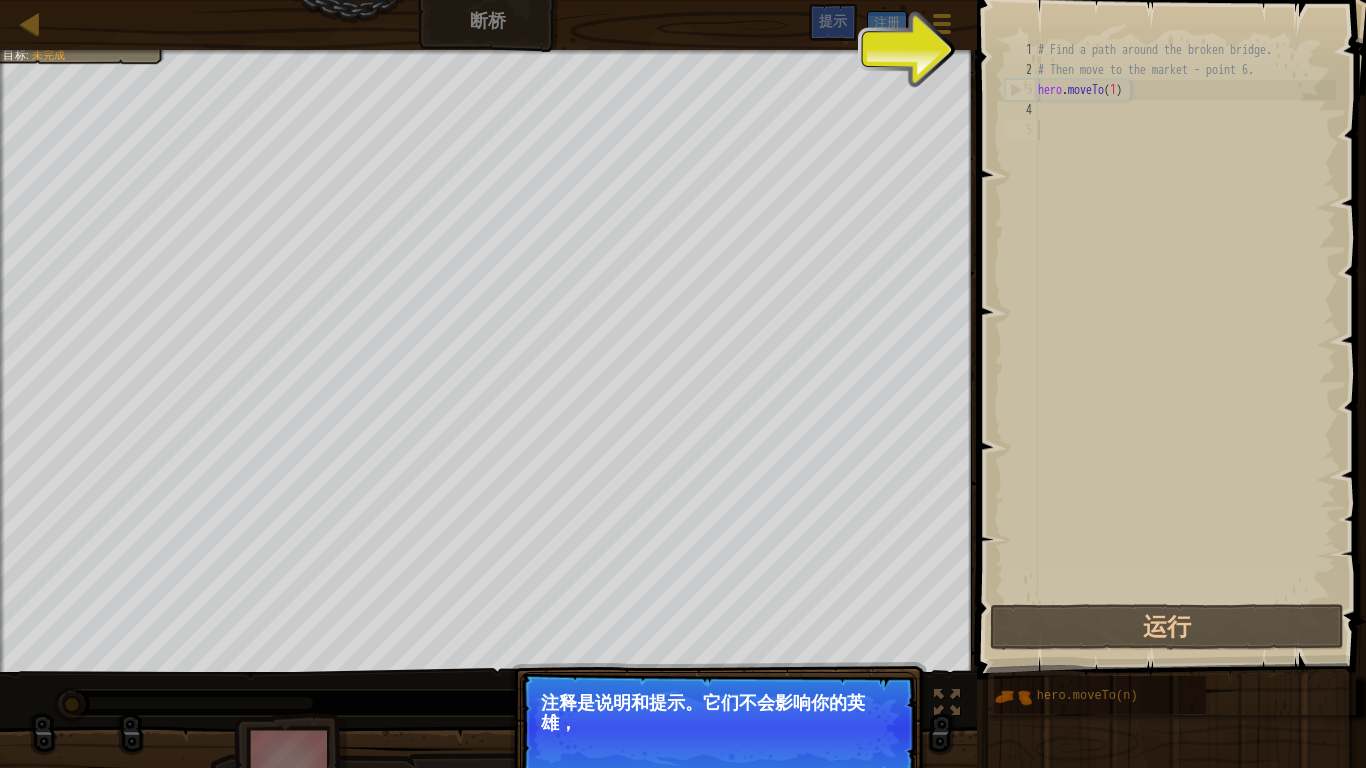click on "继续  注释是说明和提示。它们不会影响你的英雄，" at bounding box center [718, 728] 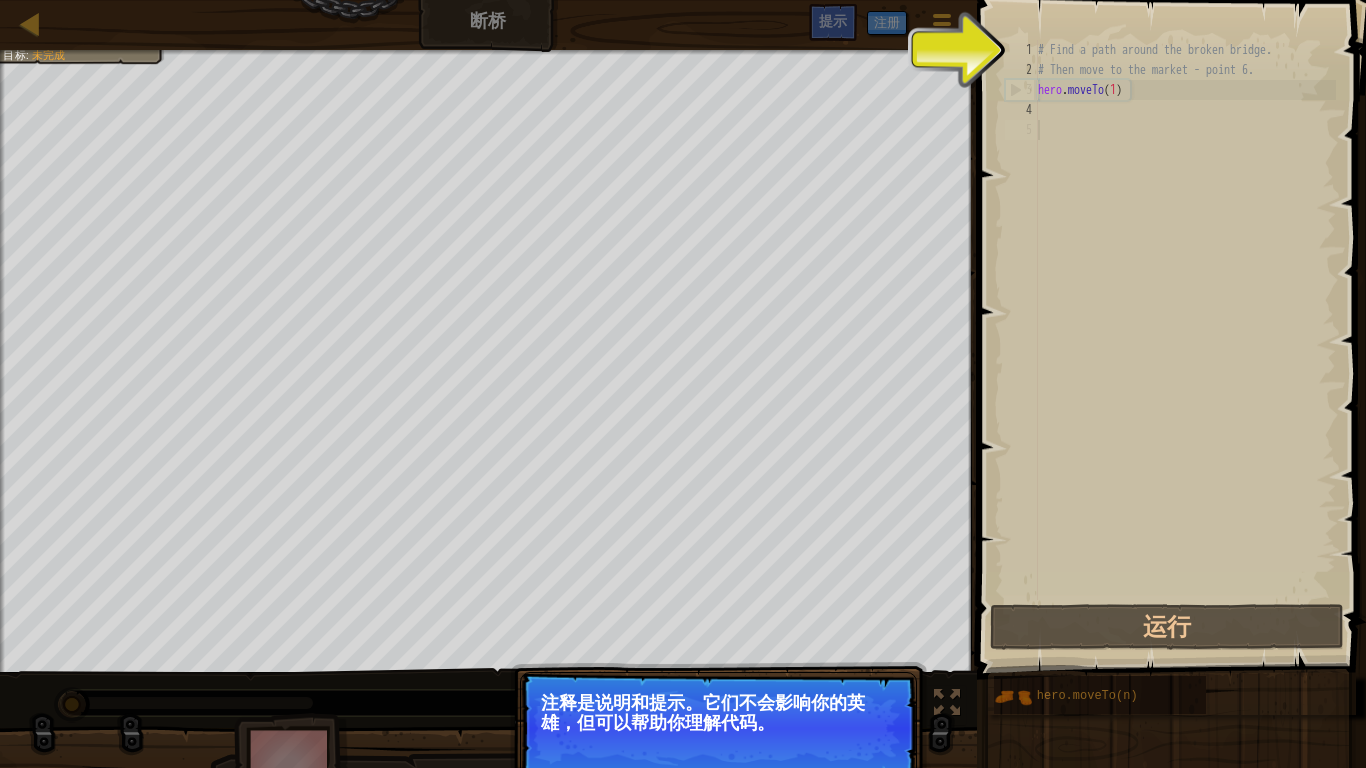 click on "继续  注释是说明和提示。它们不会影响你的英雄，但可以帮助你理解代码。" at bounding box center (718, 728) 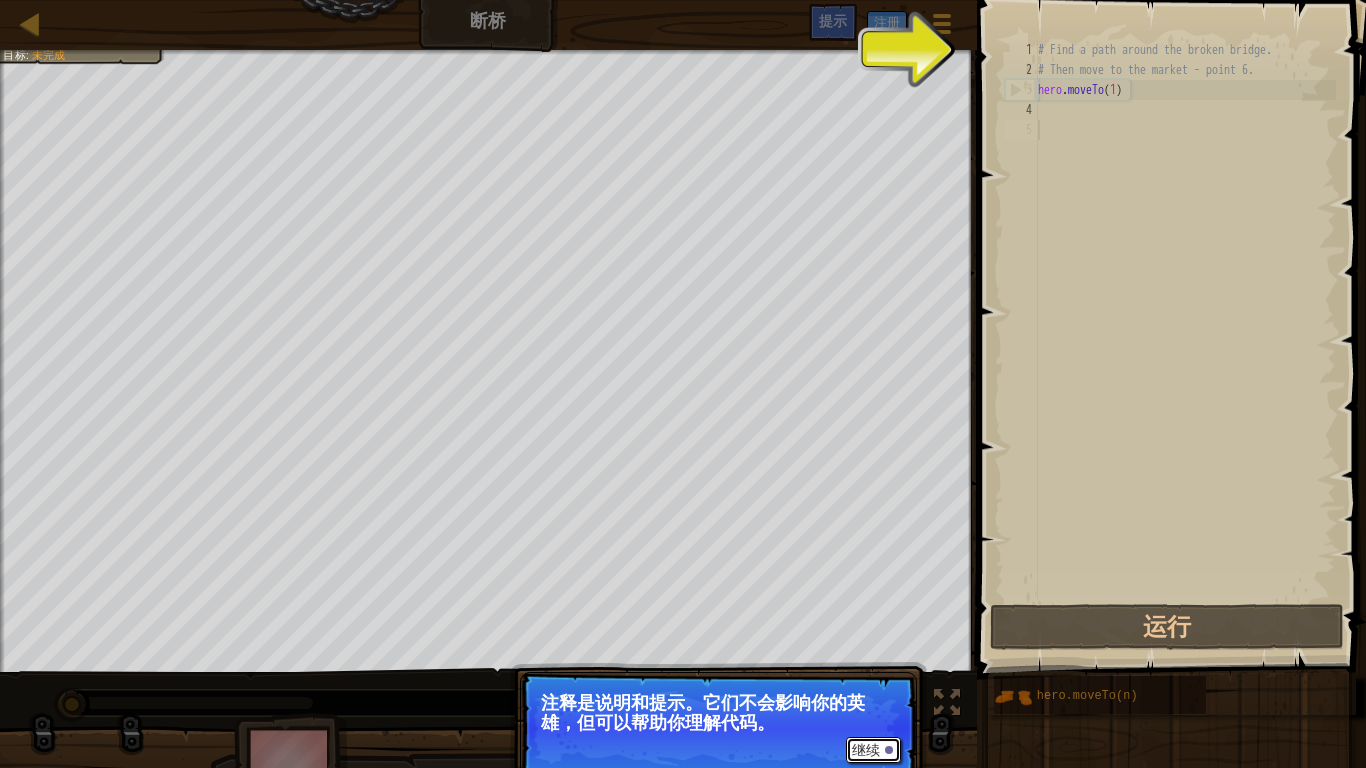 click on "继续" at bounding box center (873, 750) 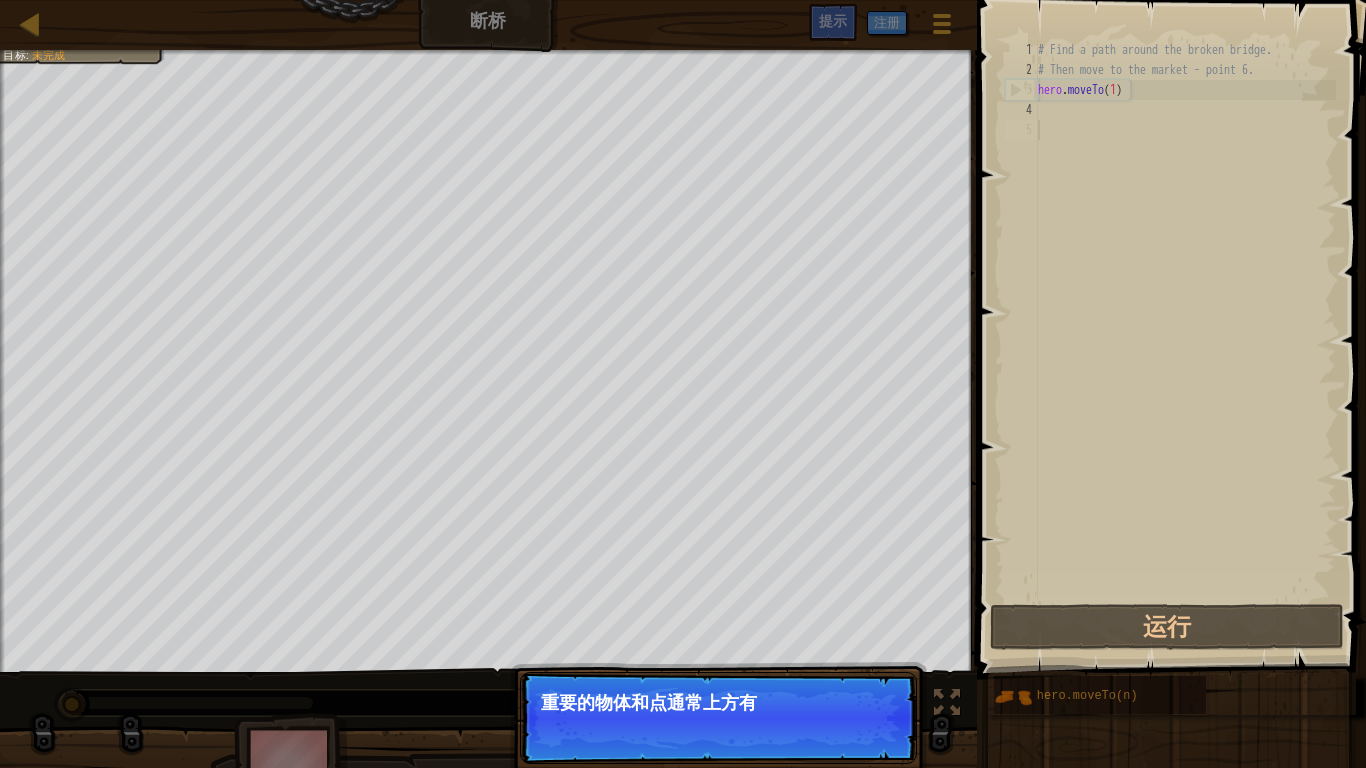click on "继续  重要的物体和点通常上方有" at bounding box center [718, 718] 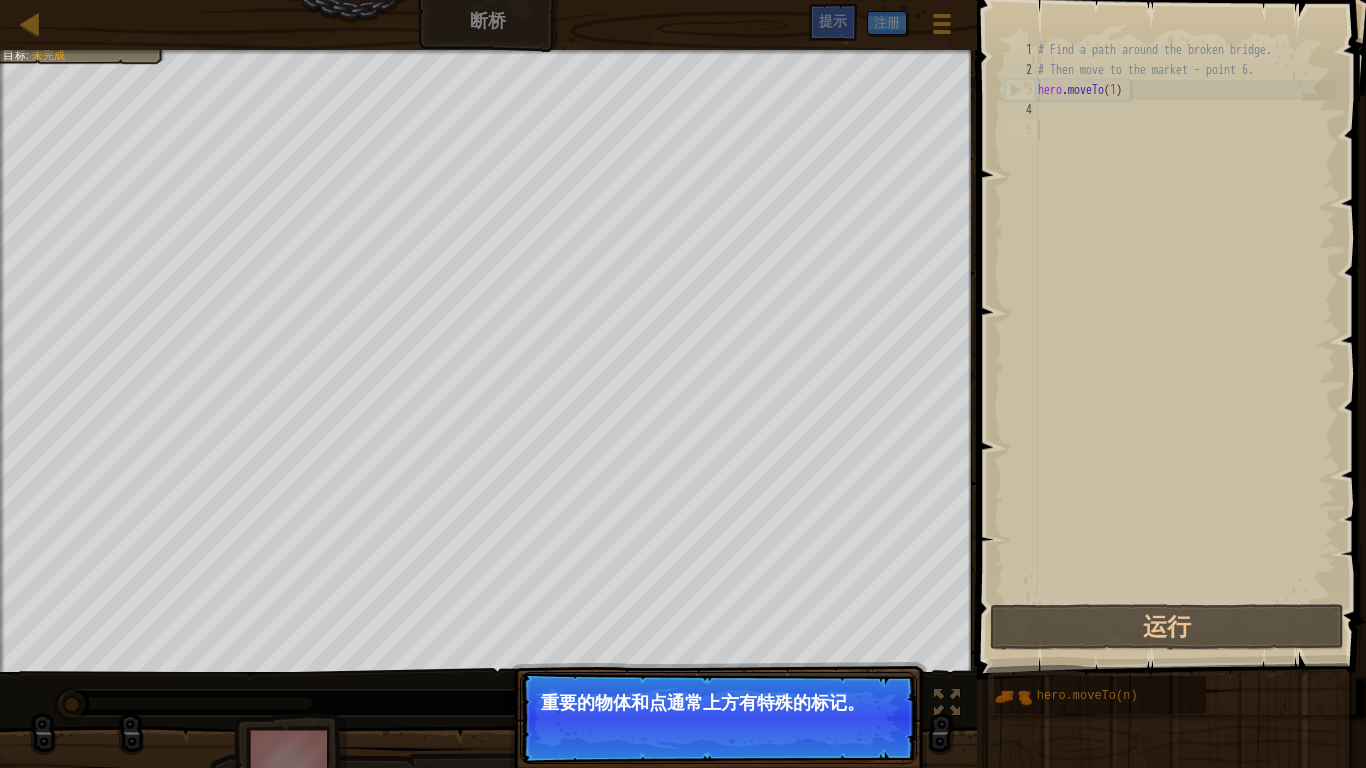 click on "继续" at bounding box center (873, 730) 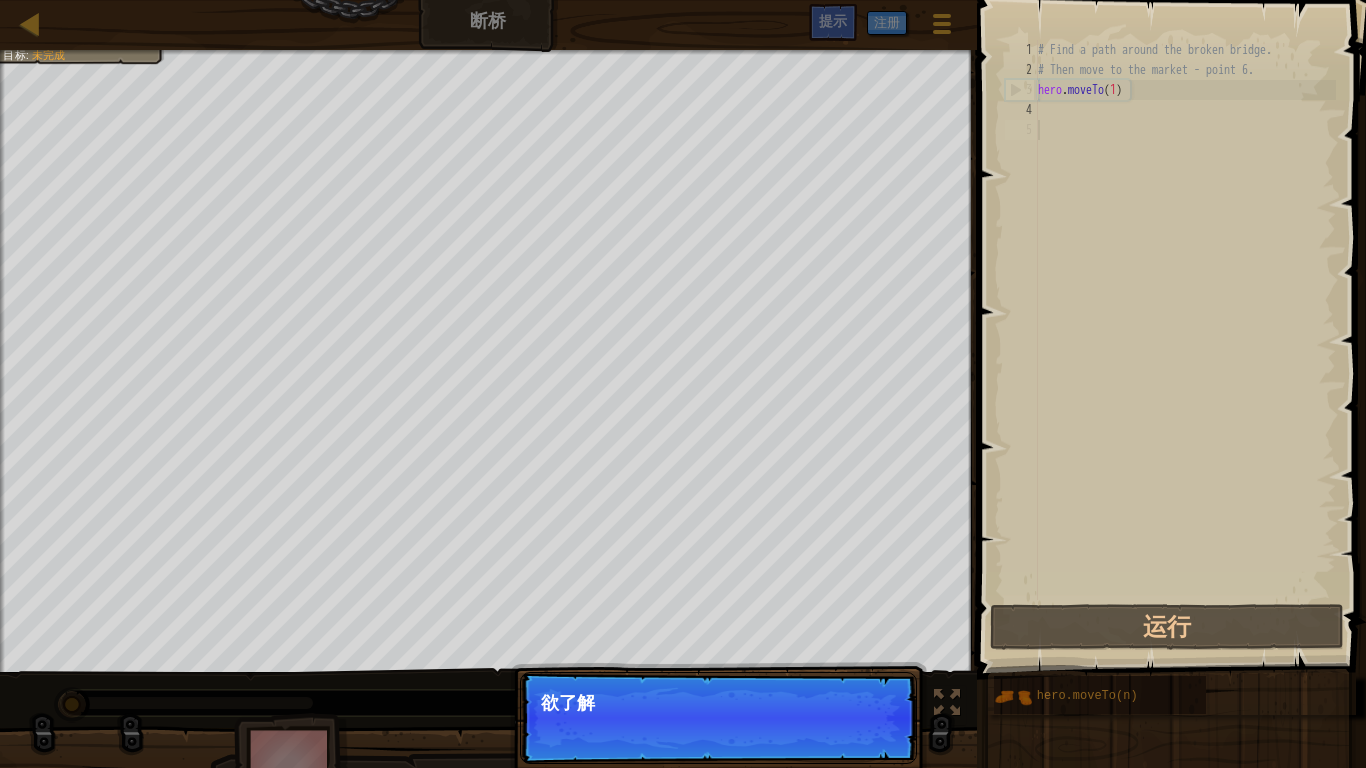 click on "继续  欲了解" at bounding box center [718, 718] 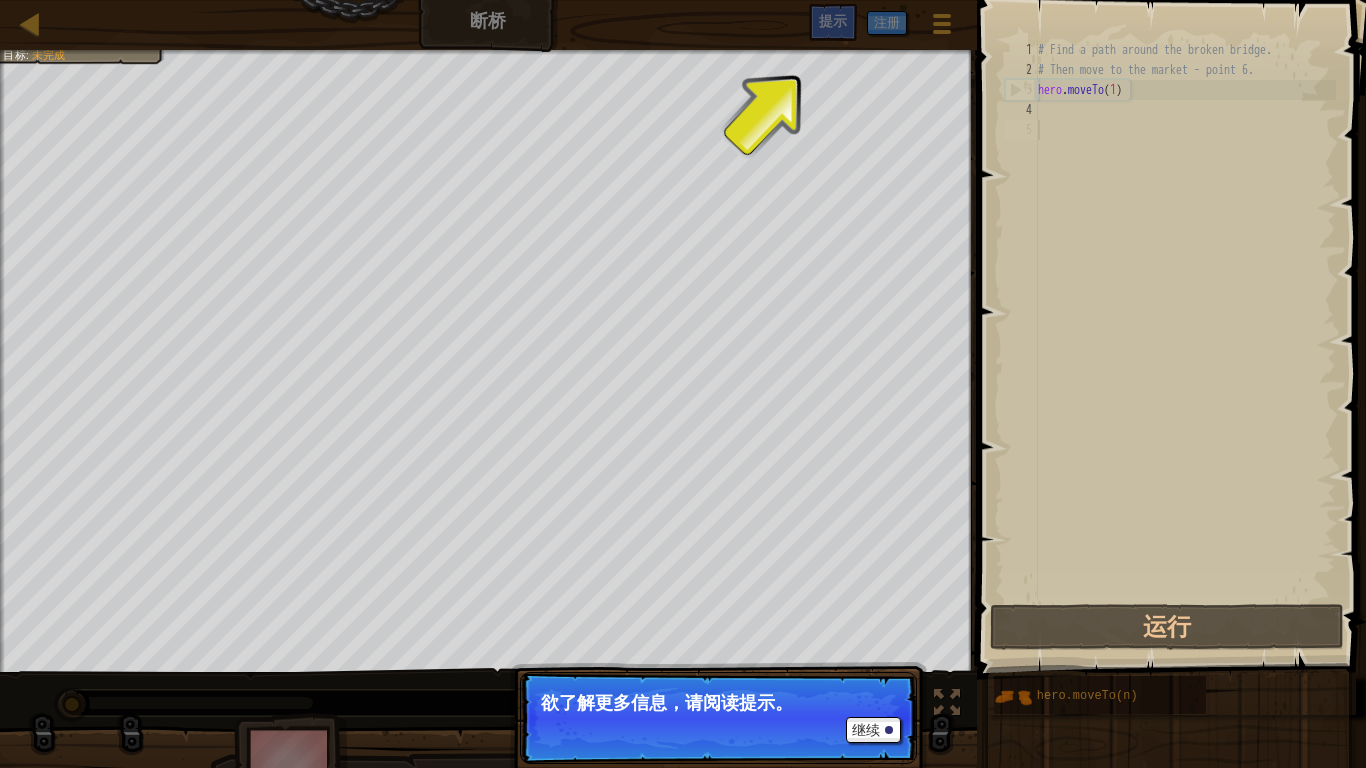 click on "继续  欲了解更多信息，请阅读提示。" at bounding box center [718, 718] 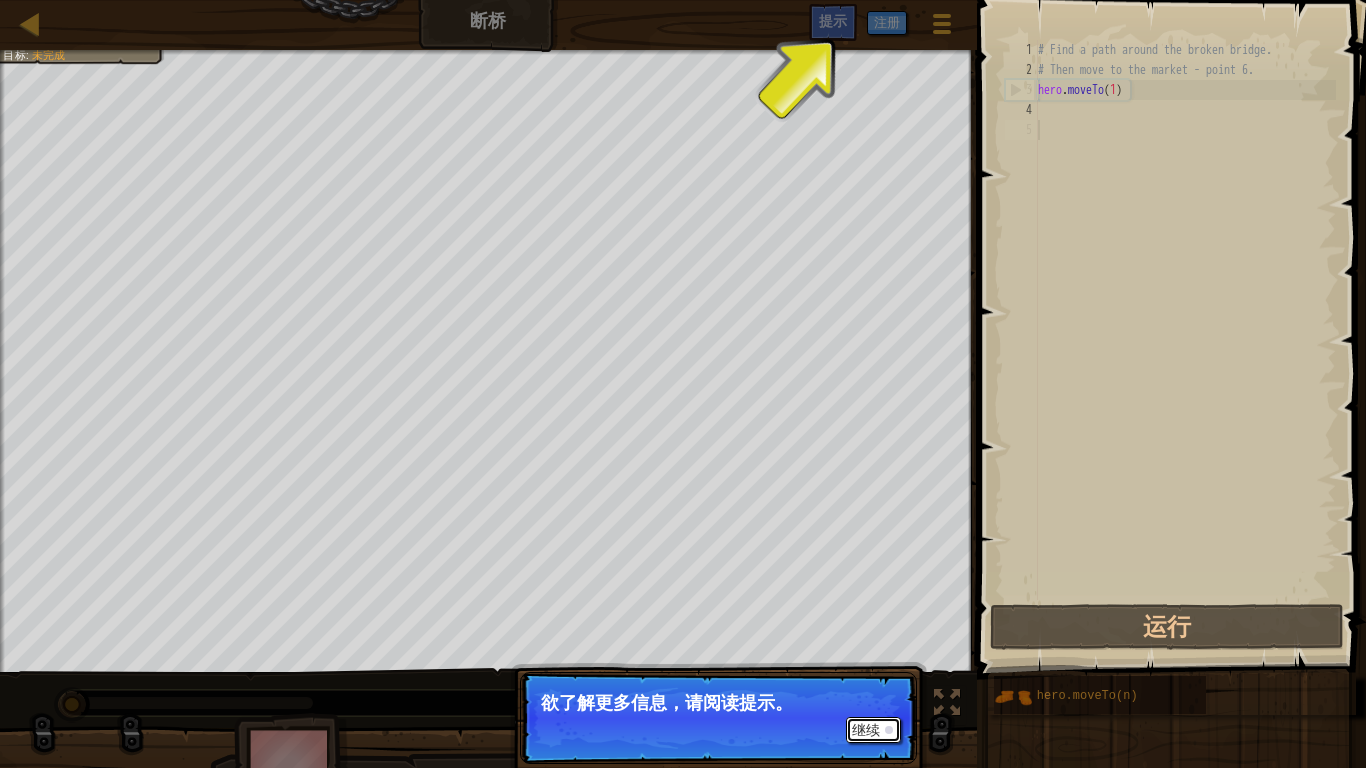 click on "继续" at bounding box center (873, 730) 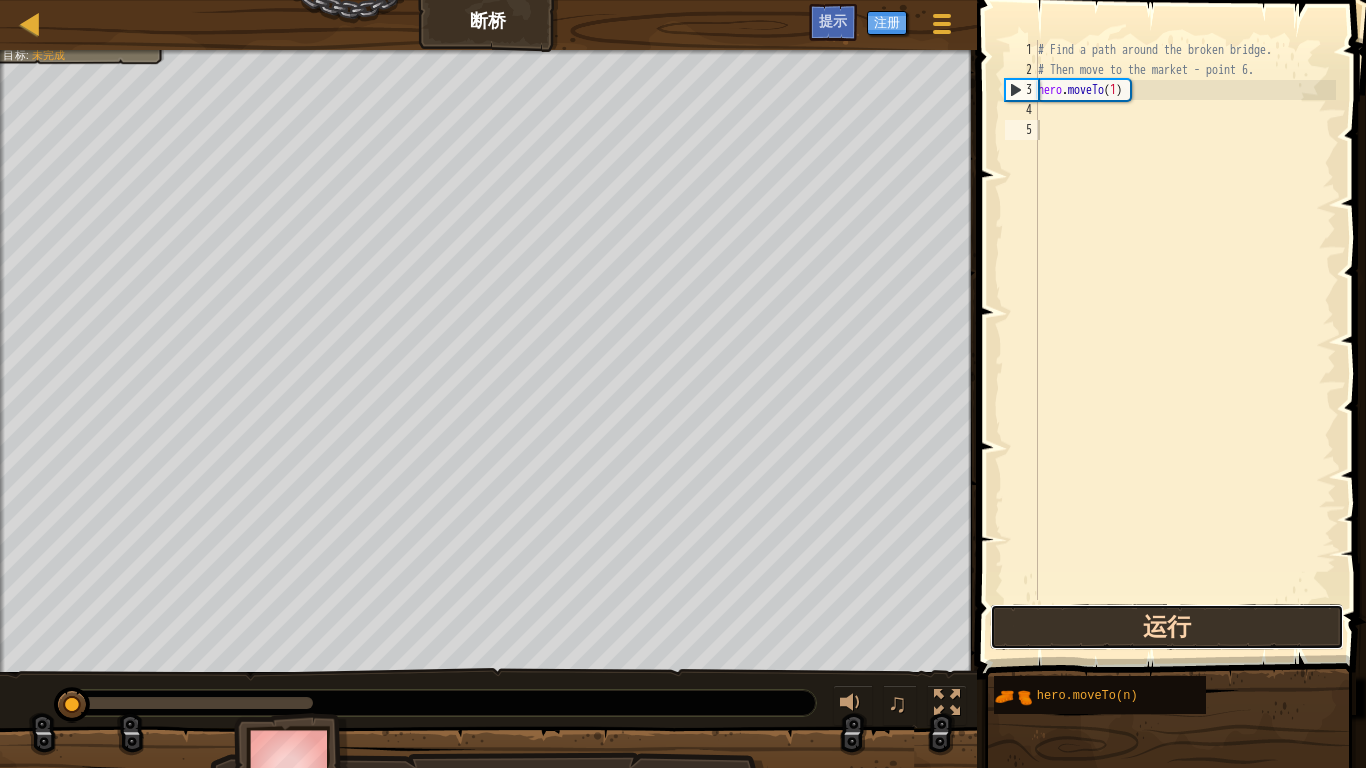 drag, startPoint x: 1228, startPoint y: 612, endPoint x: 616, endPoint y: 16, distance: 854.2599 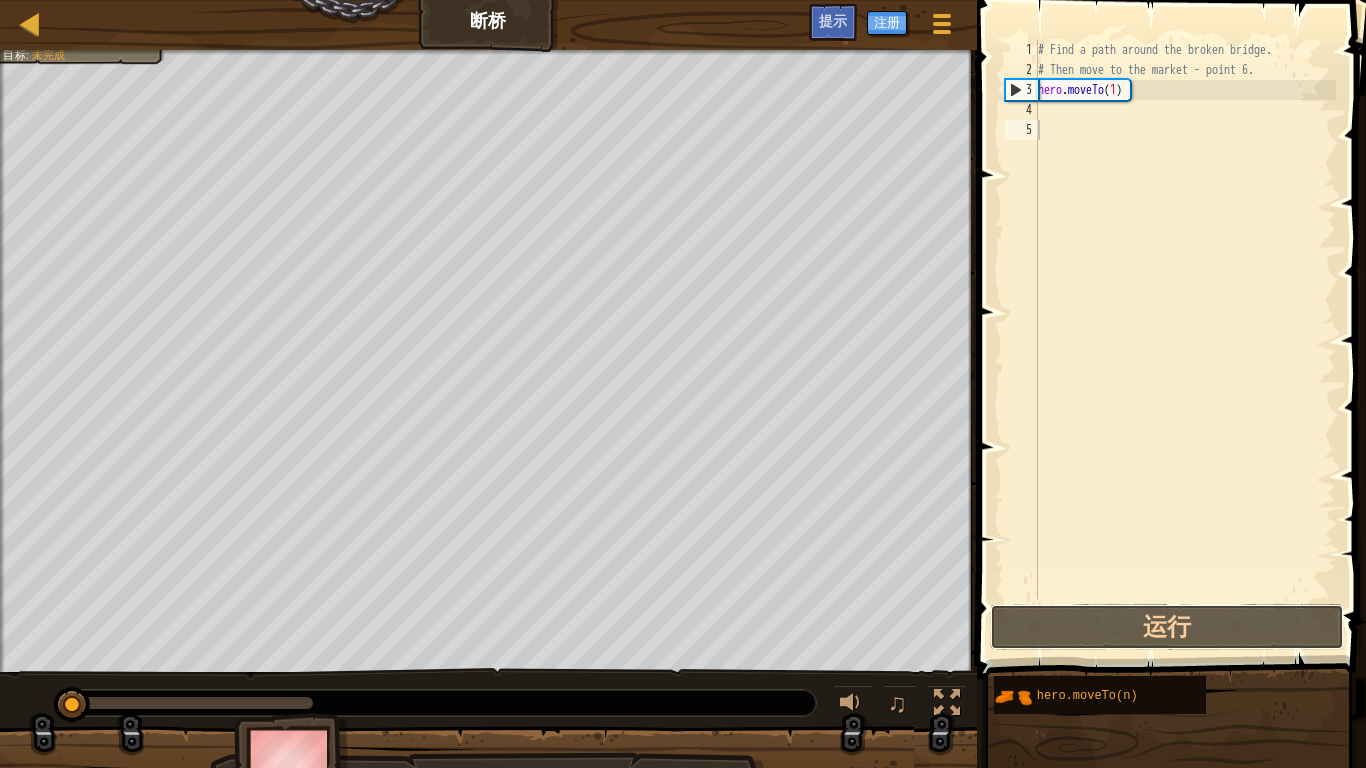 click on "运行" at bounding box center (1167, 627) 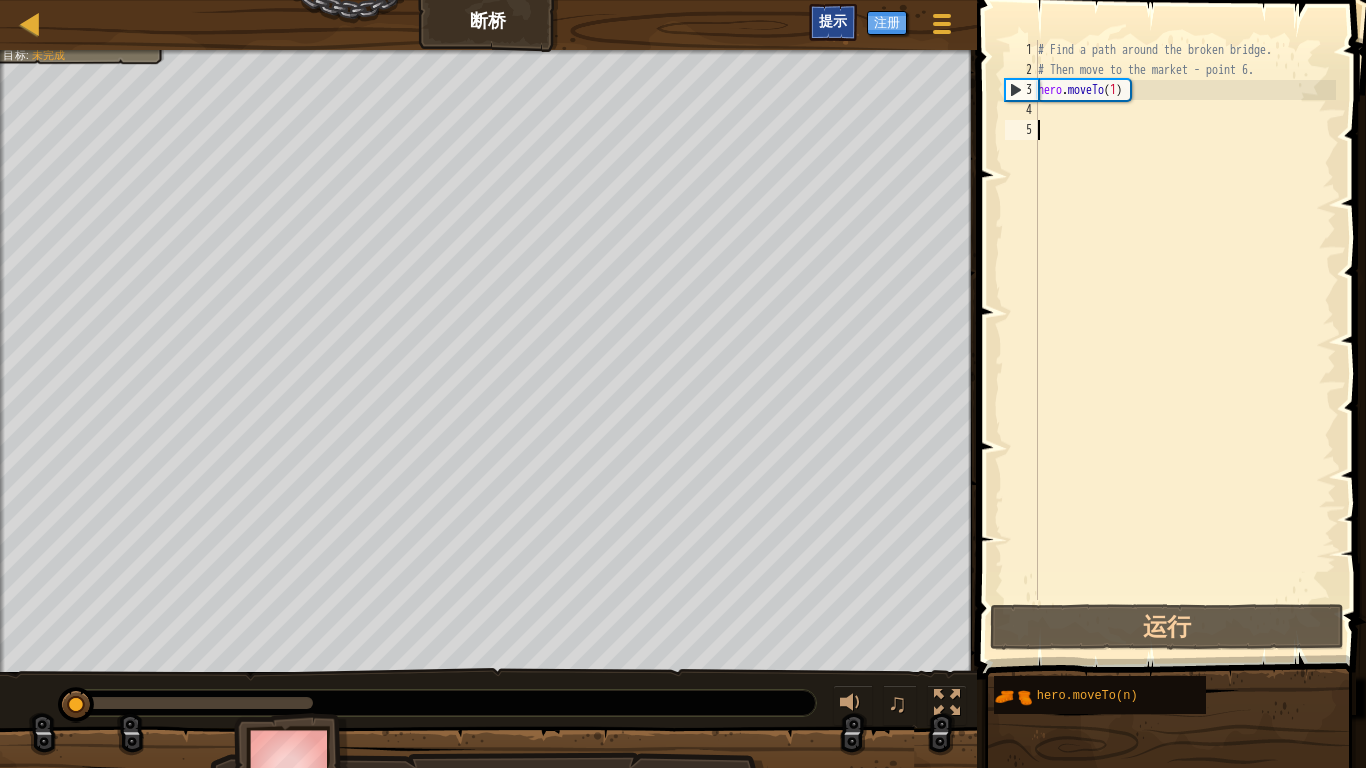 click on "提示" at bounding box center (833, 22) 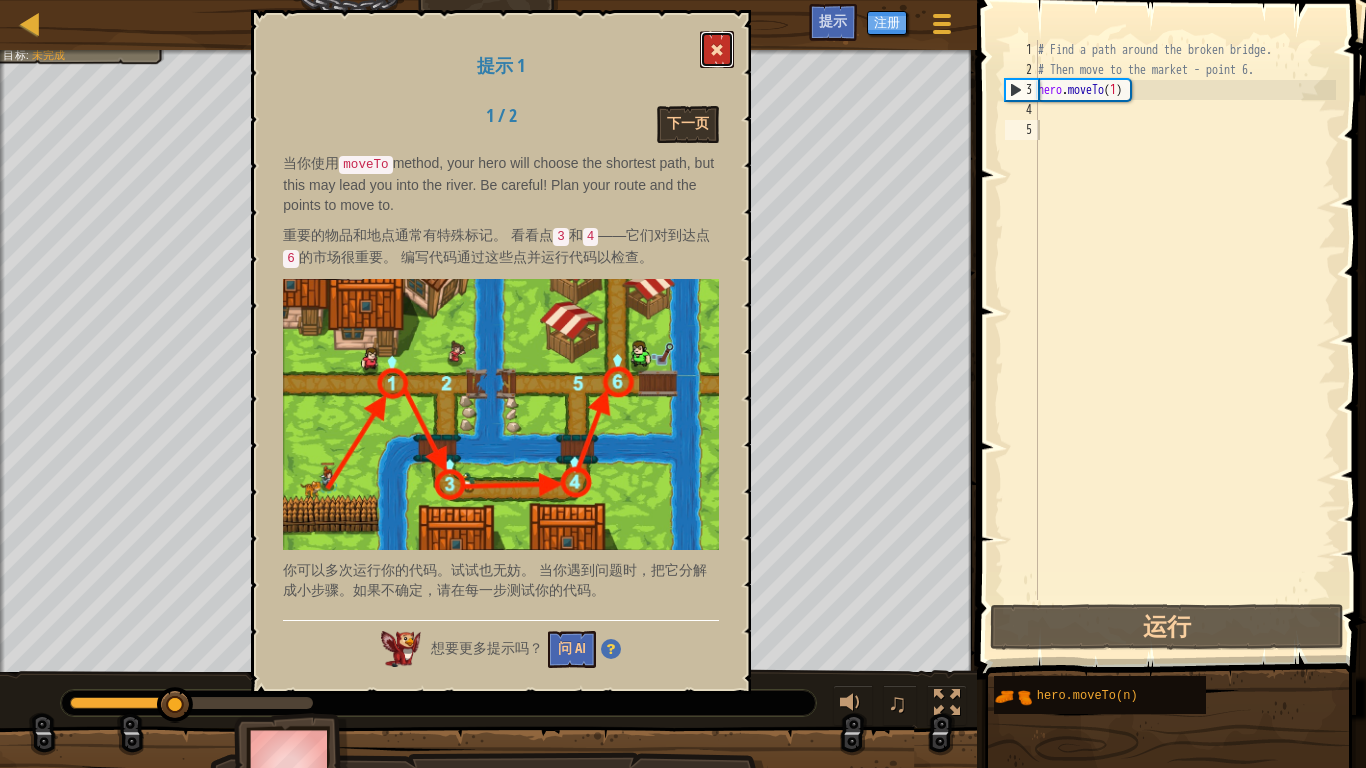 click at bounding box center (717, 49) 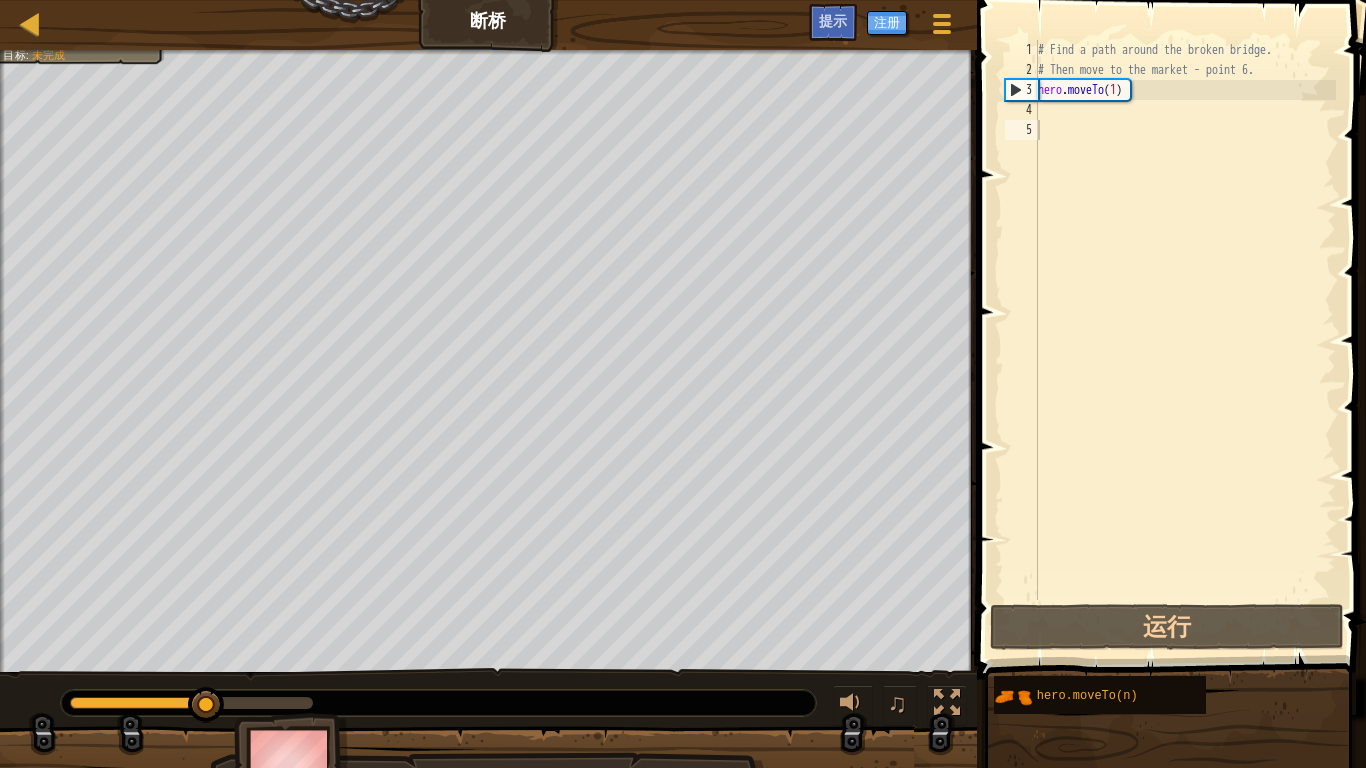 click on "# Find a path around the broken bridge. # Then move to the market - point 6. hero . moveTo ( 1 )" at bounding box center (1185, 340) 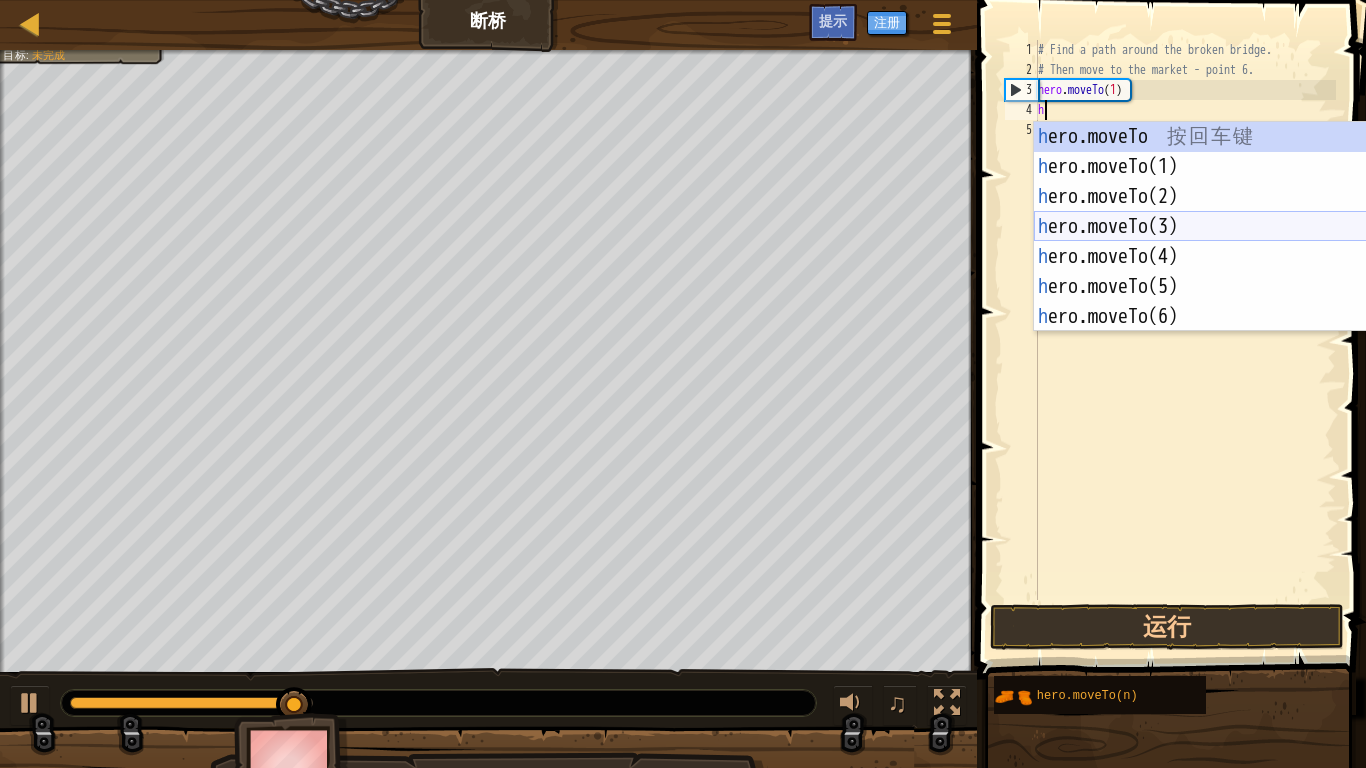 click on "h ero.moveTo 按 回 车 键 h ero.moveTo(1) 按 回 车 键 h ero.moveTo(2) 按 回 车 键 h ero.moveTo(3) 按 回 车 键 h ero.moveTo(4) 按 回 车 键 h ero.moveTo(5) 按 回 车 键 h ero.moveTo(6) 按 回 车 键" at bounding box center [1223, 257] 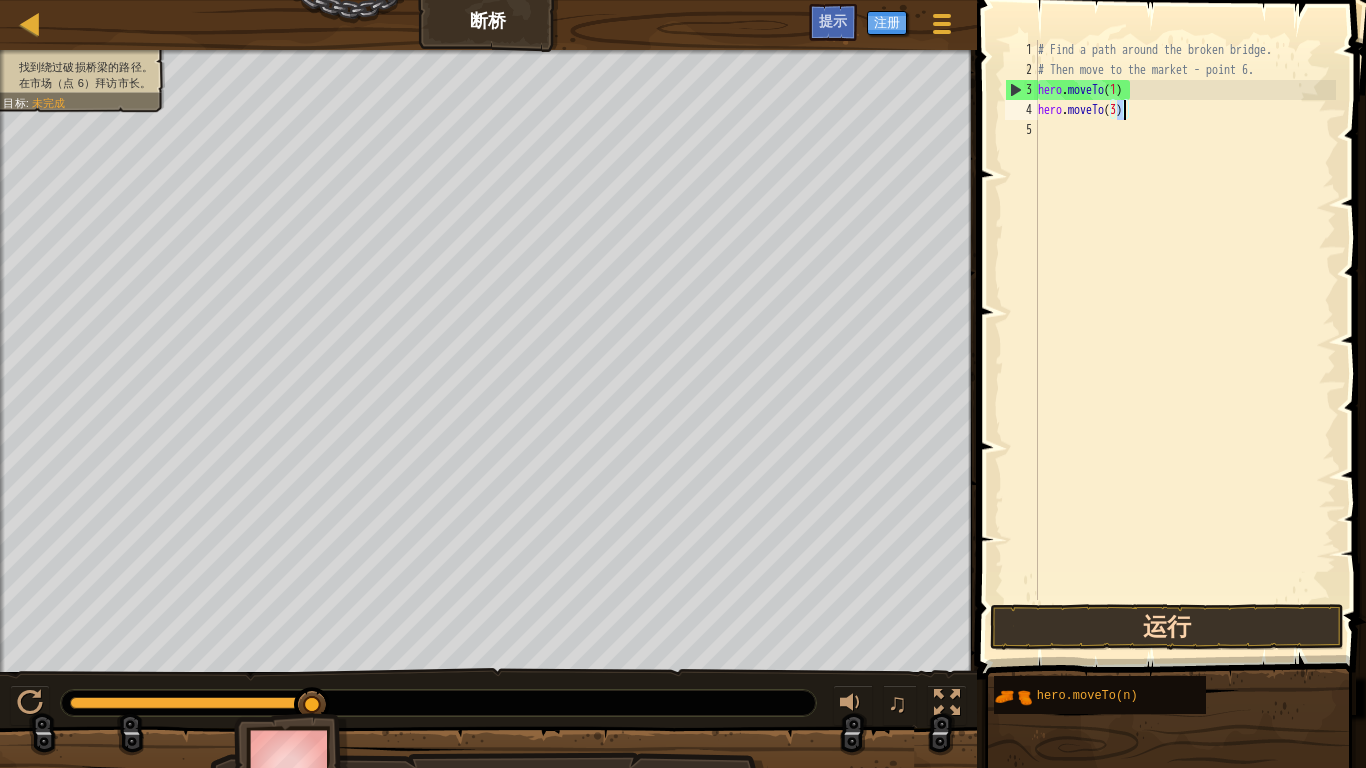 type on "hero.moveTo(3)" 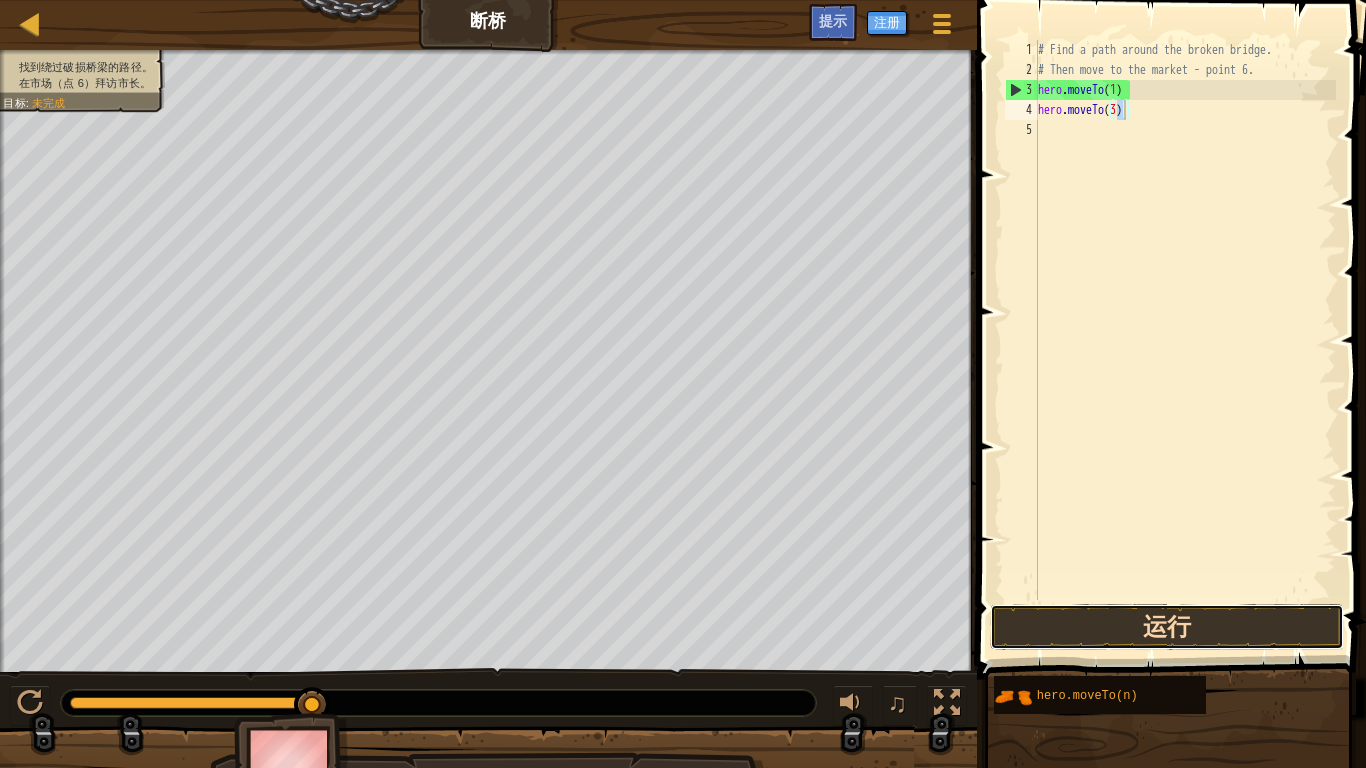 click on "运行" at bounding box center [1167, 627] 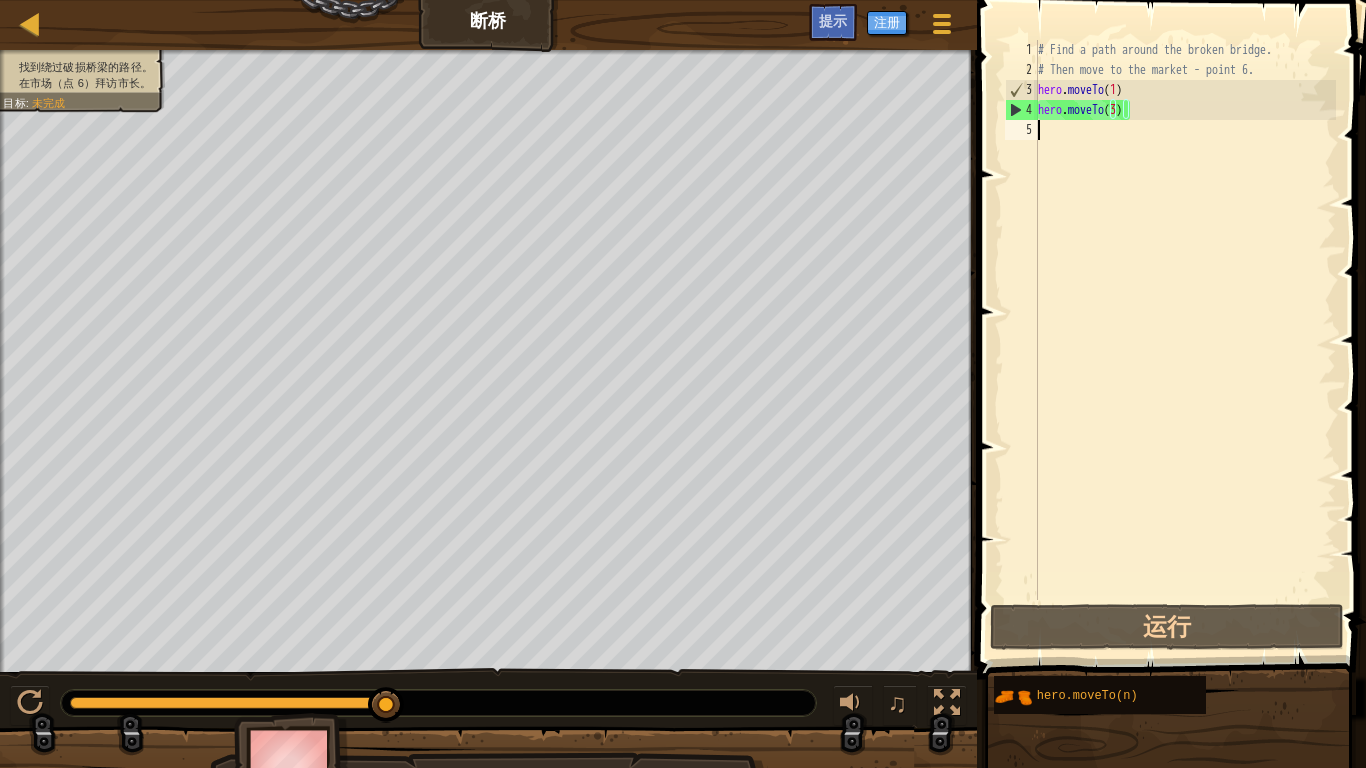 click on "# Find a path around the broken bridge. # Then move to the market - point 6. hero . moveTo ( 1 ) hero . moveTo ( 3 )" at bounding box center [1185, 340] 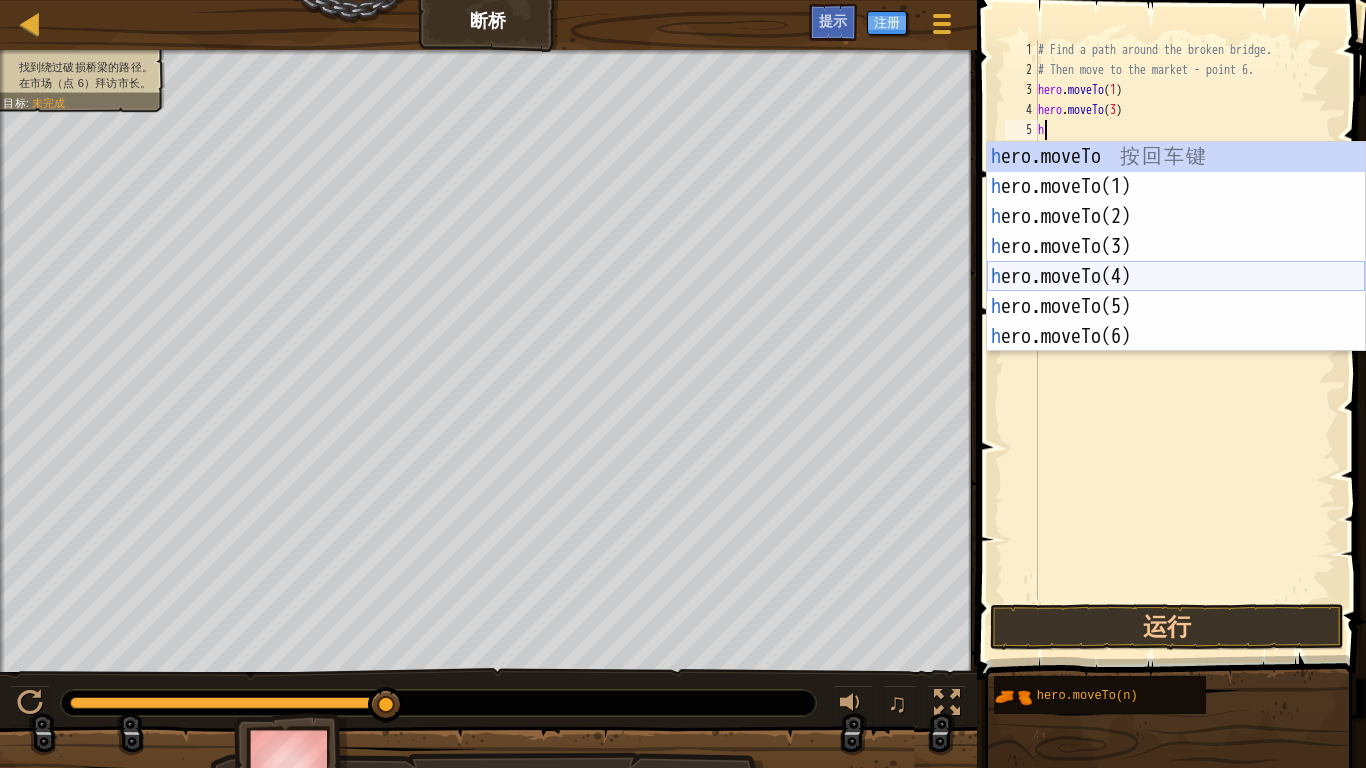 click on "h ero.moveTo 按 回 车 键 h ero.moveTo(1) 按 回 车 键 h ero.moveTo(2) 按 回 车 键 h ero.moveTo(3) 按 回 车 键 h ero.moveTo(4) 按 回 车 键 h ero.moveTo(5) 按 回 车 键 h ero.moveTo(6) 按 回 车 键" at bounding box center (1176, 277) 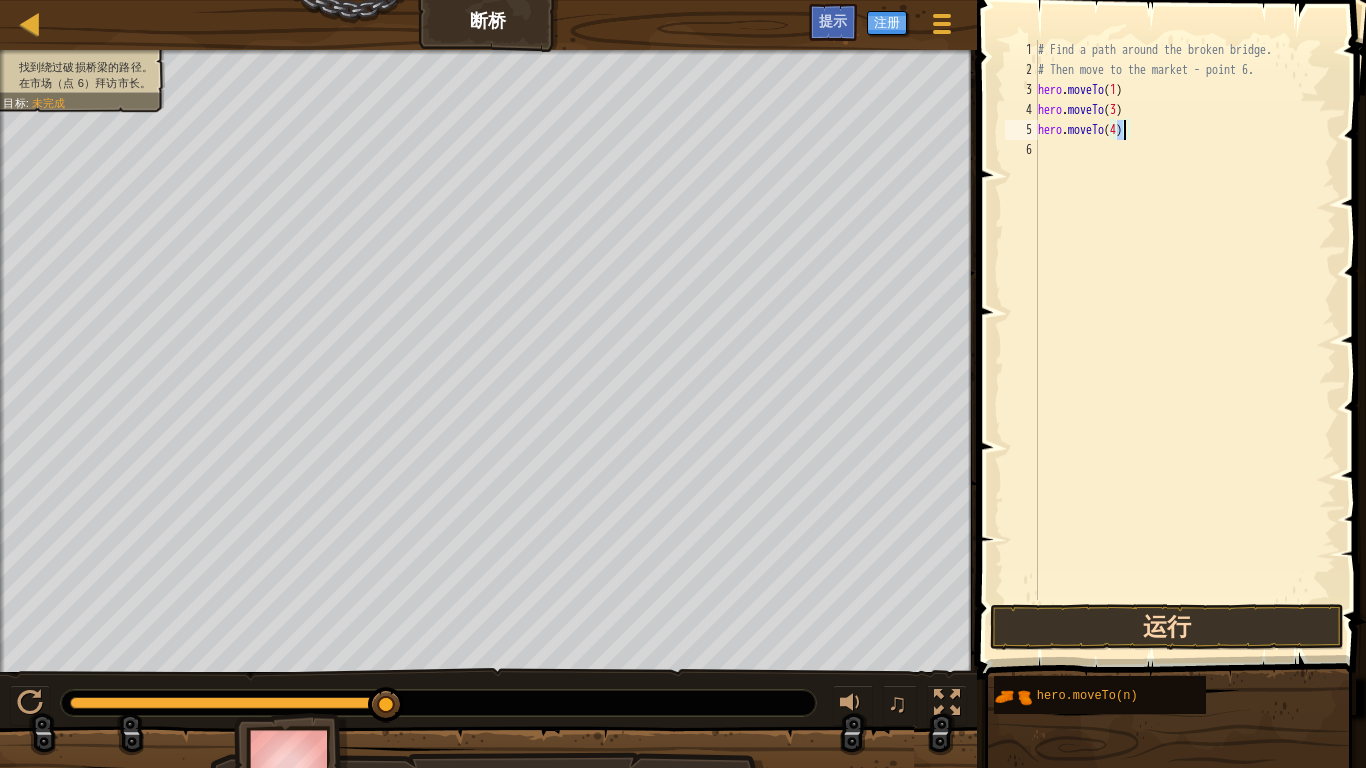type on "hero.moveTo(4)" 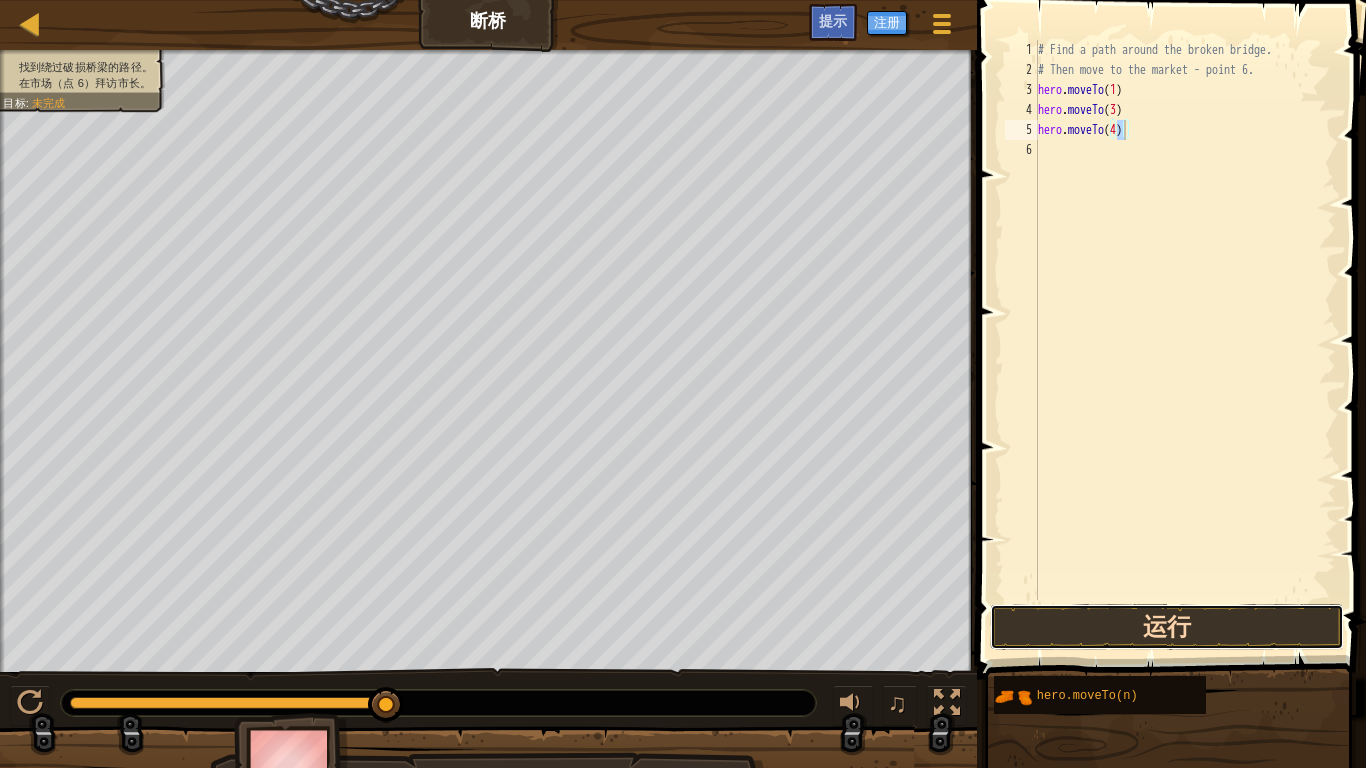 click on "运行" at bounding box center [1167, 627] 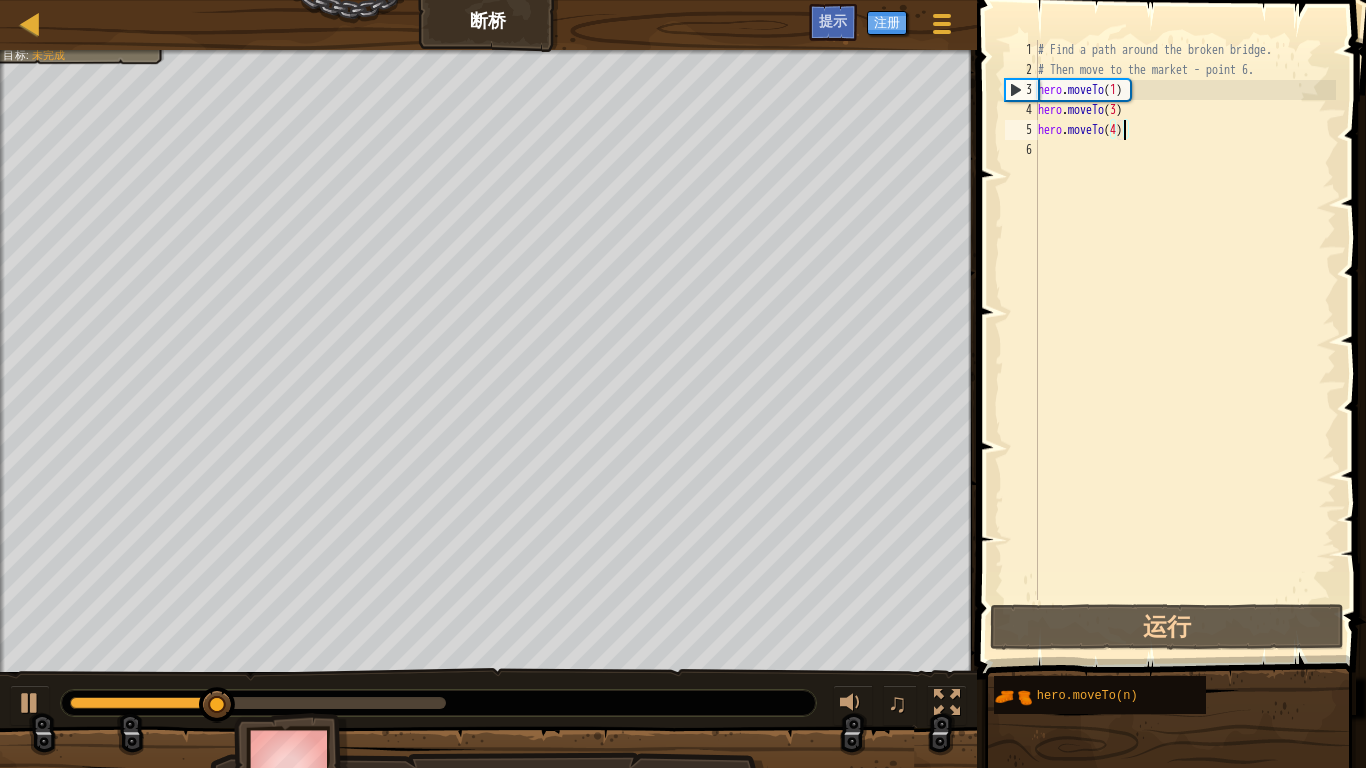 click on "# Find a path around the broken bridge. # Then move to the market - point 6. hero . moveTo ( 1 ) hero . moveTo ( 3 ) hero . moveTo ( 4 )" at bounding box center (1185, 340) 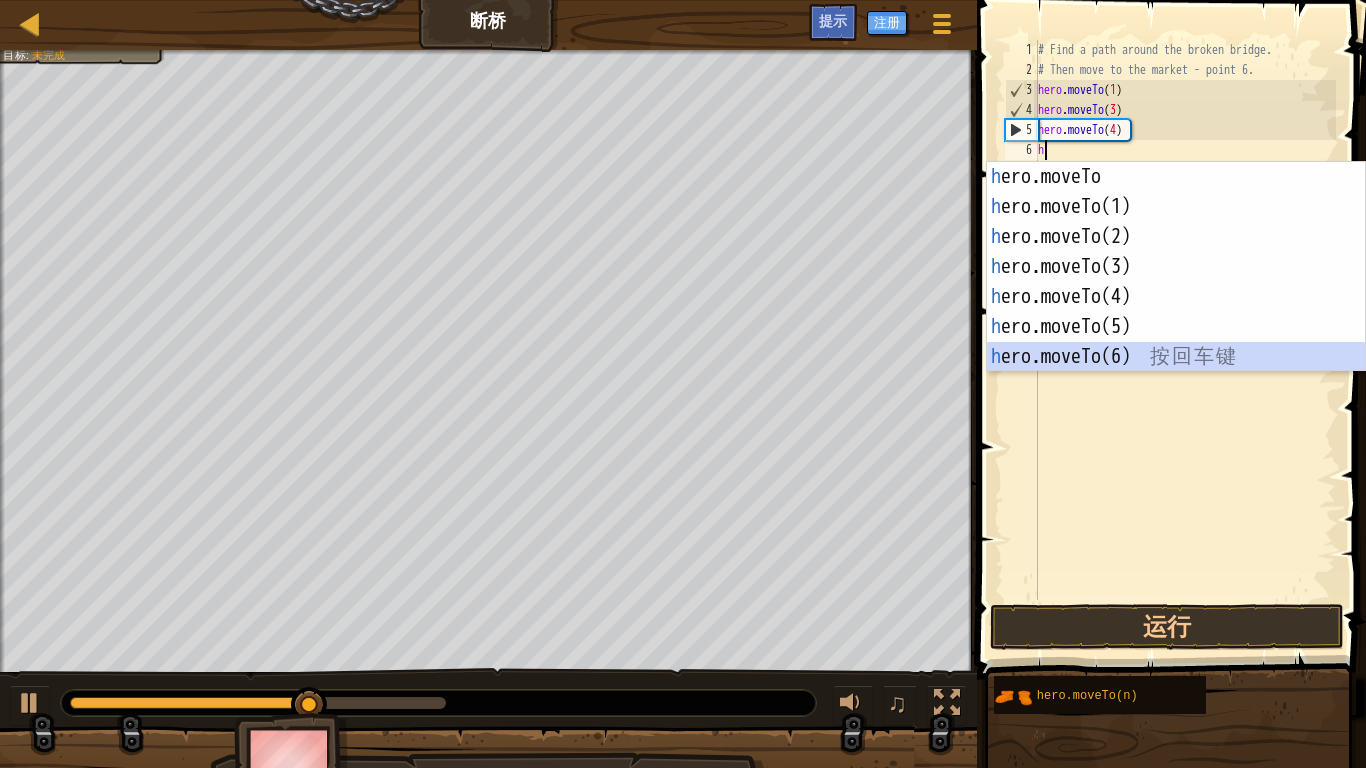 click on "h ero.moveTo 按 回 车 键 h ero.moveTo(1) 按 回 车 键 h ero.moveTo(2) 按 回 车 键 h ero.moveTo(3) 按 回 车 键 h ero.moveTo(4) 按 回 车 键 h ero.moveTo(5) 按 回 车 键 h ero.moveTo(6) 按 回 车 键" at bounding box center (1176, 297) 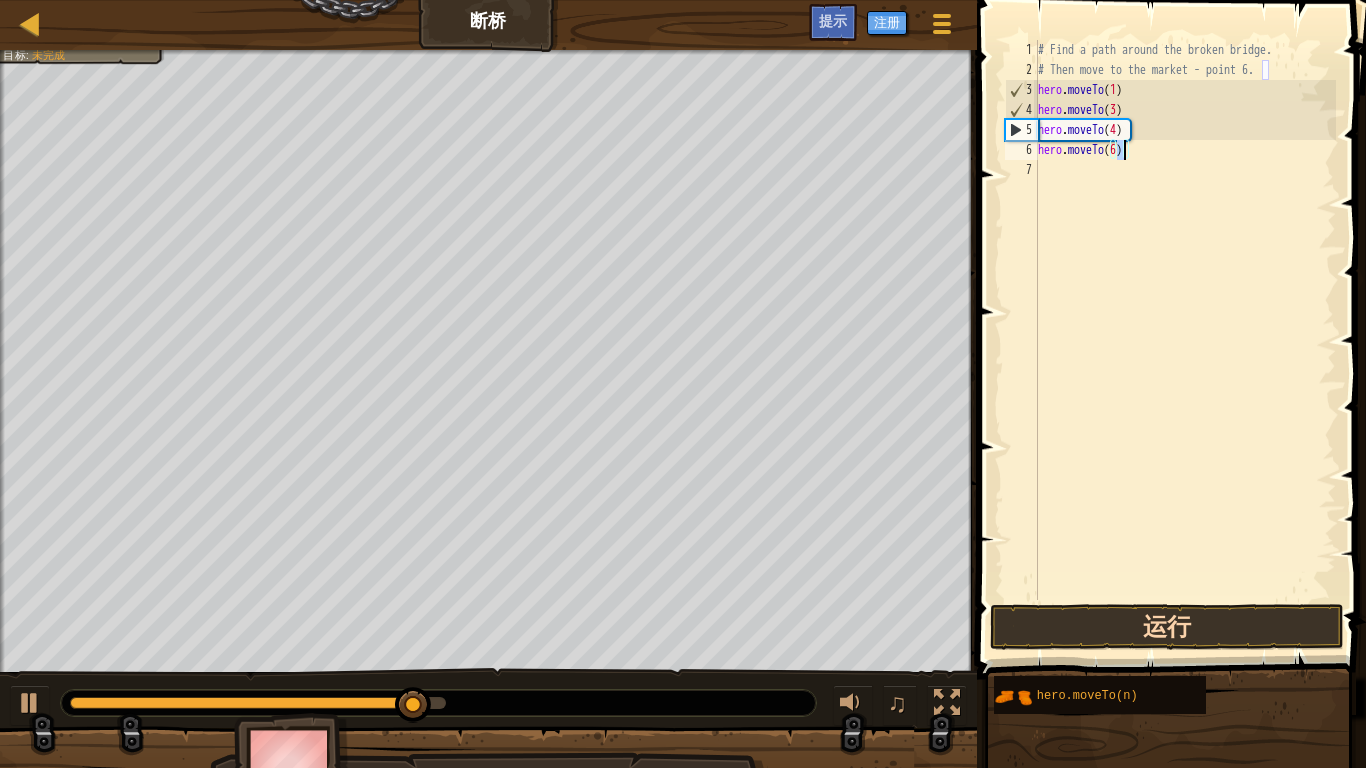 type on "hero.moveTo(6)" 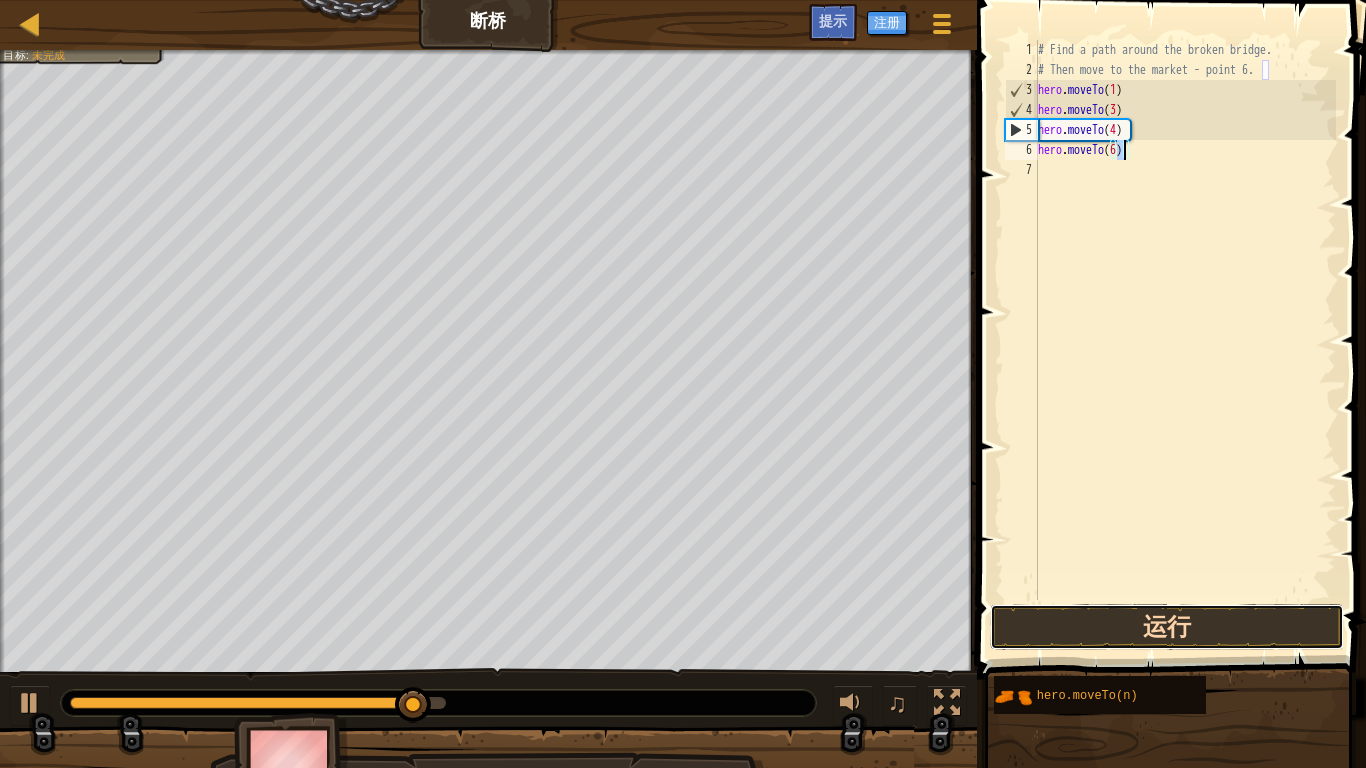 click on "运行" at bounding box center [1167, 627] 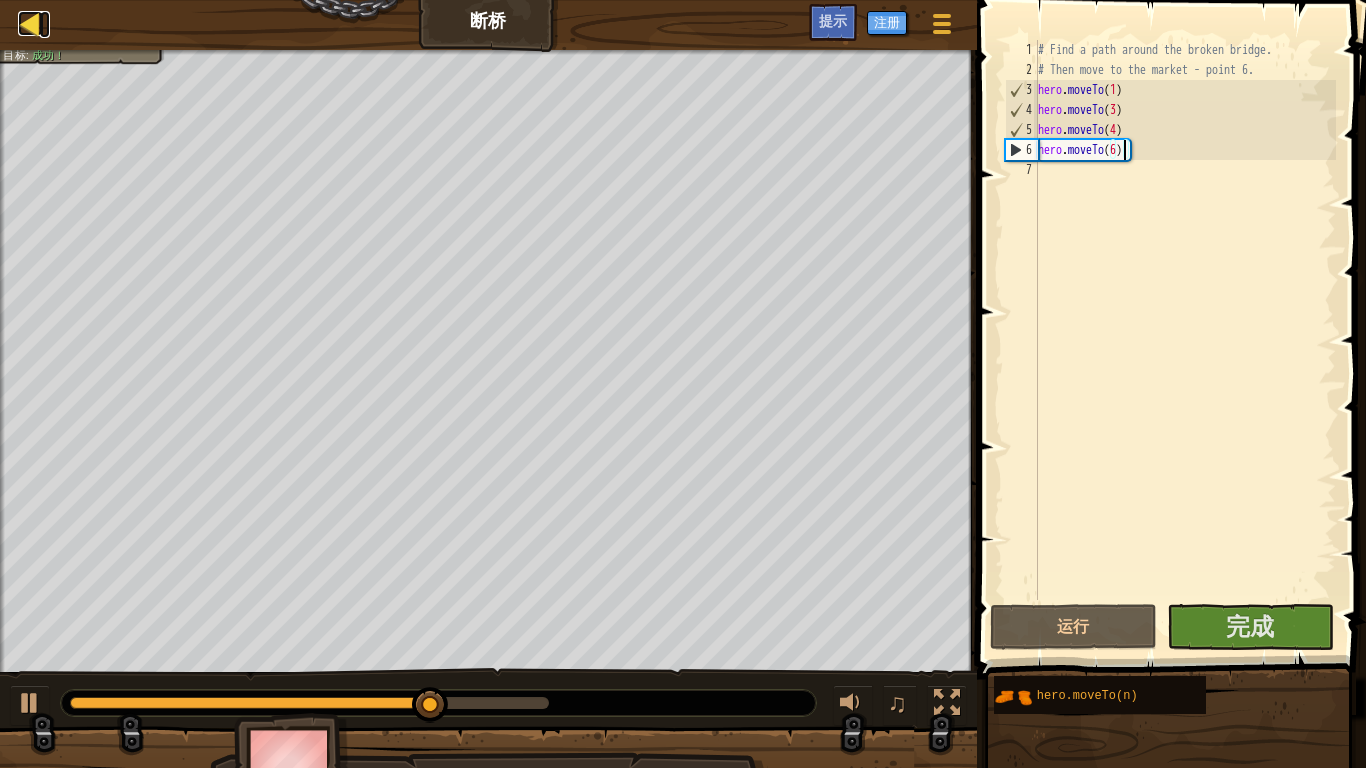 click at bounding box center (30, 23) 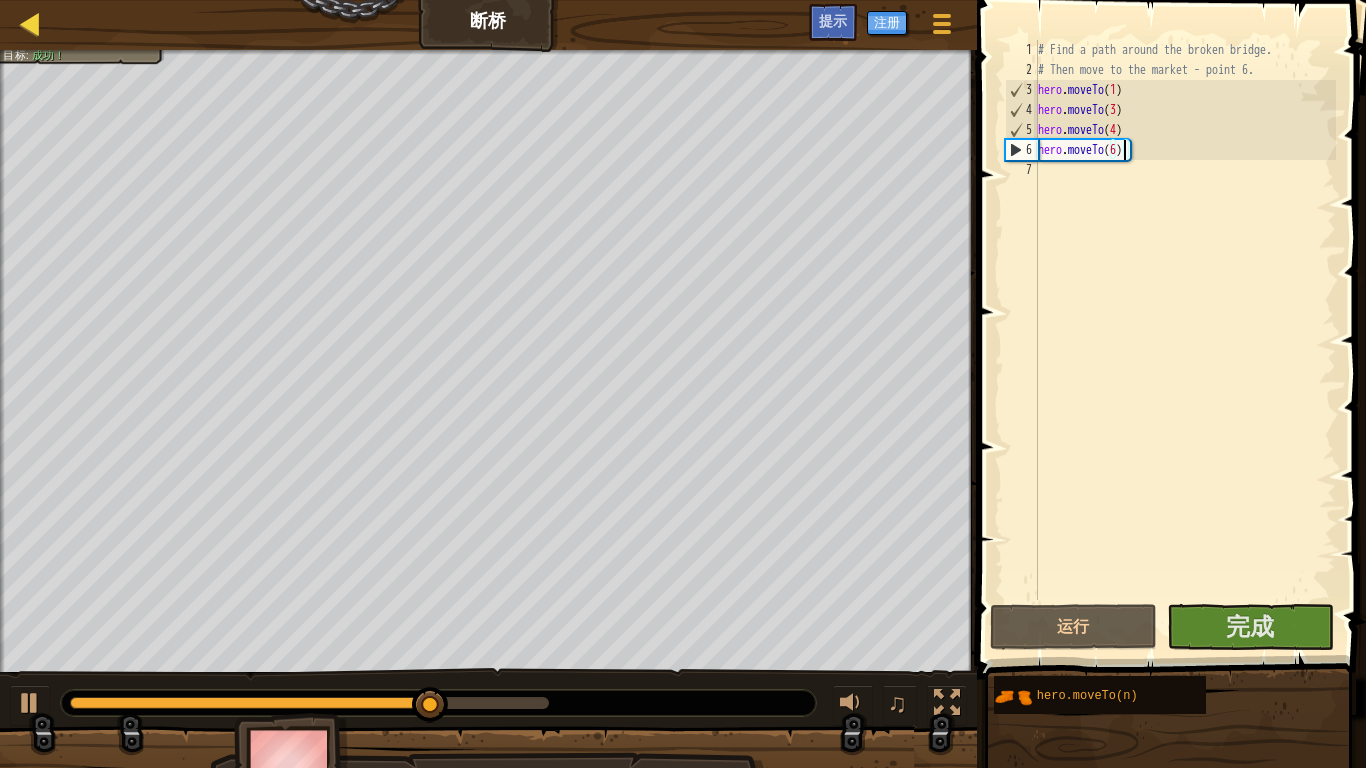 select on "zh-HANS" 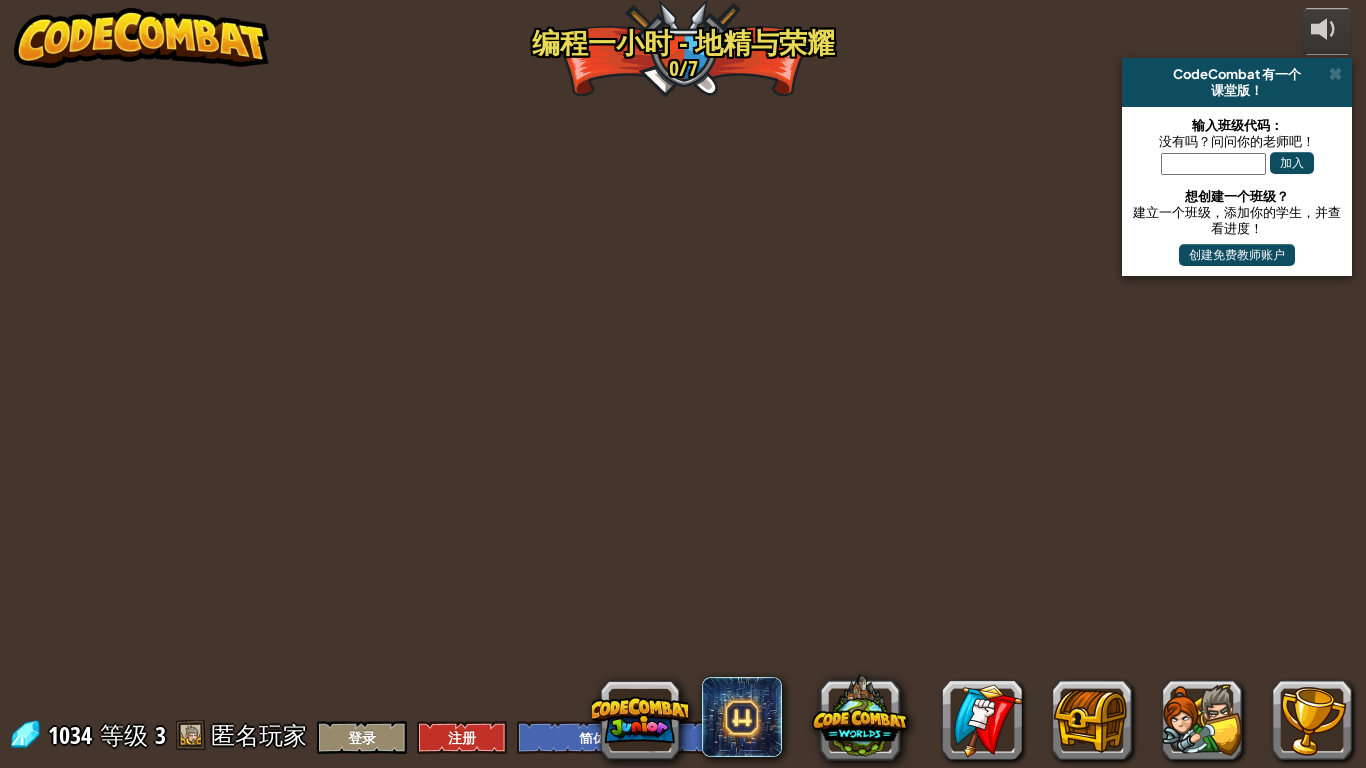 select on "zh-HANS" 